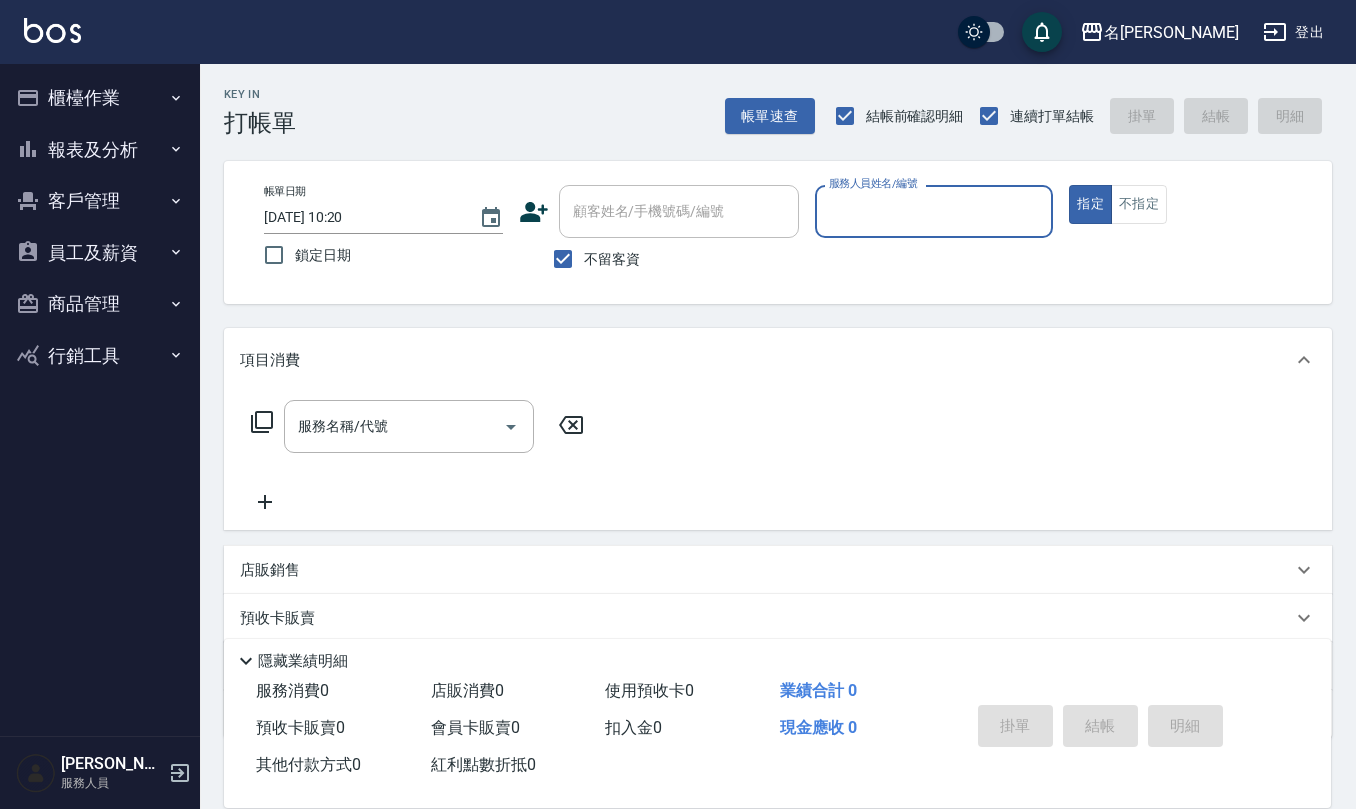 scroll, scrollTop: 0, scrollLeft: 0, axis: both 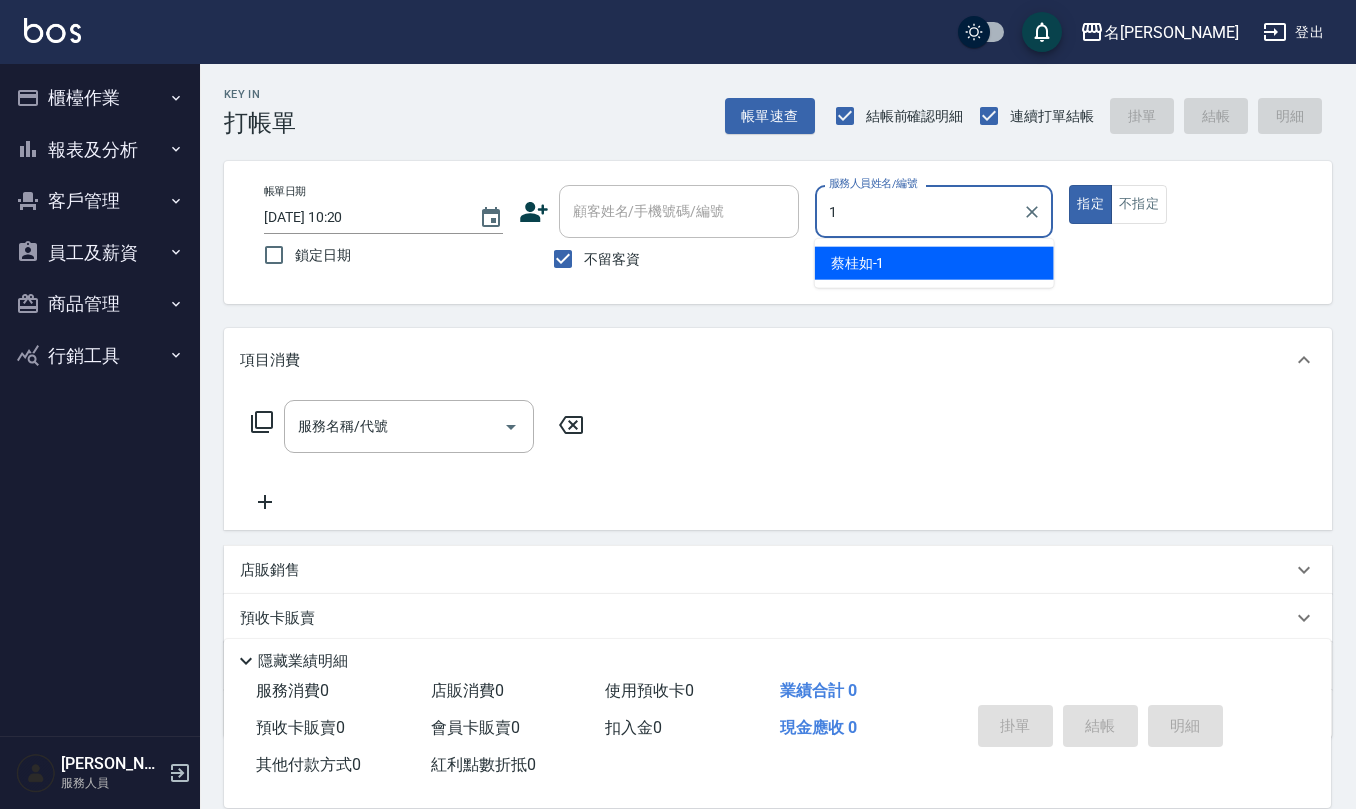 type on "[PERSON_NAME]1" 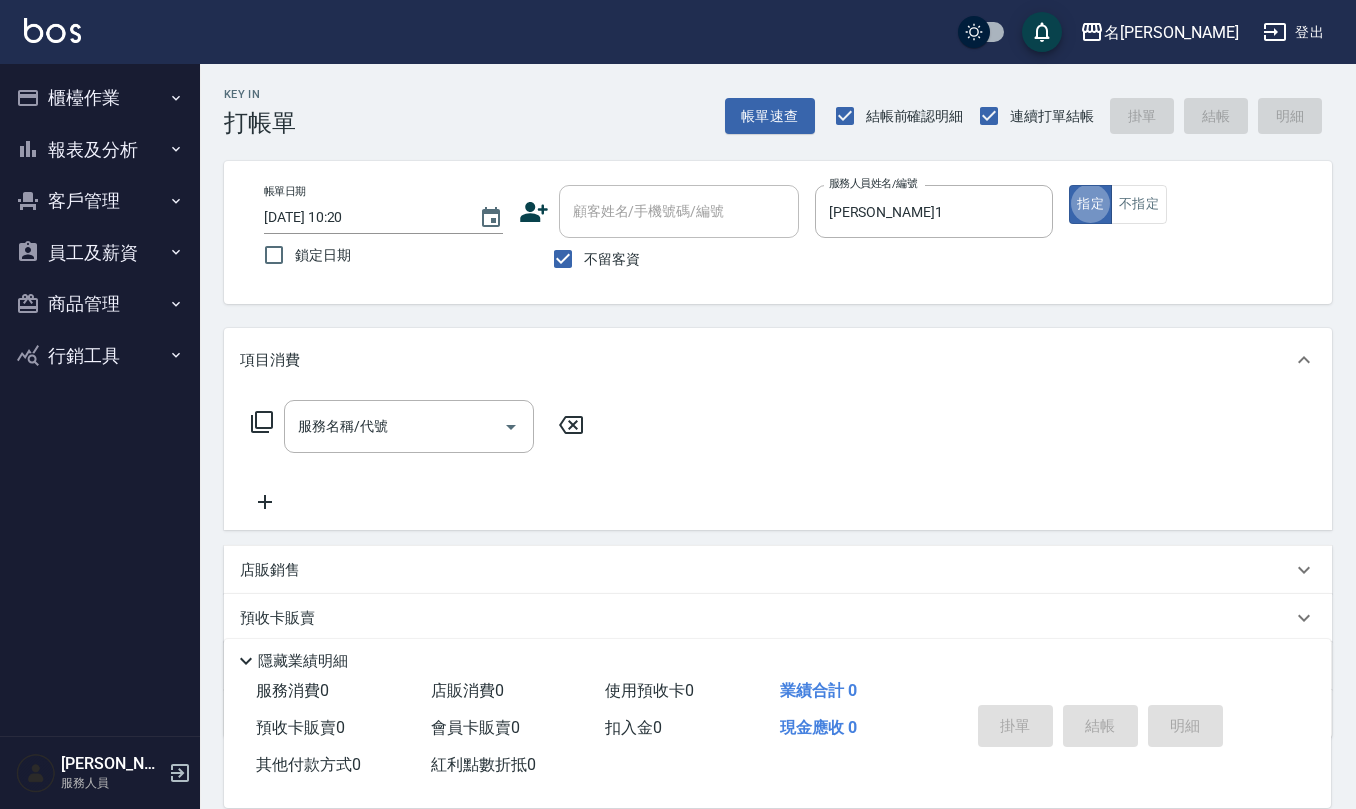 type on "true" 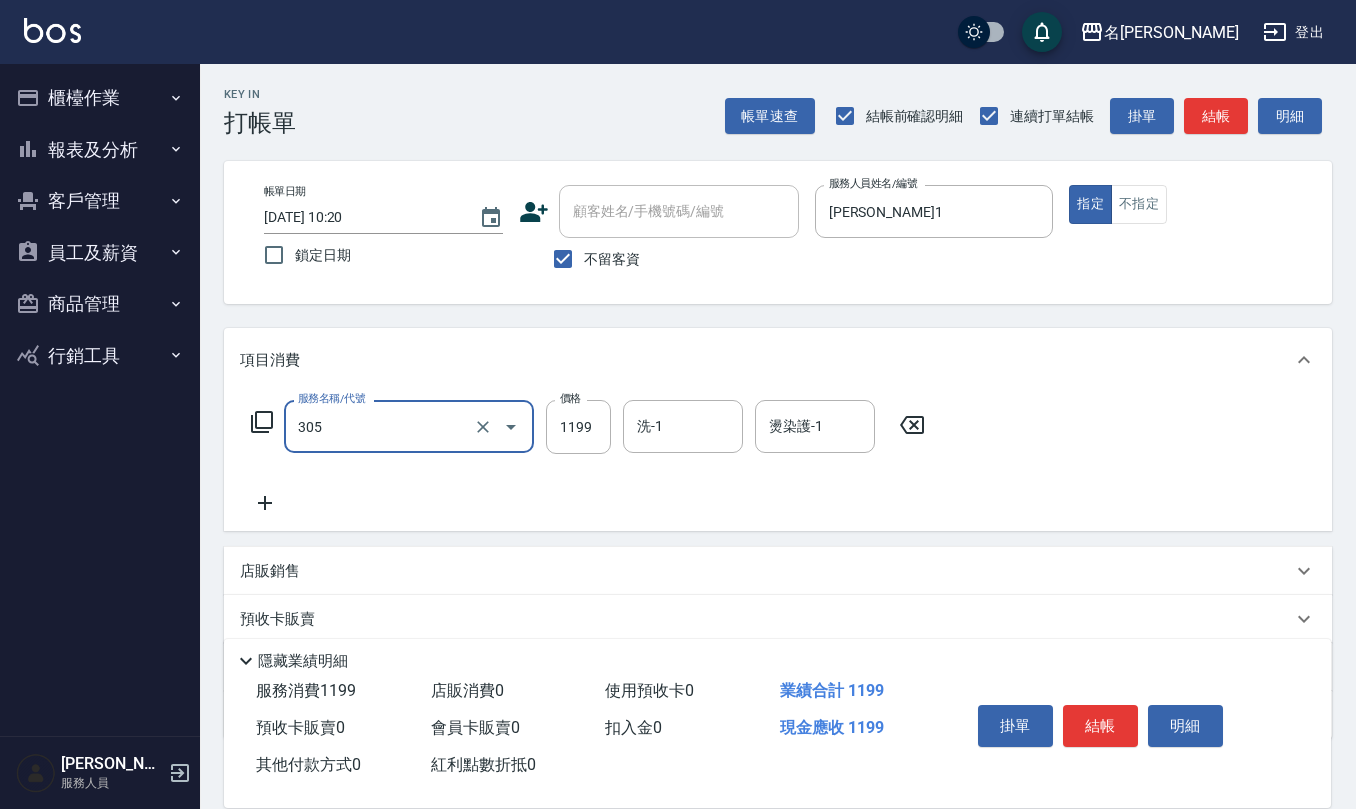 type on "燙髮(活動)(305)" 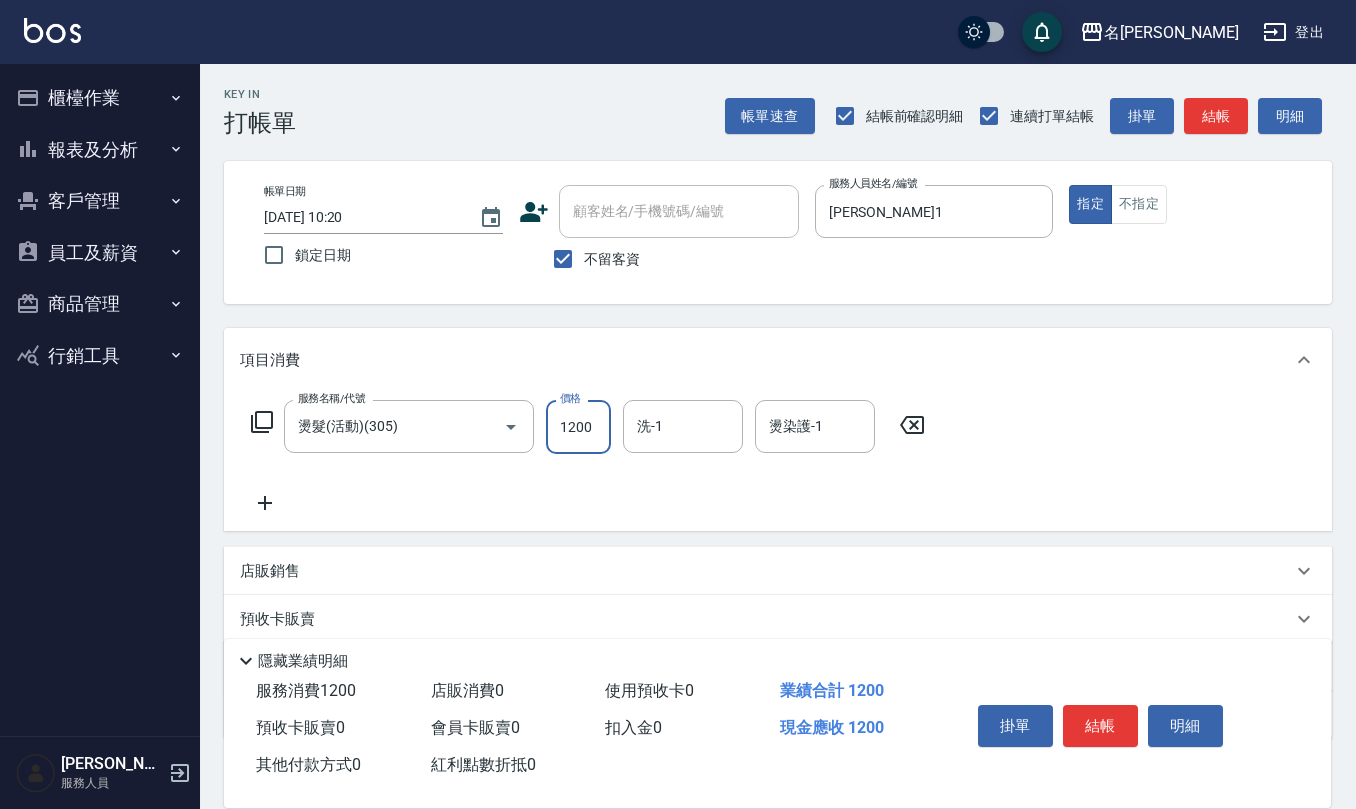 type on "1200" 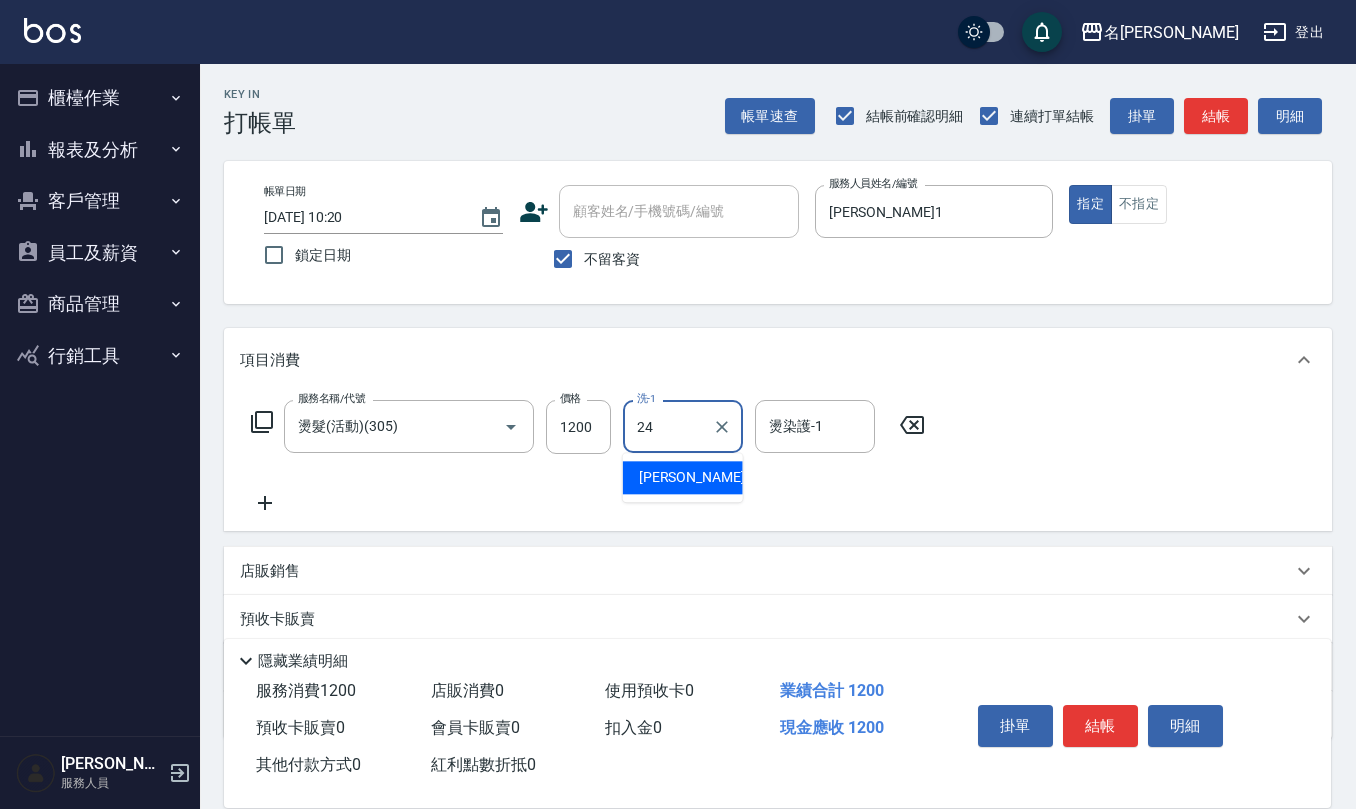 type on "[PERSON_NAME]-24" 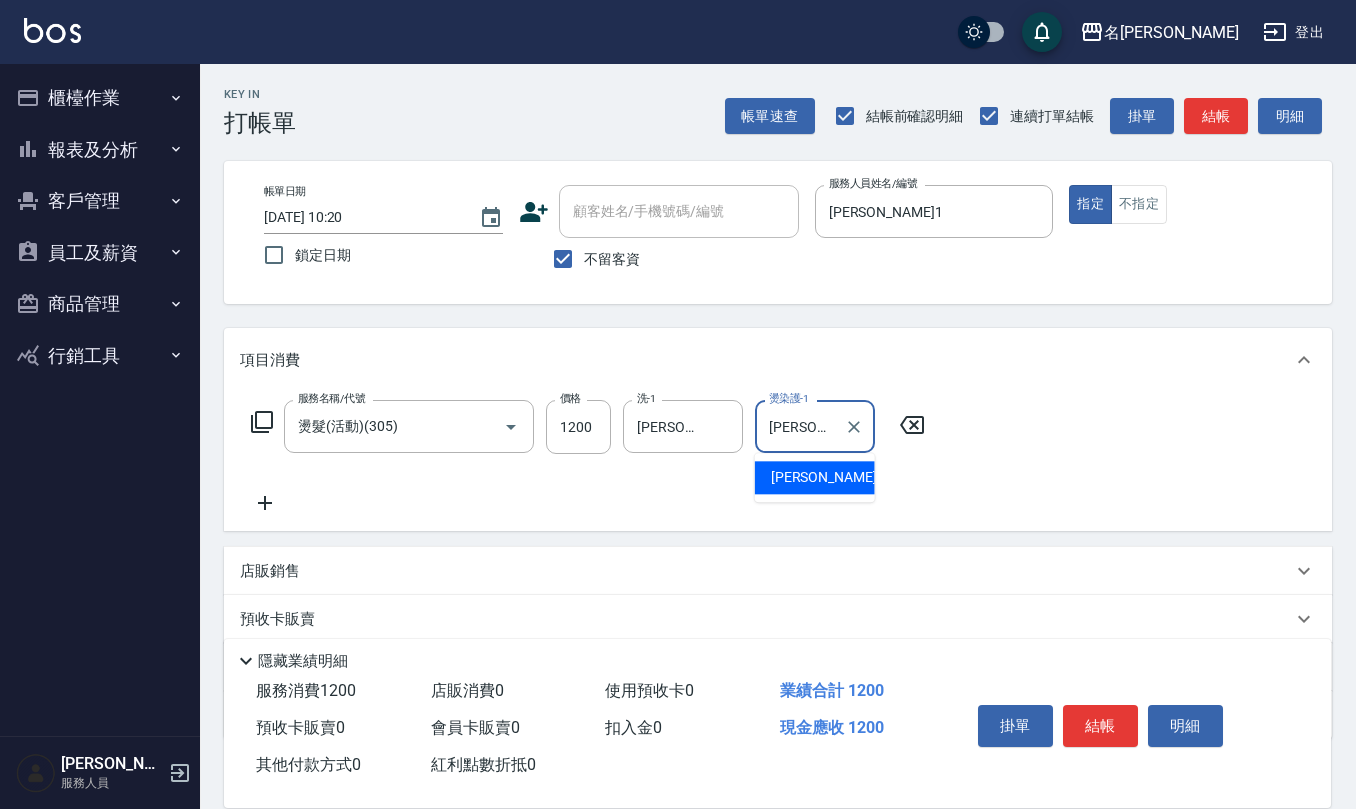 type on "[PERSON_NAME]-24" 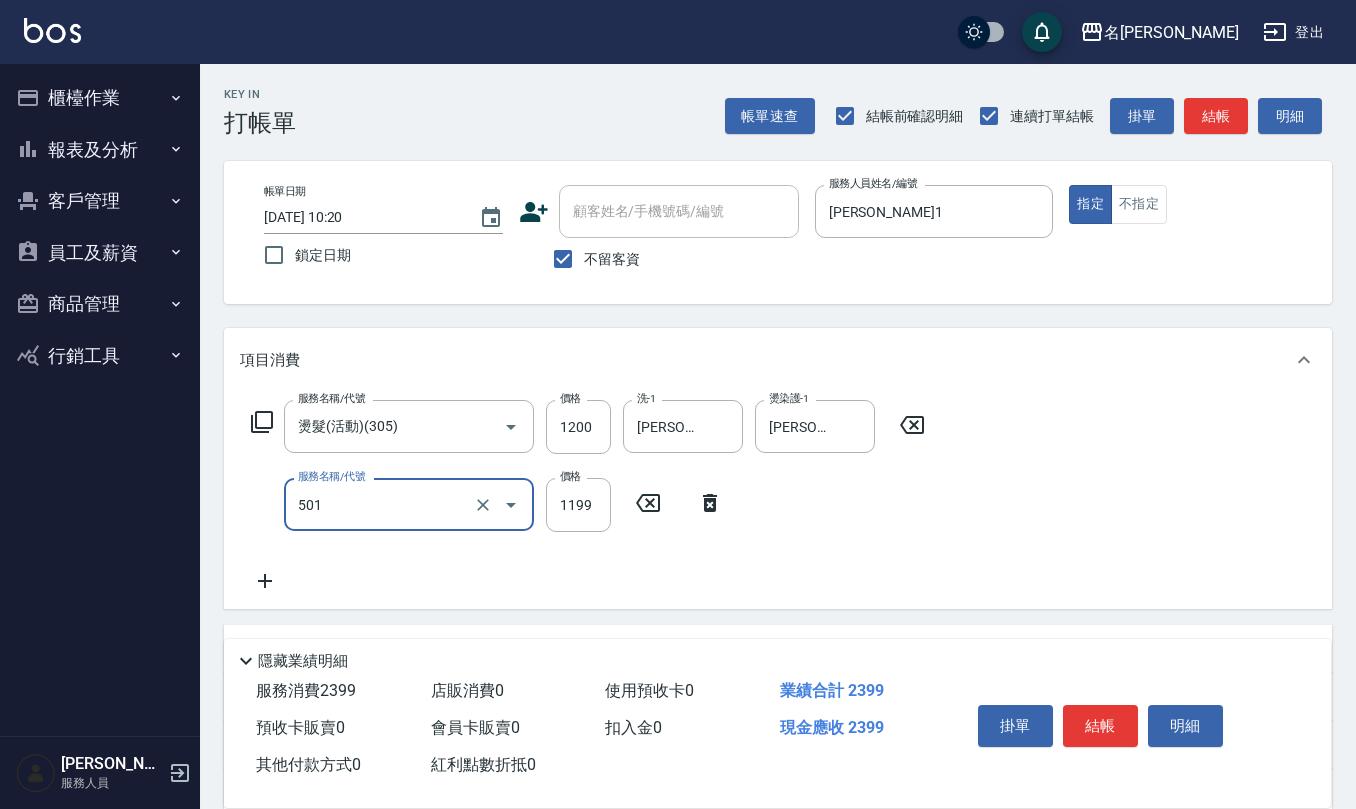 type on "染髮(501)" 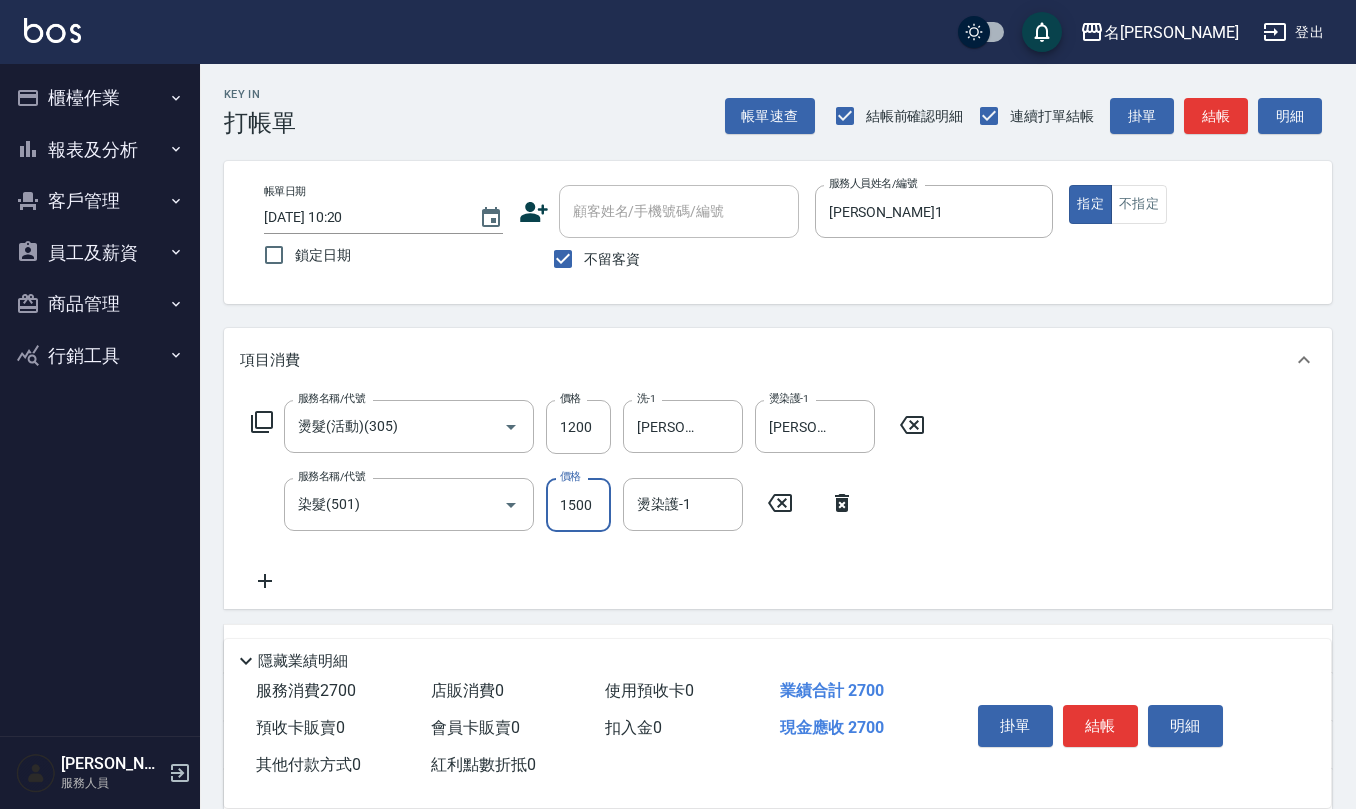 type on "1500" 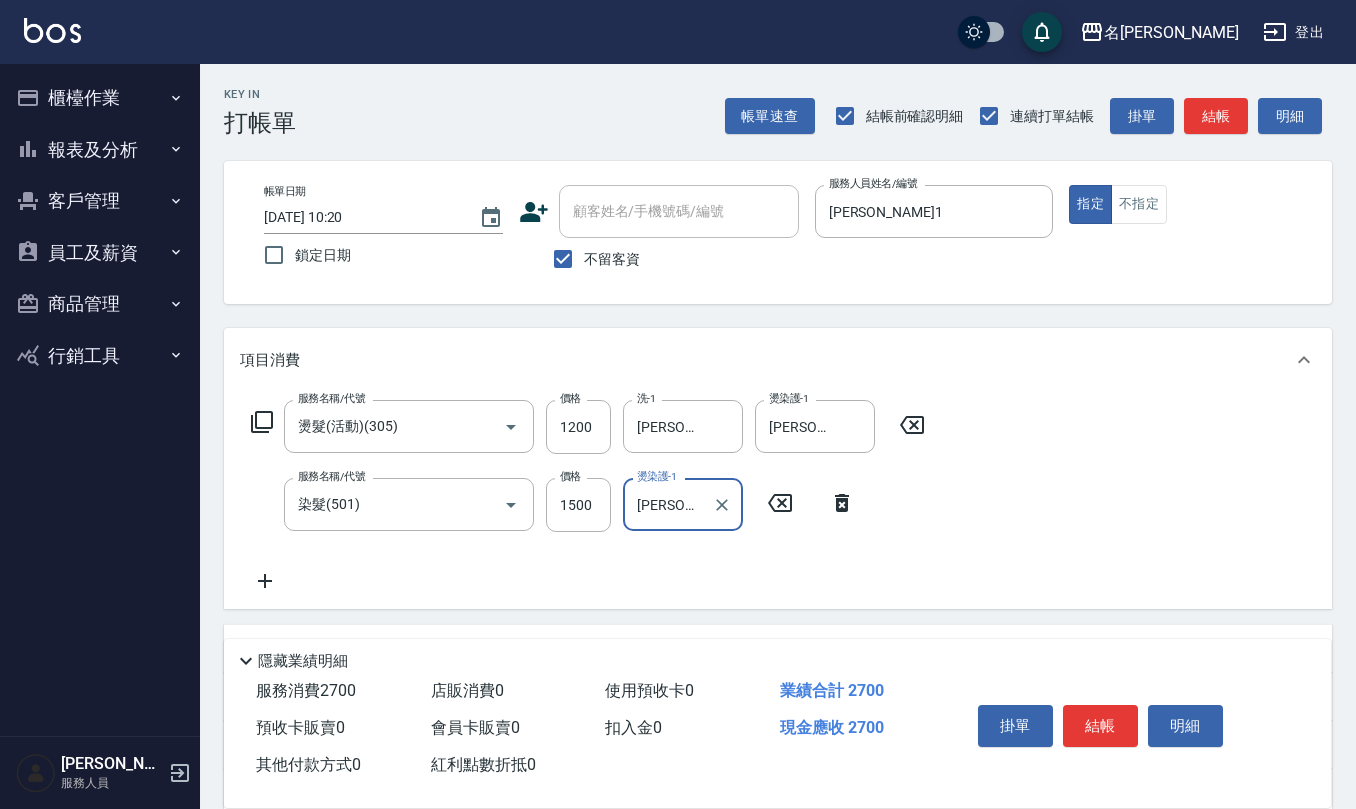 type on "[PERSON_NAME]-24" 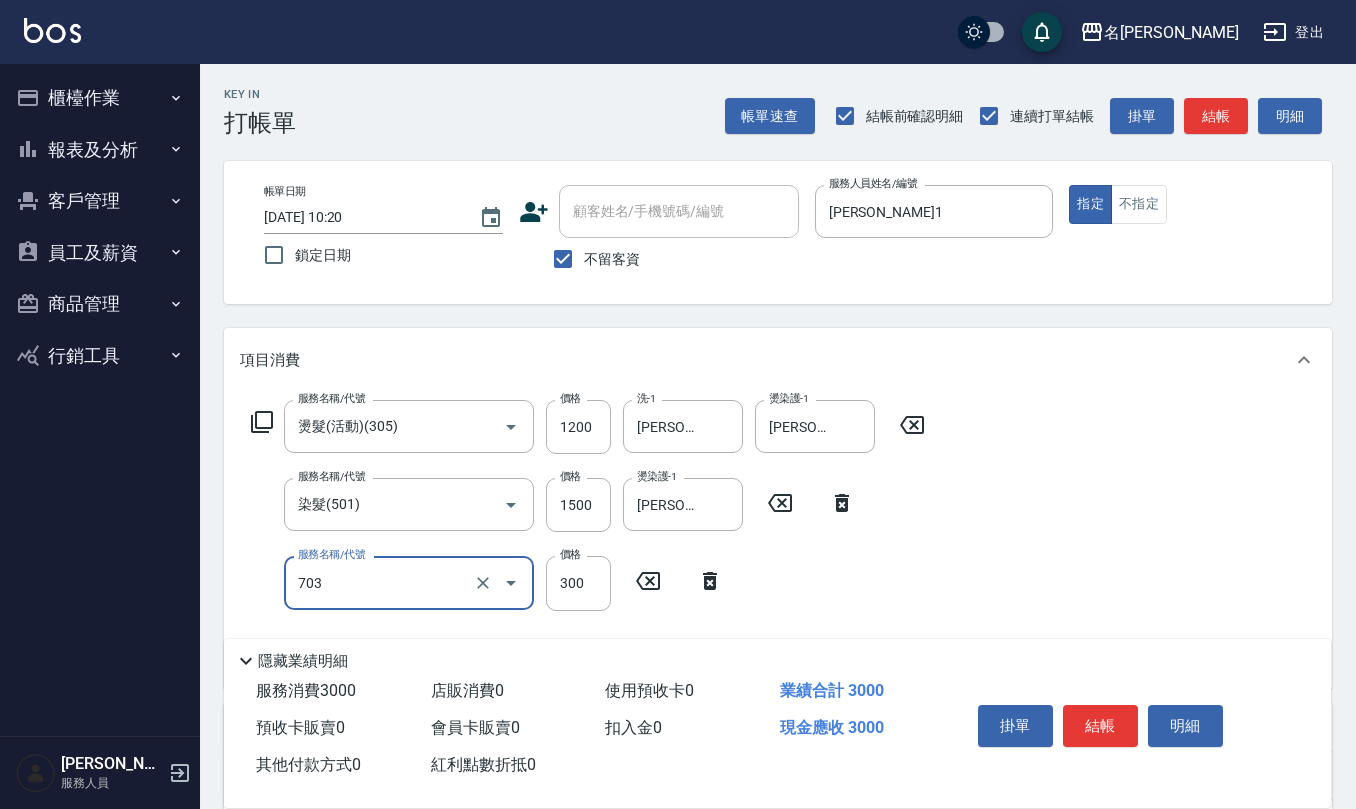 type on "(1236)設計師(703)" 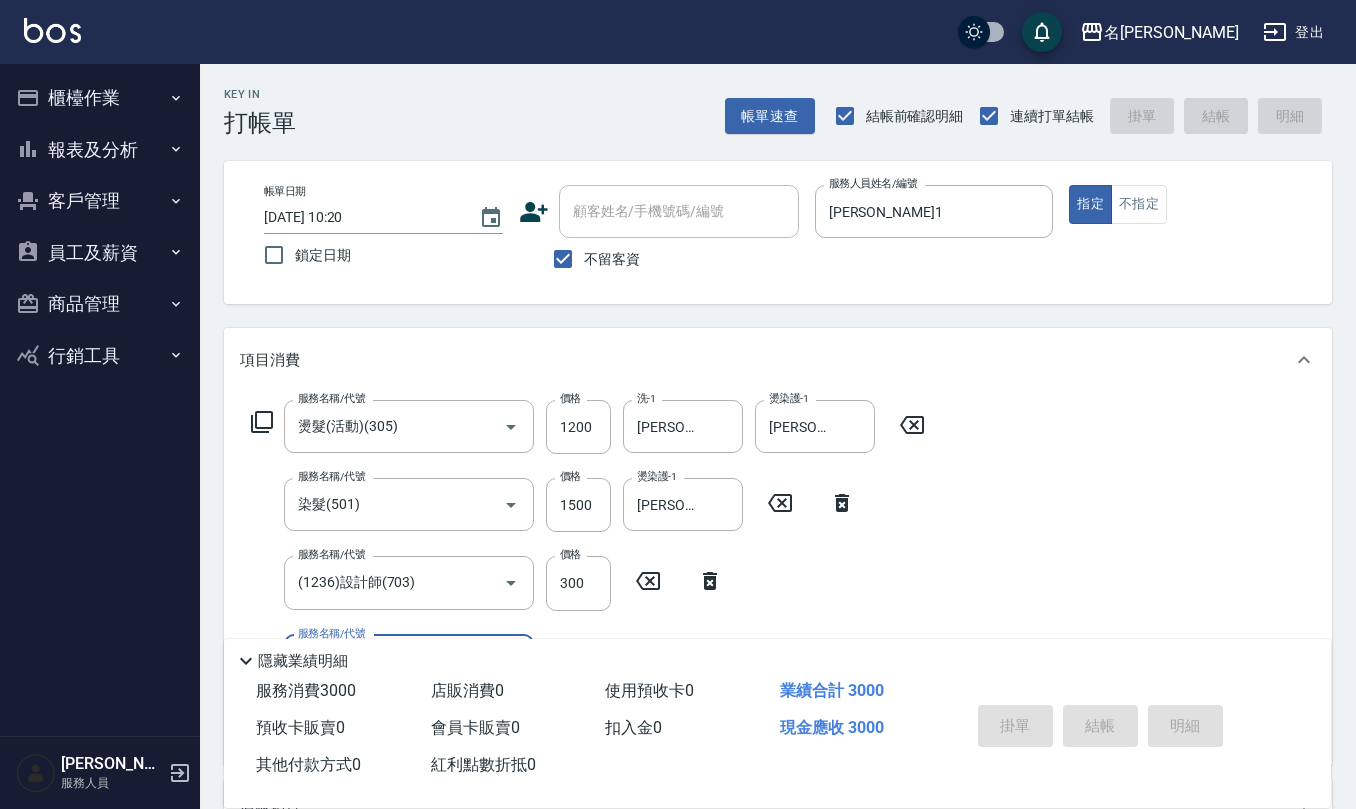type on "2025/07/14 13:22" 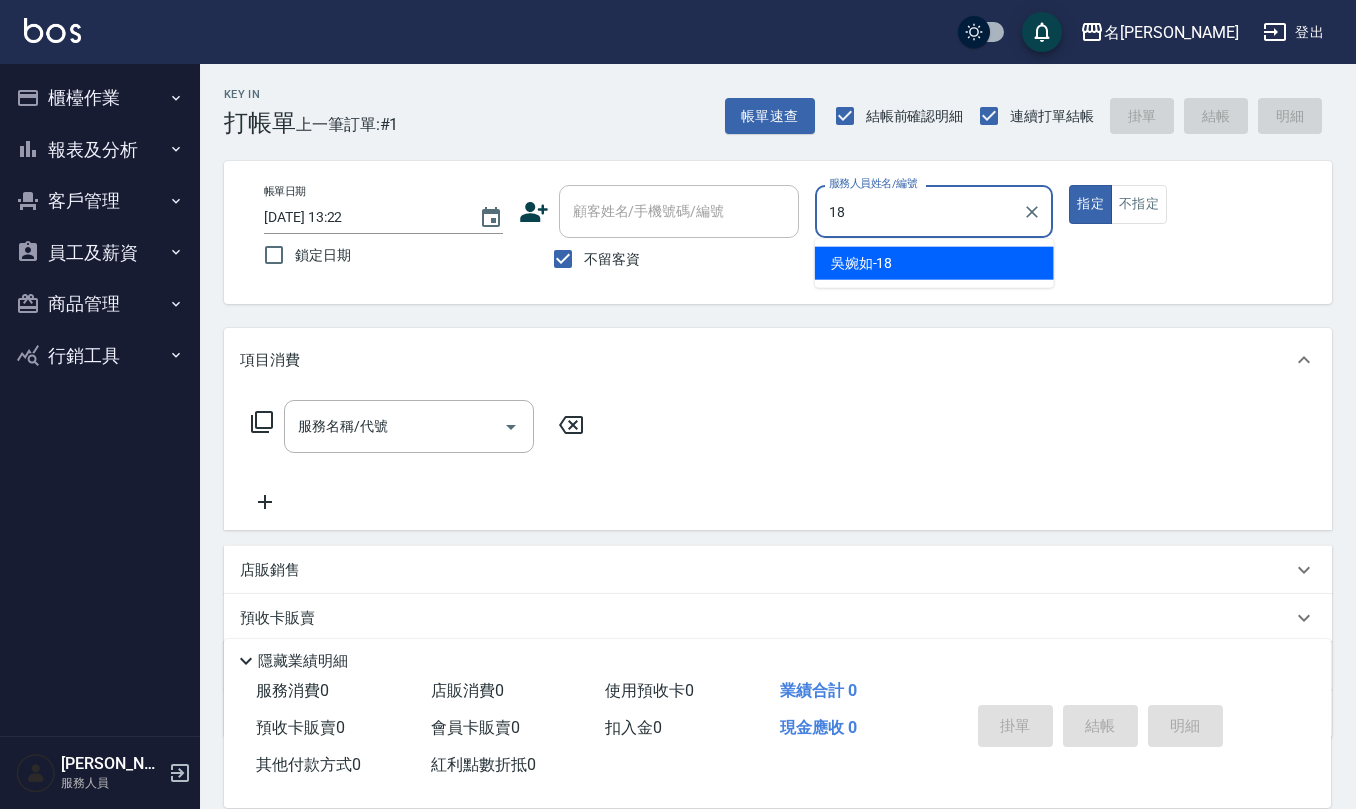 type on "[PERSON_NAME]-18" 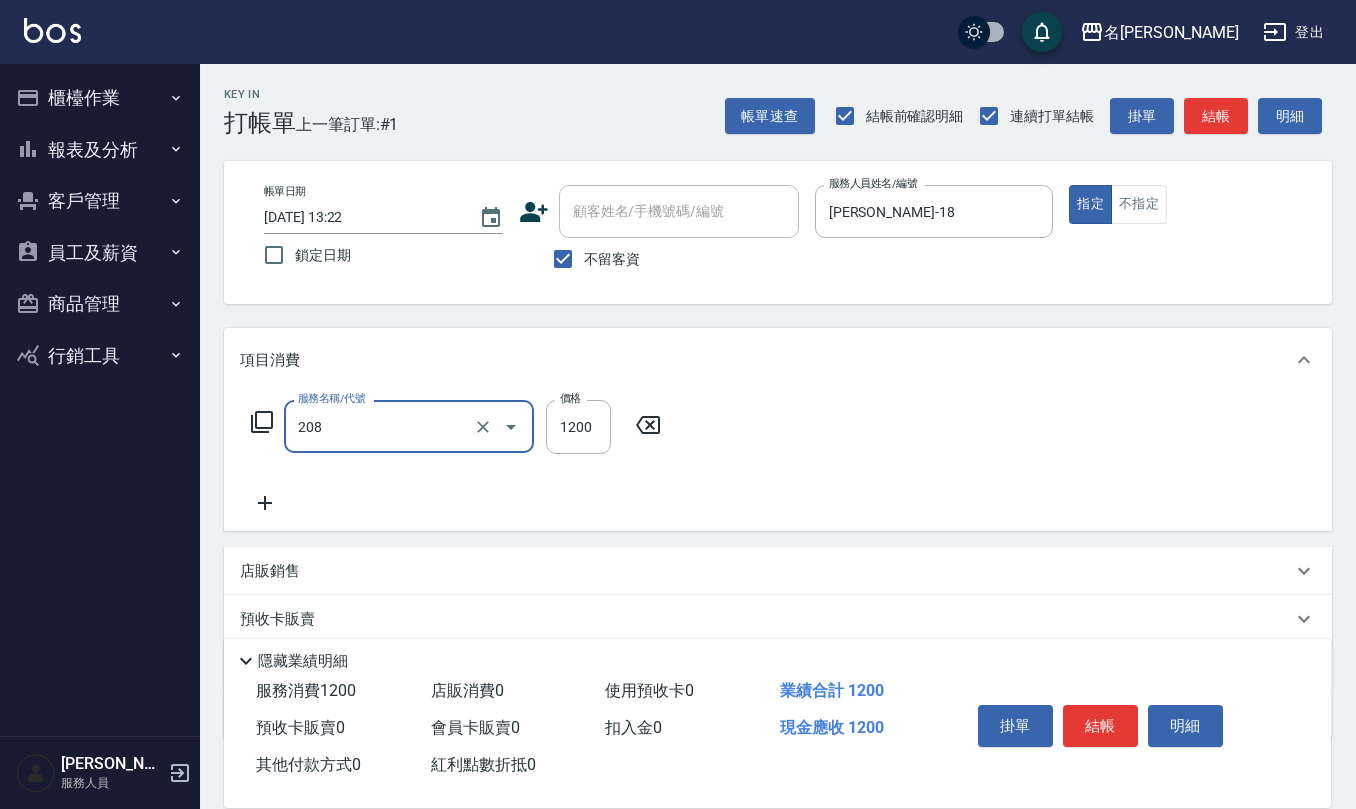 type on "深層洗(208)" 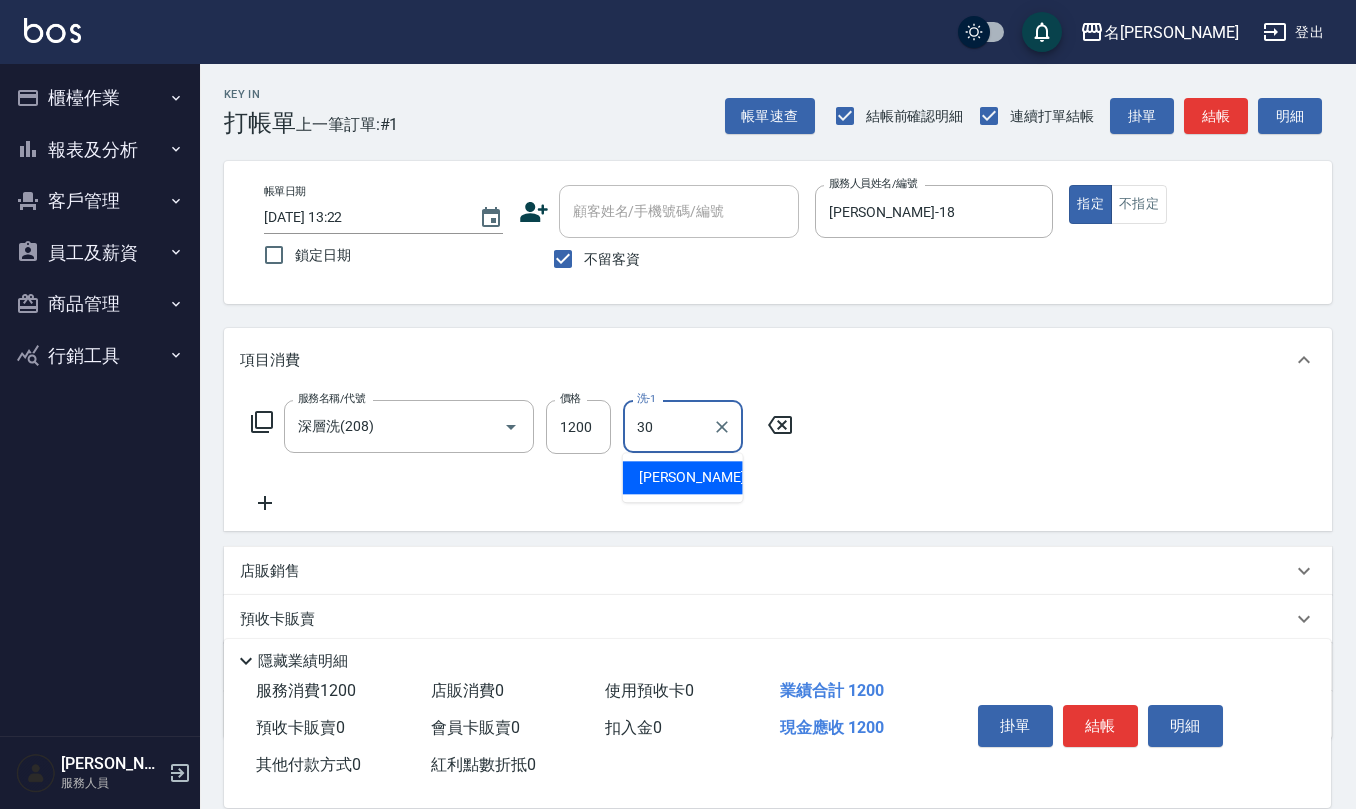 type on "[PERSON_NAME]-30" 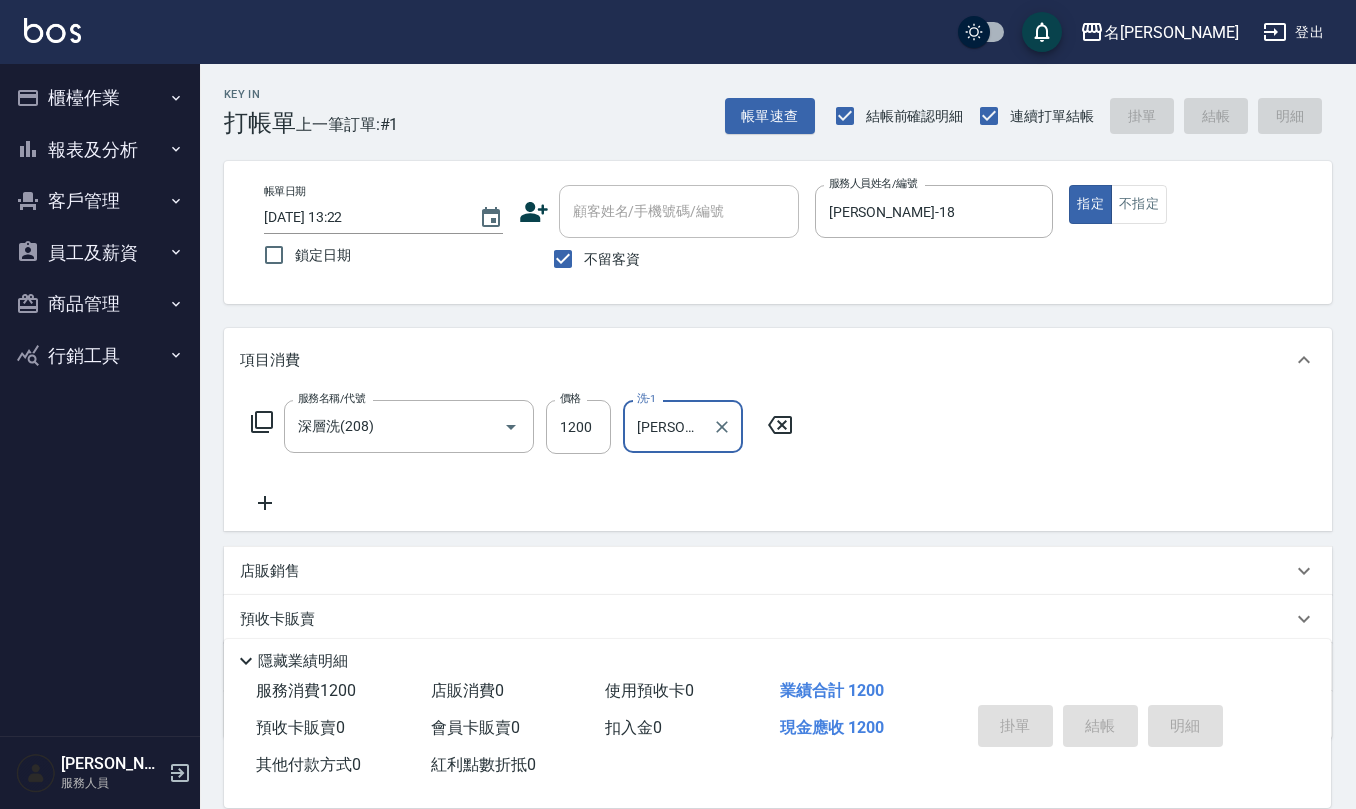 type on "2025/07/14 13:23" 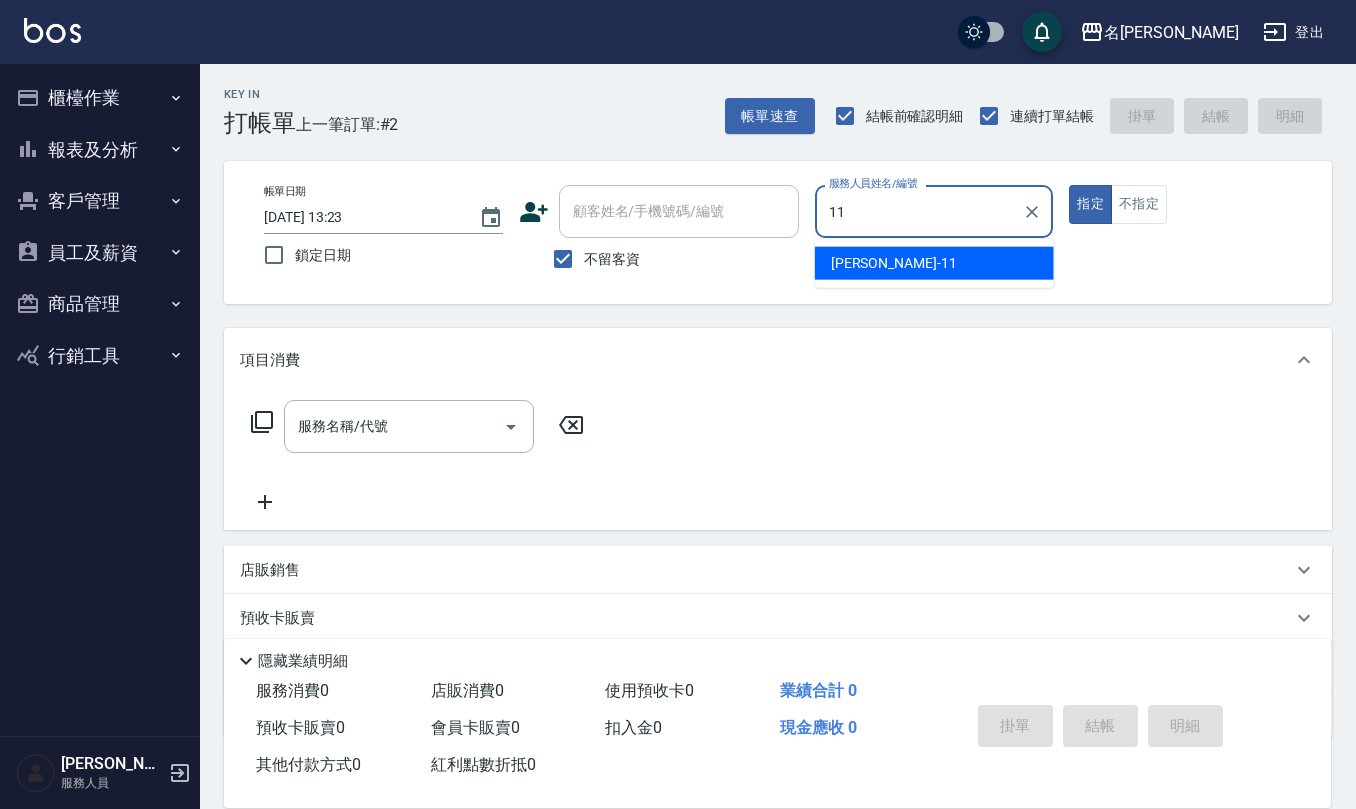 type on "[PERSON_NAME]橙-11" 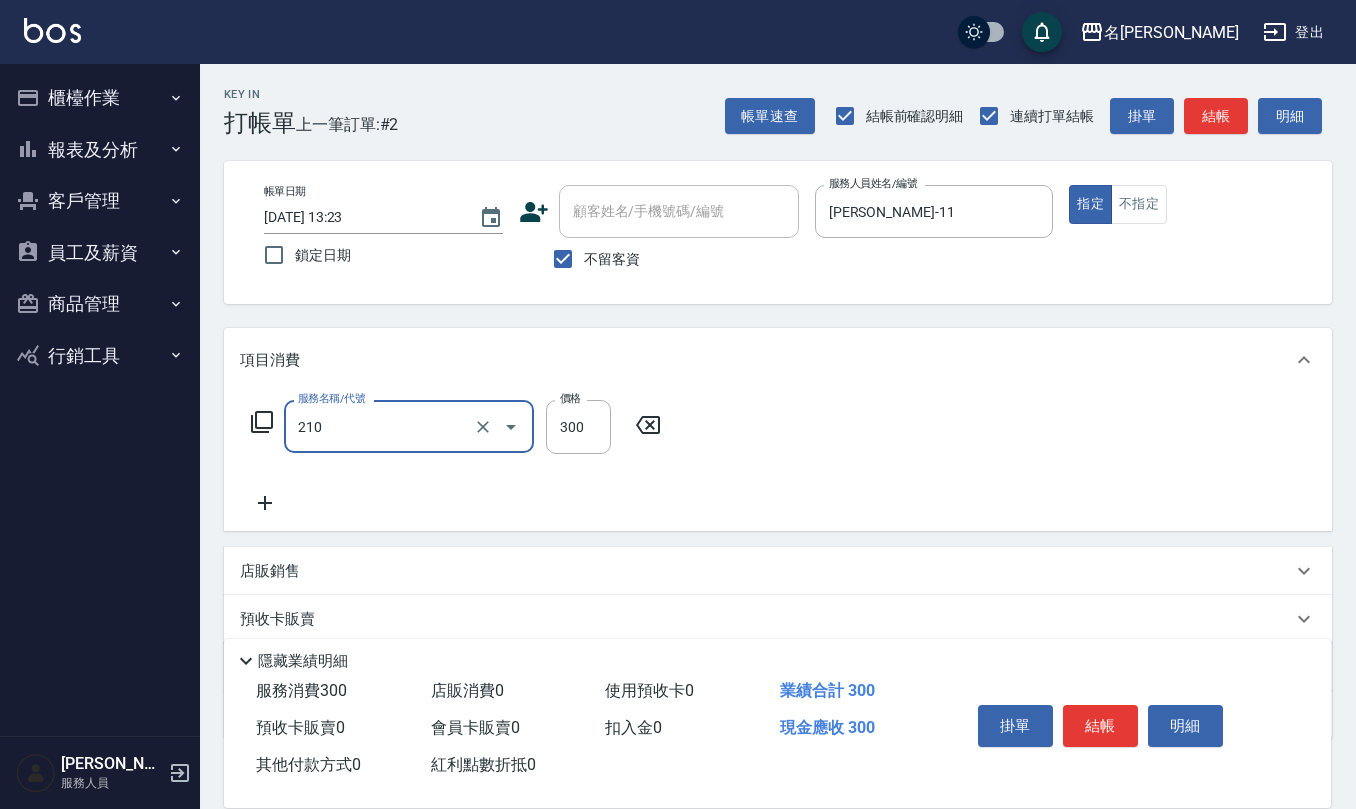 type on "[PERSON_NAME]洗髮精(210)" 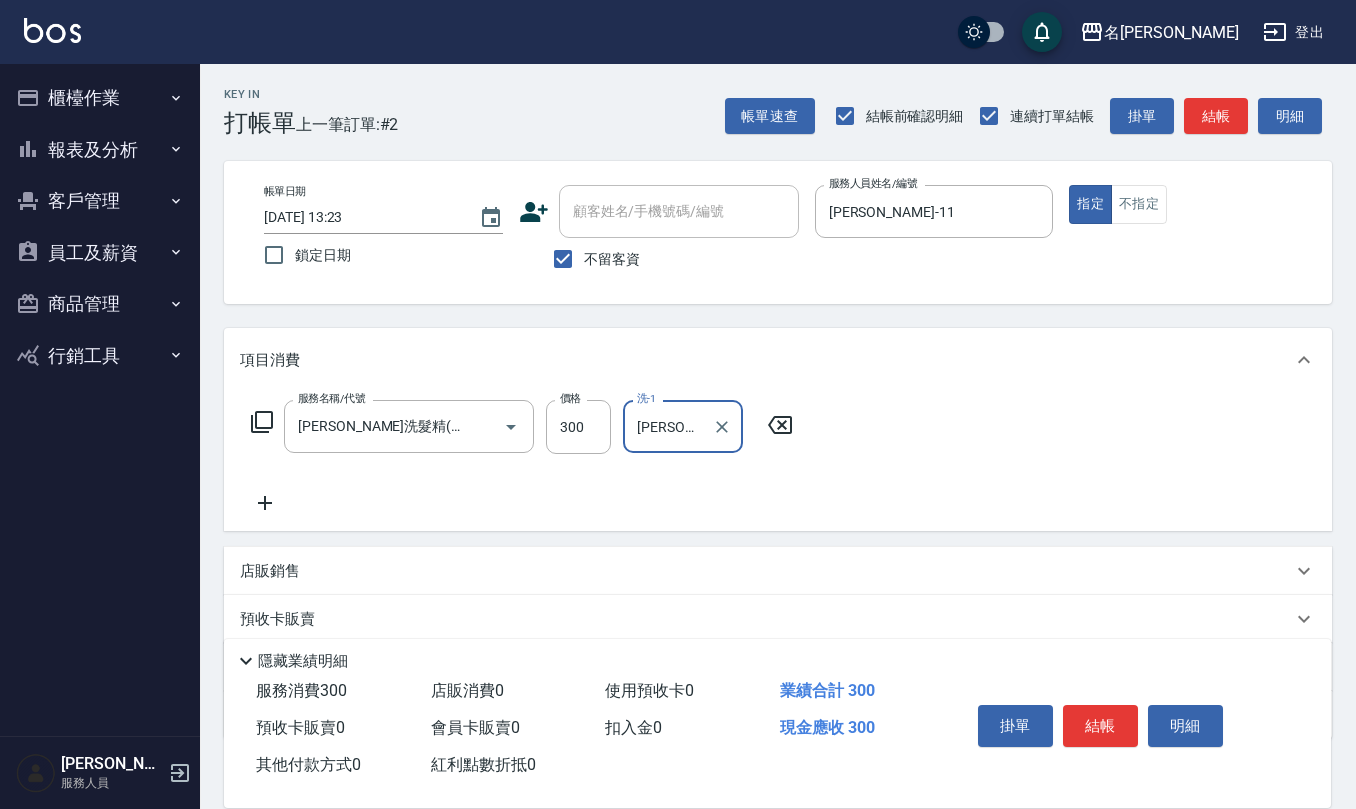 type on "[PERSON_NAME]橙-11" 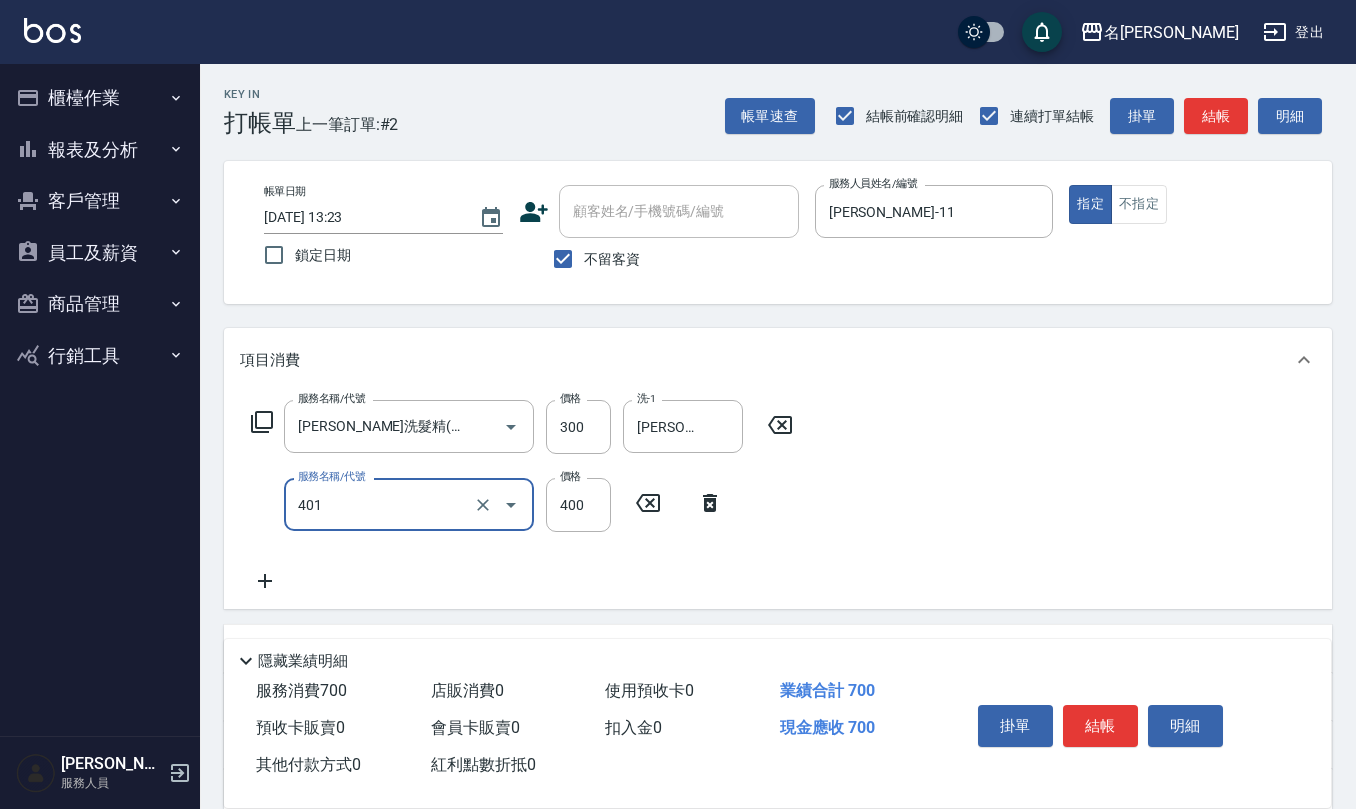 type on "剪髮(401)" 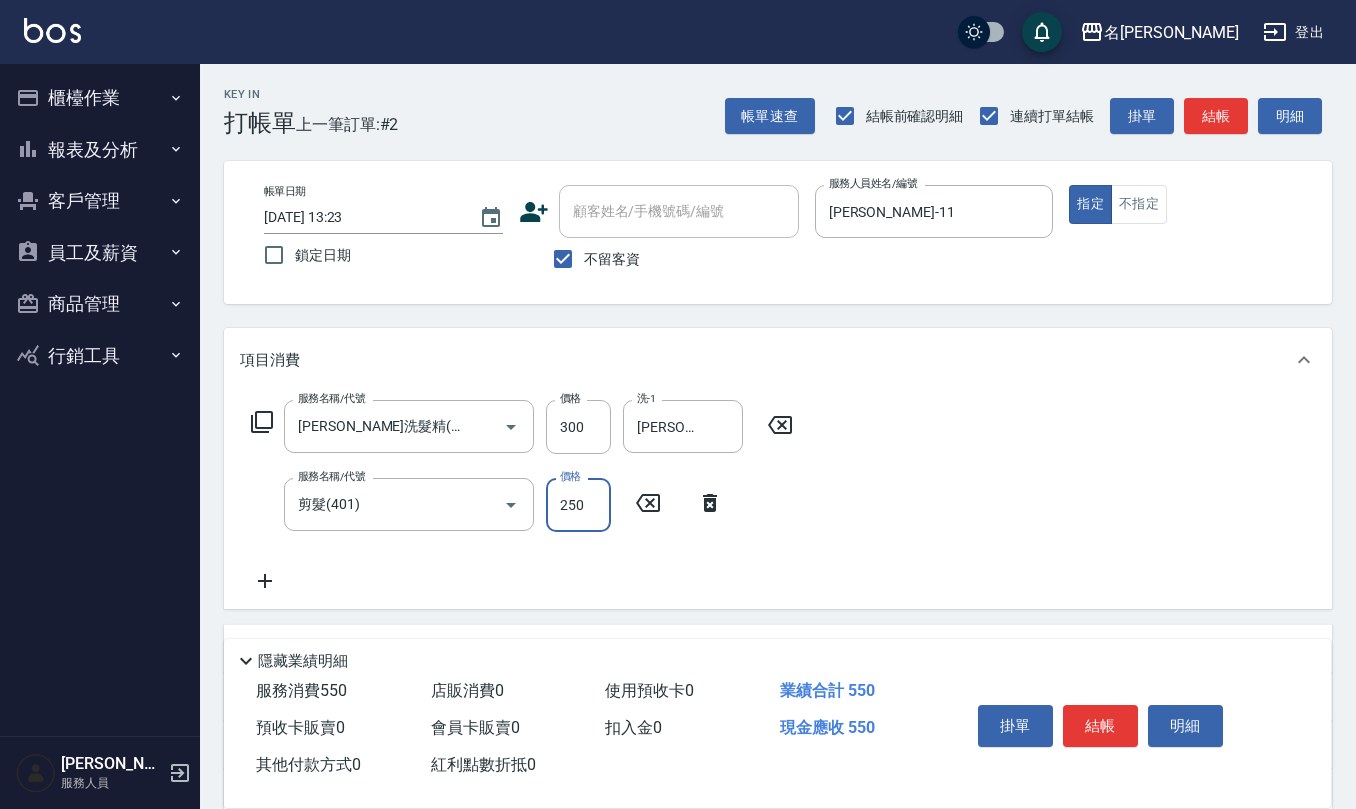 type on "250" 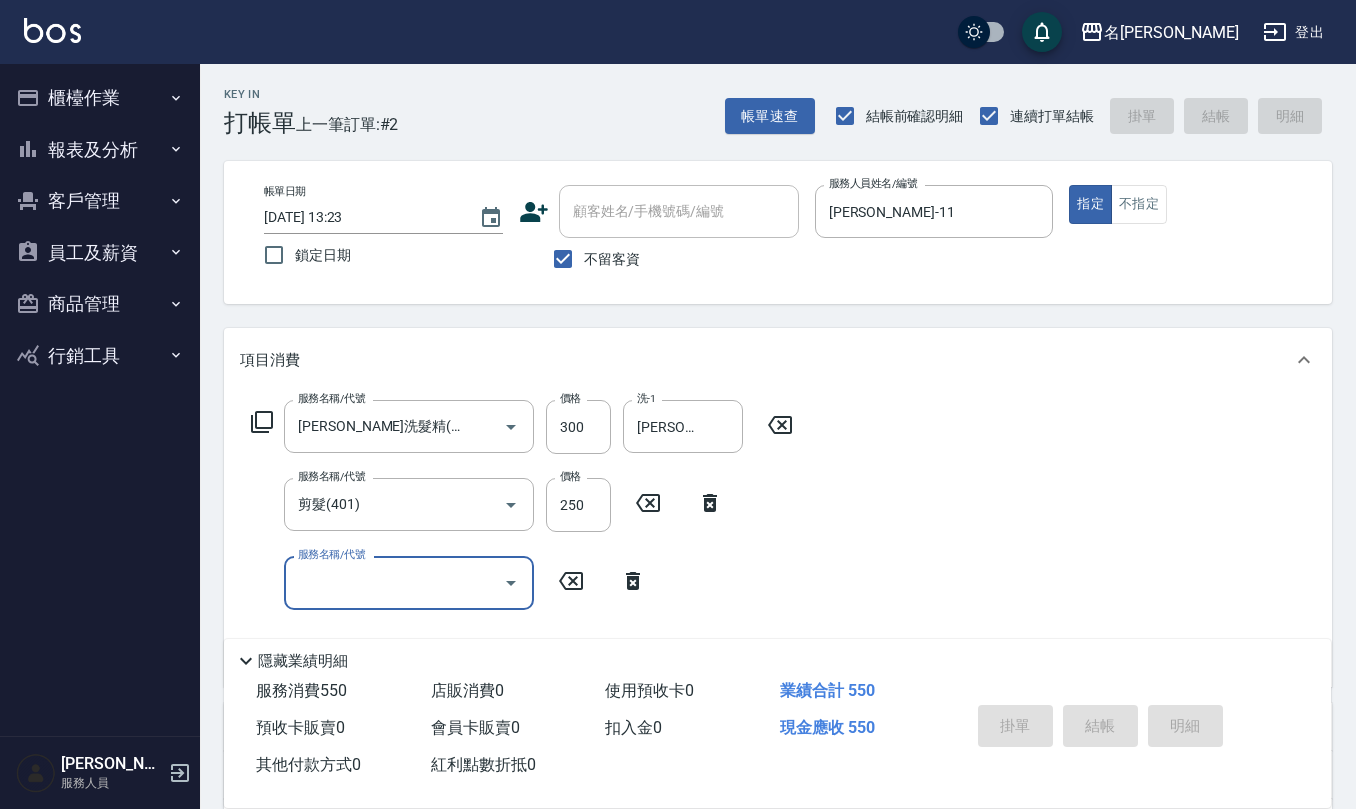 type 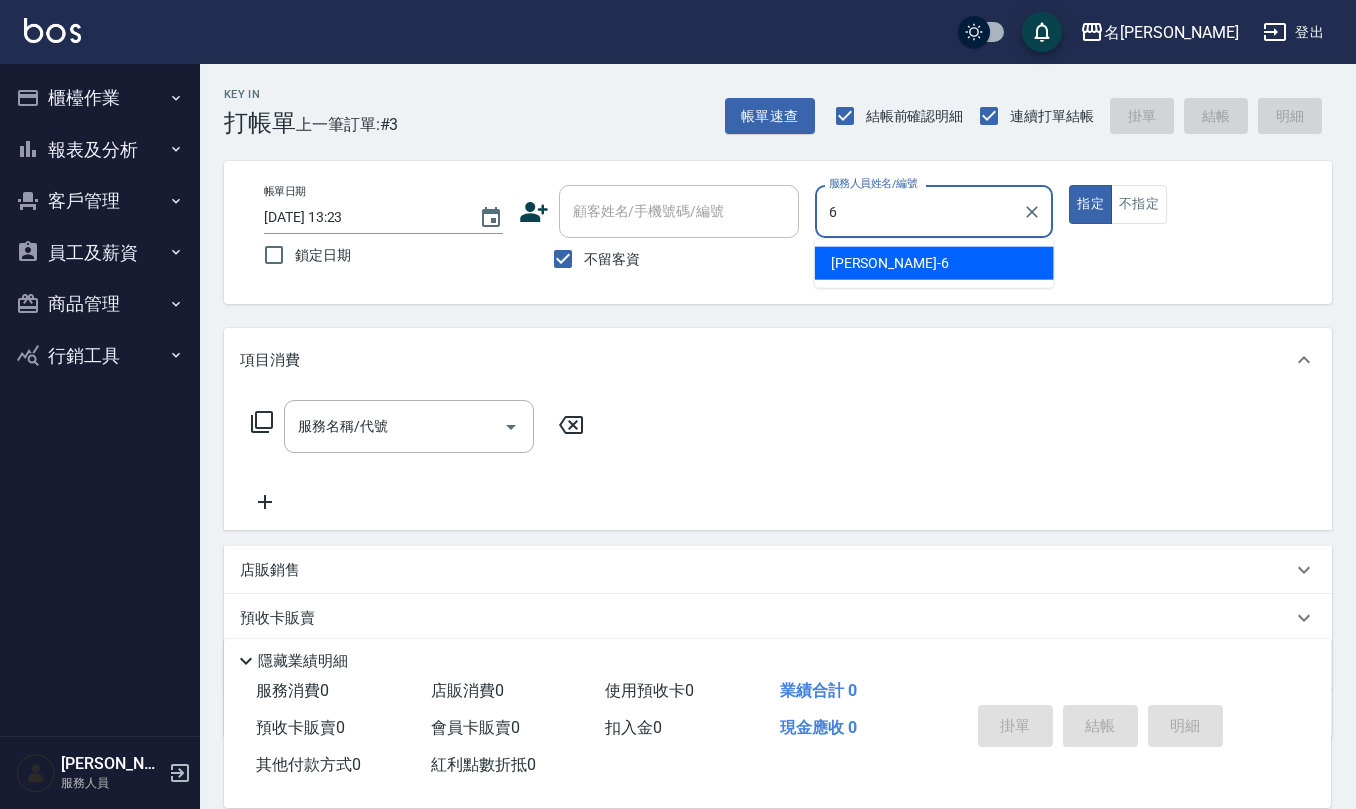 type on "[PERSON_NAME]-6" 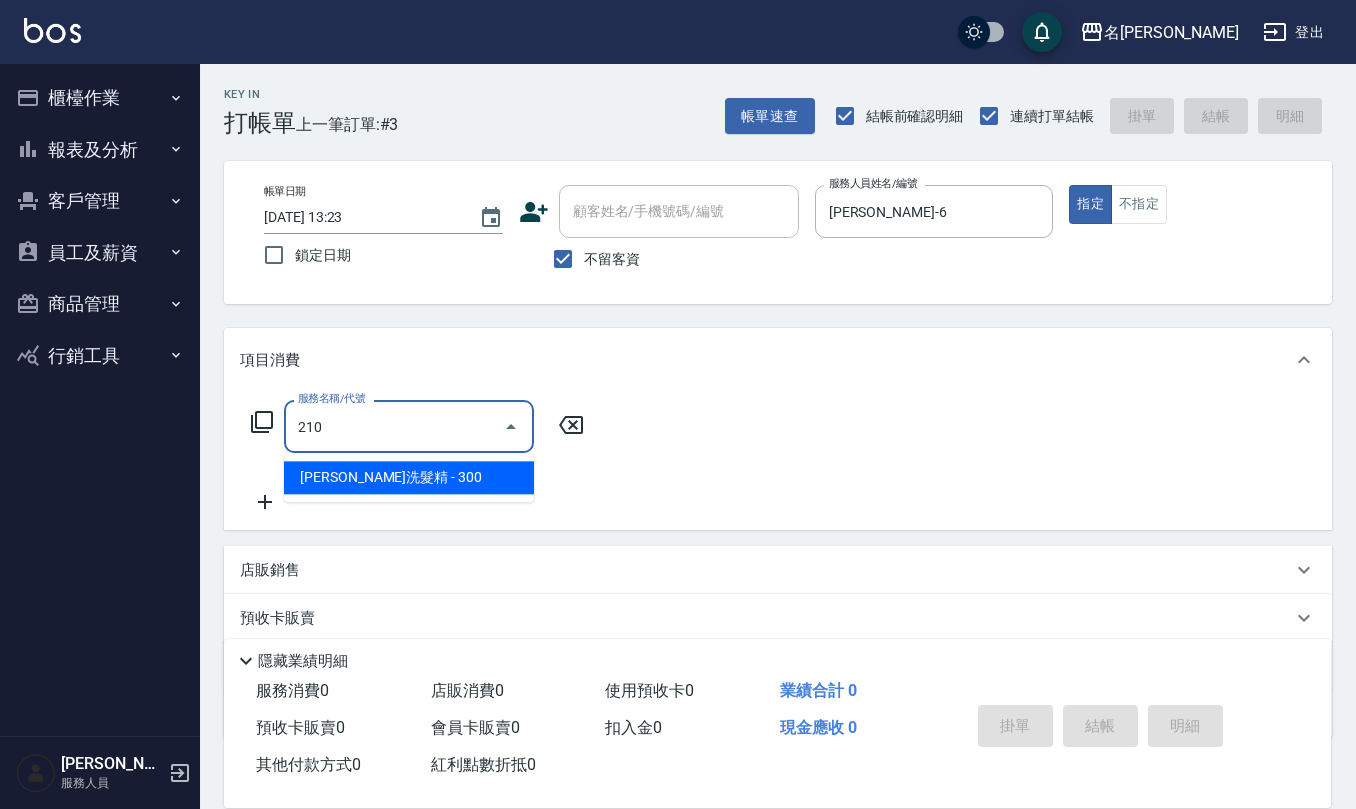 type on "[PERSON_NAME]洗髮精(210)" 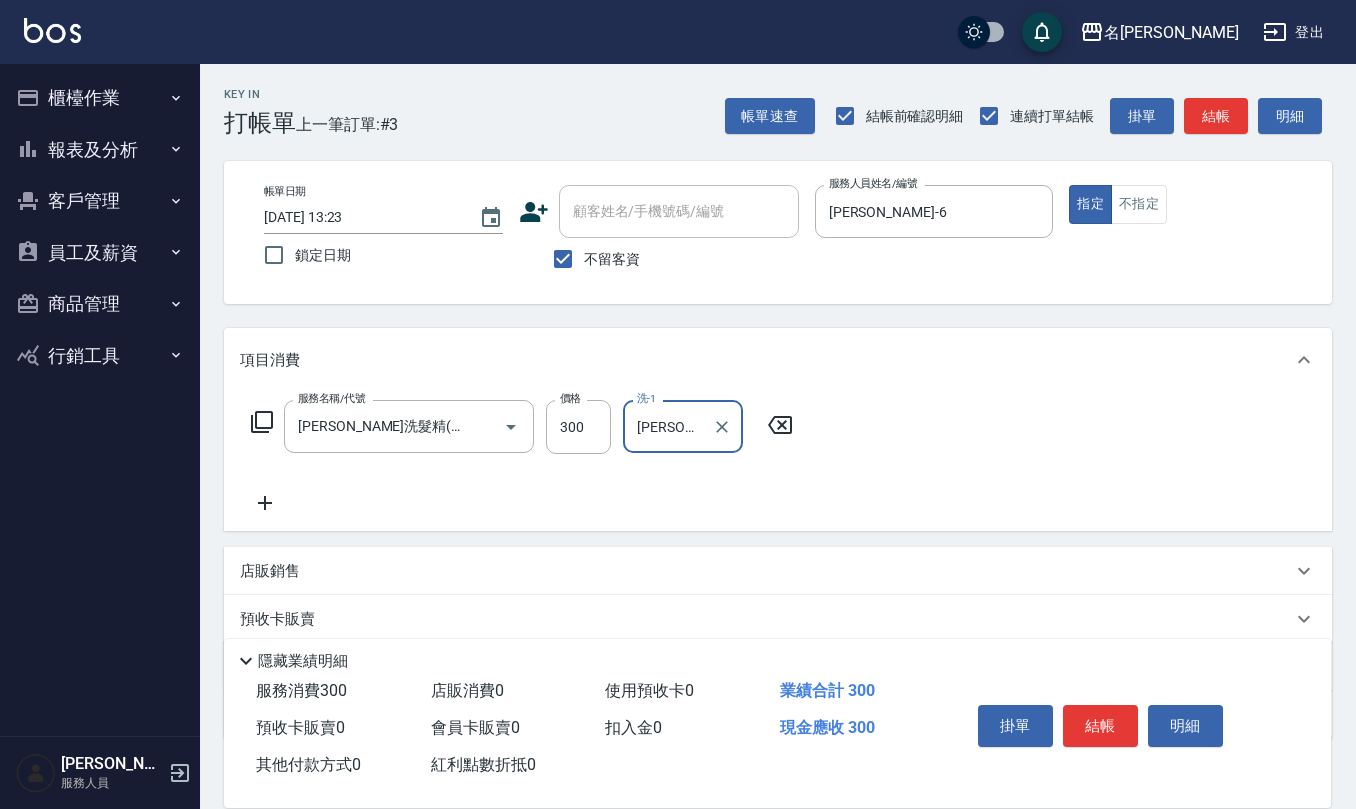 type on "[PERSON_NAME]-26" 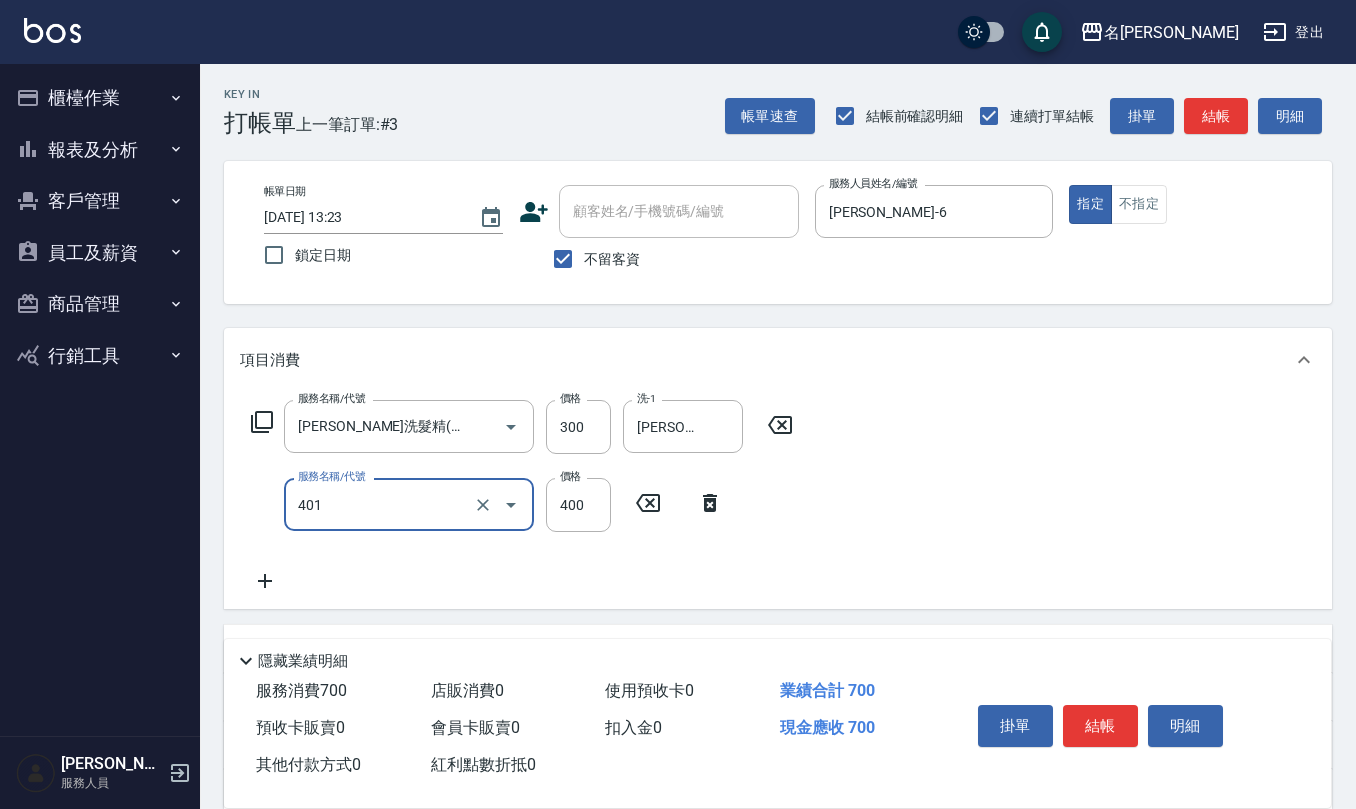 type on "剪髮(401)" 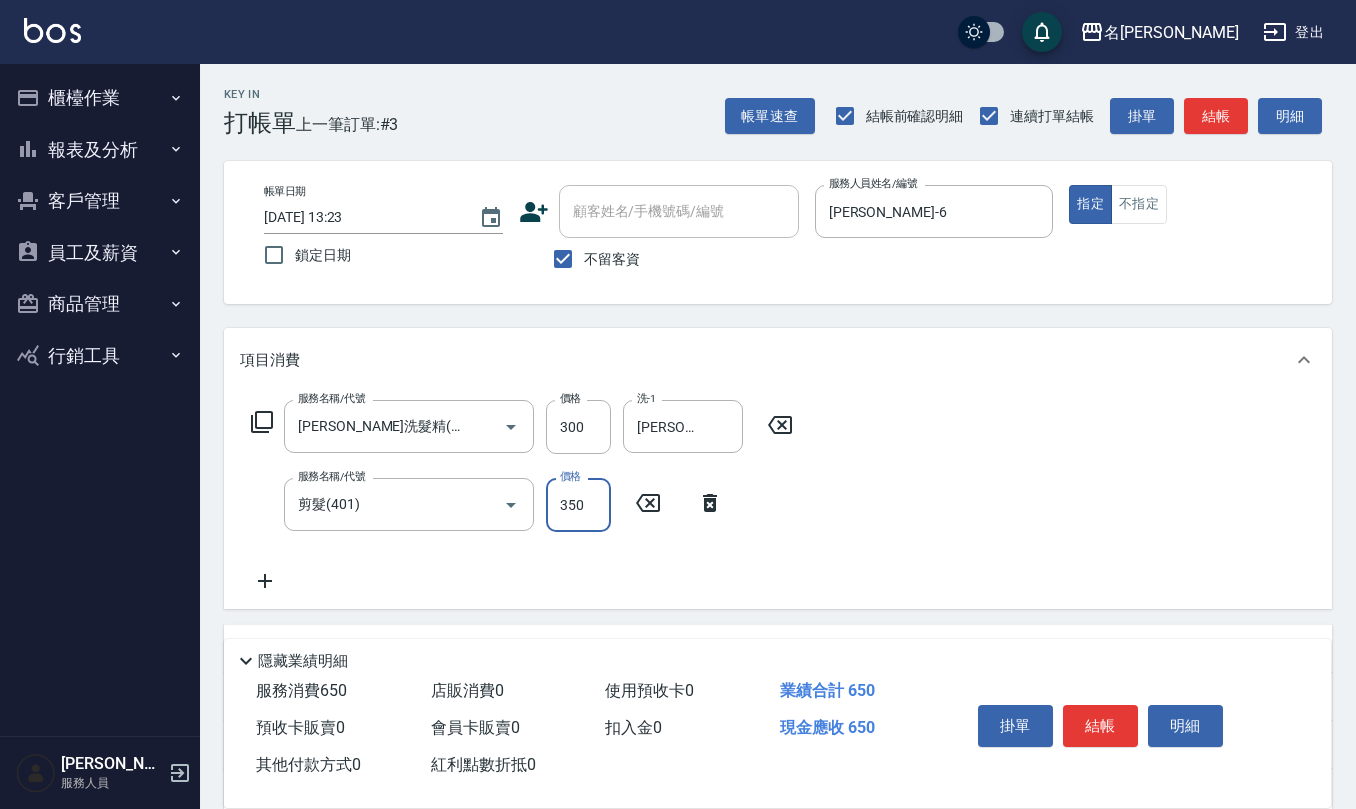 type on "350" 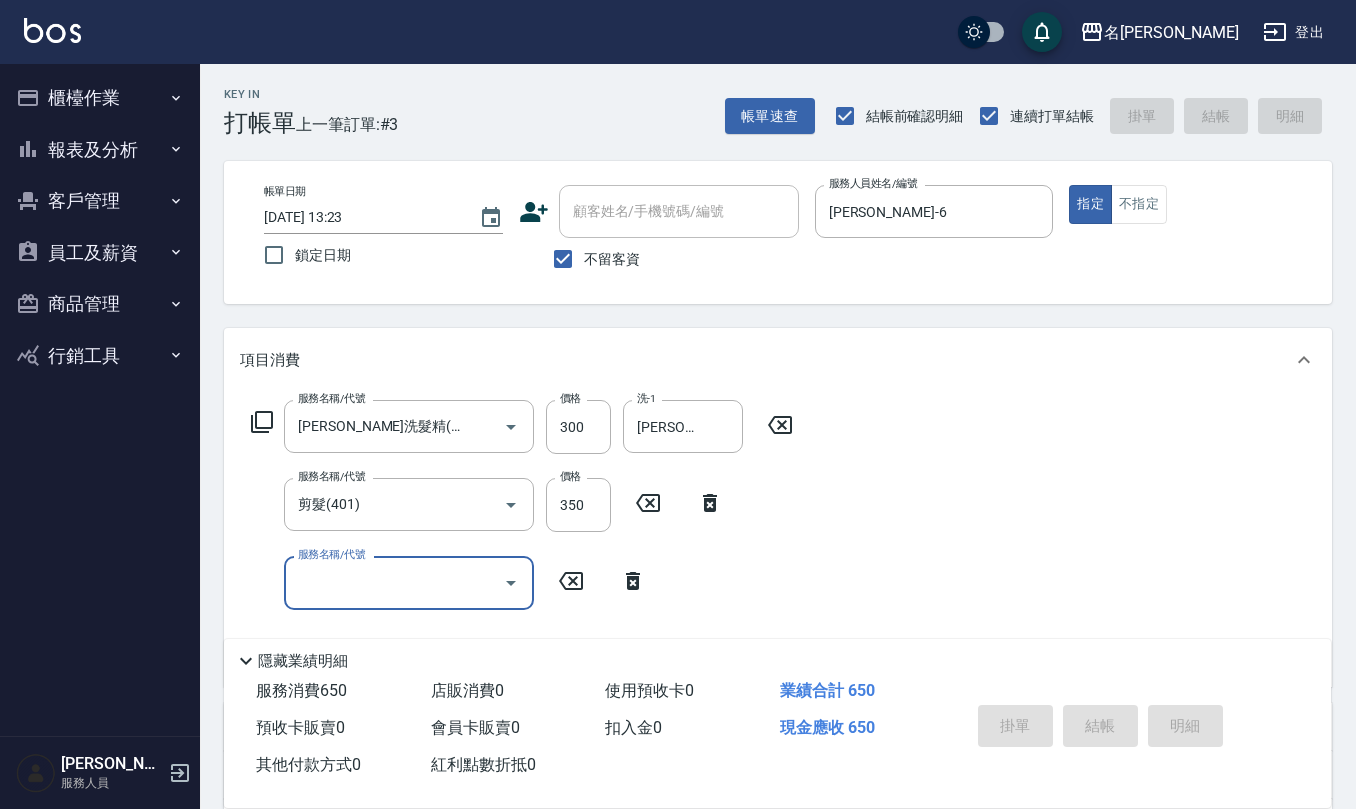 type 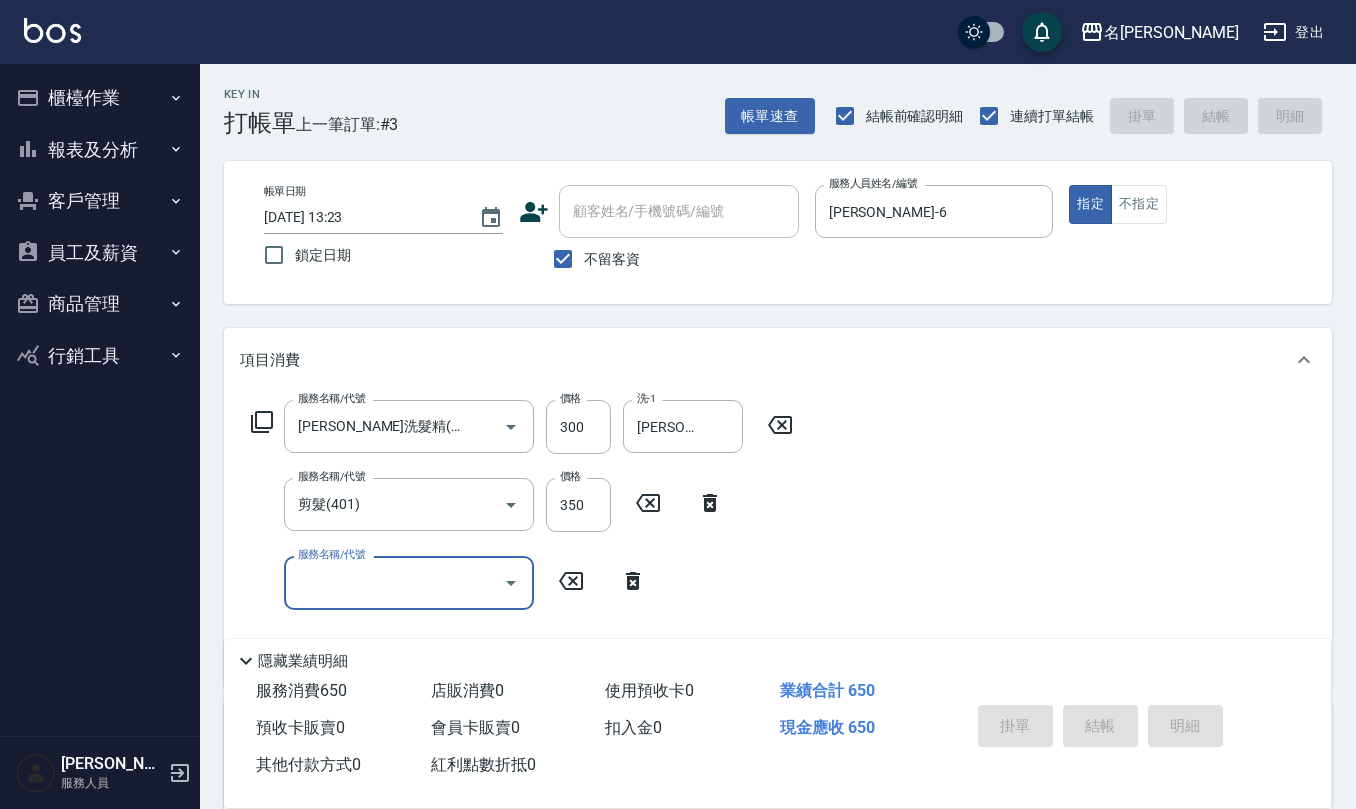 type 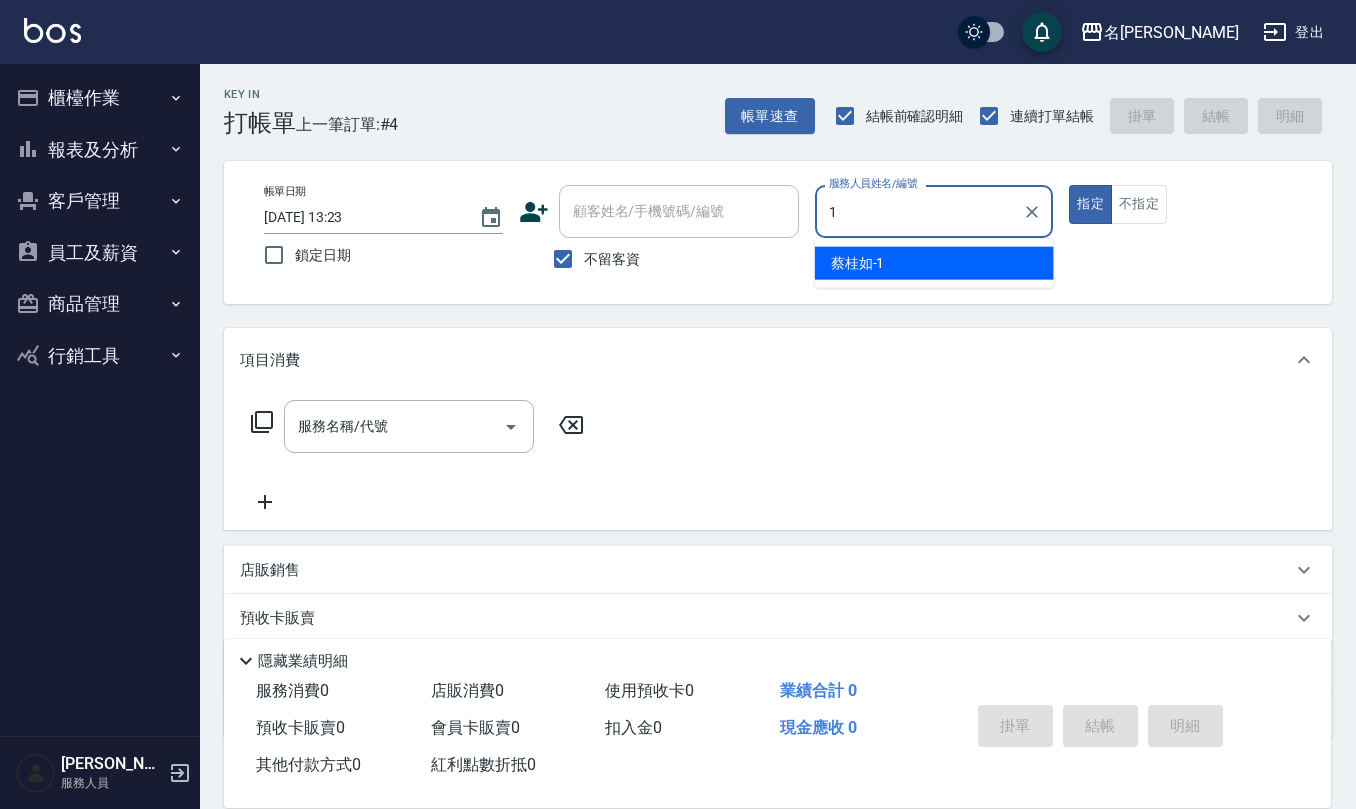 type on "[PERSON_NAME]1" 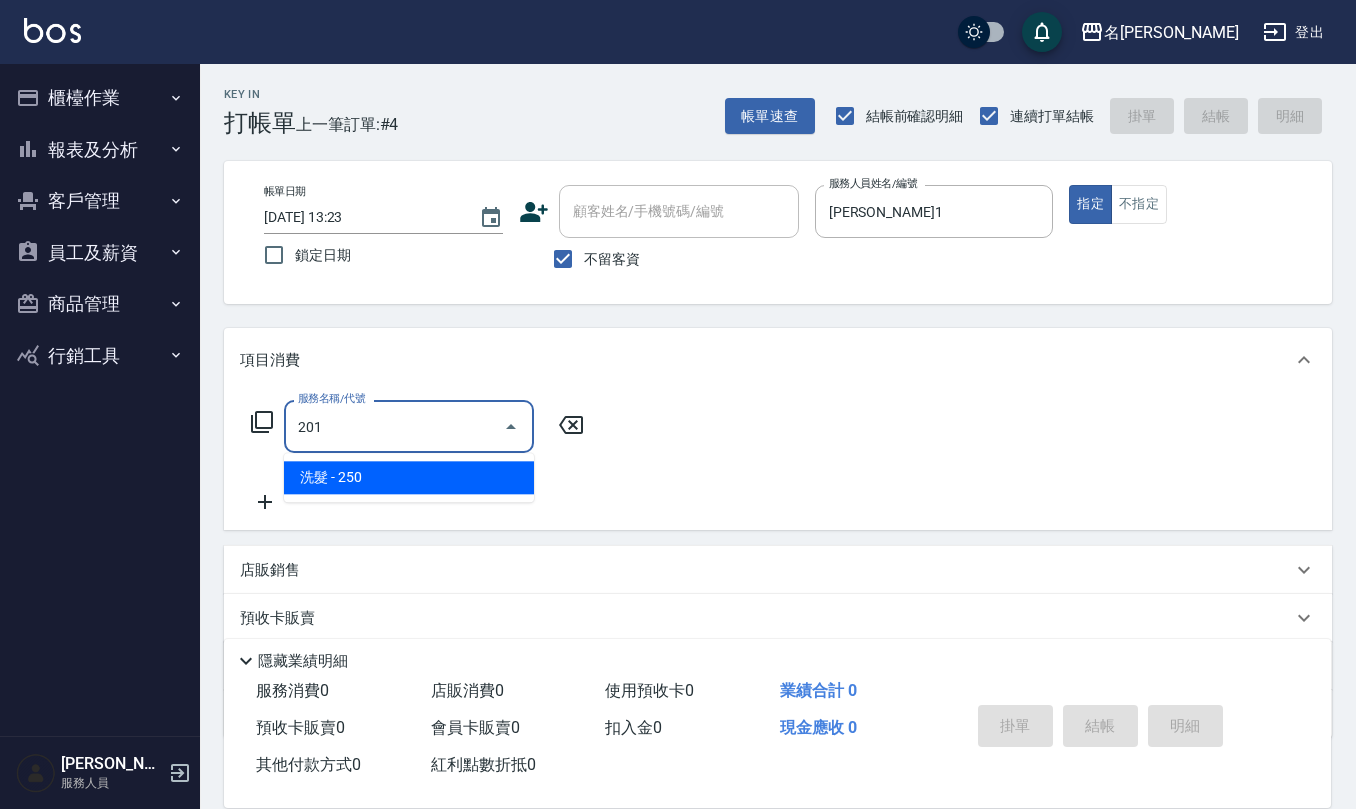 type on "洗髮(201)" 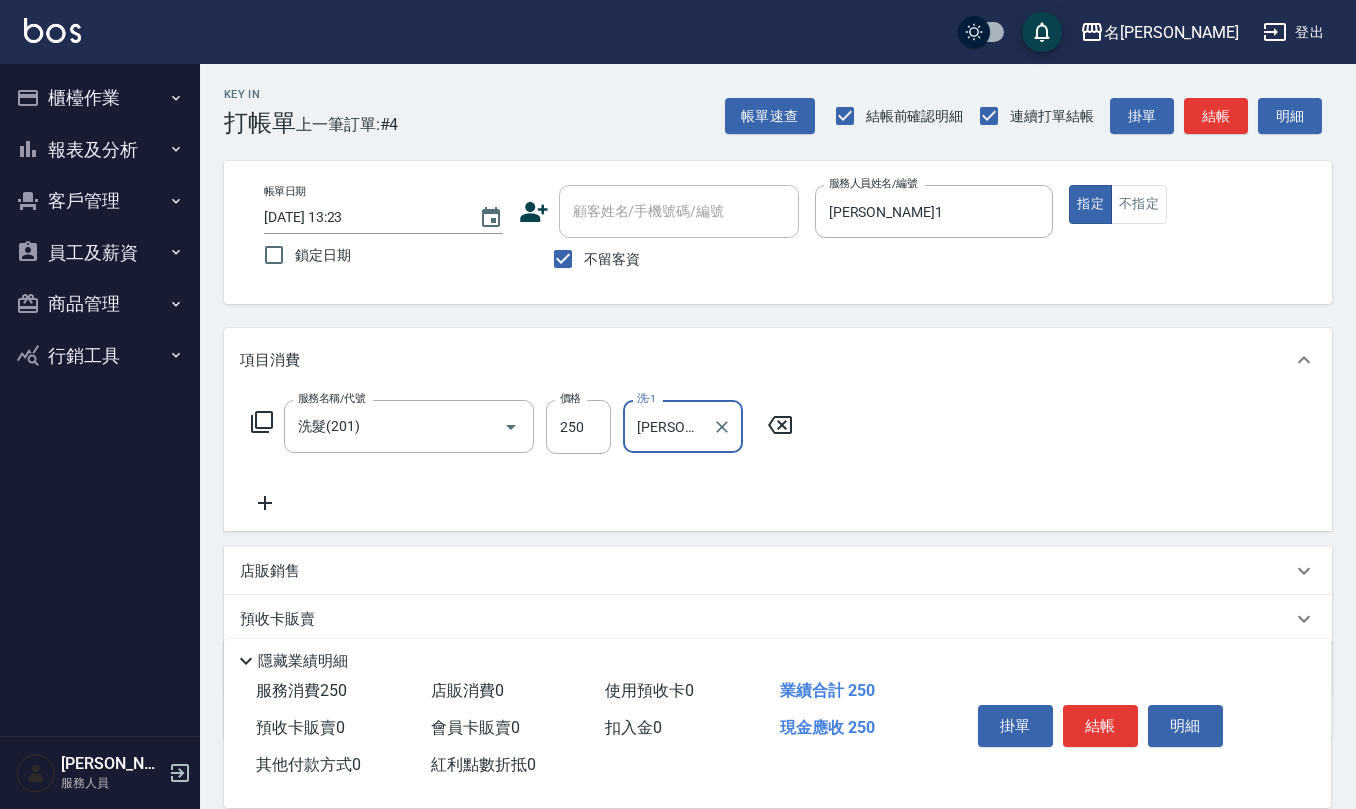 type on "[PERSON_NAME]-33" 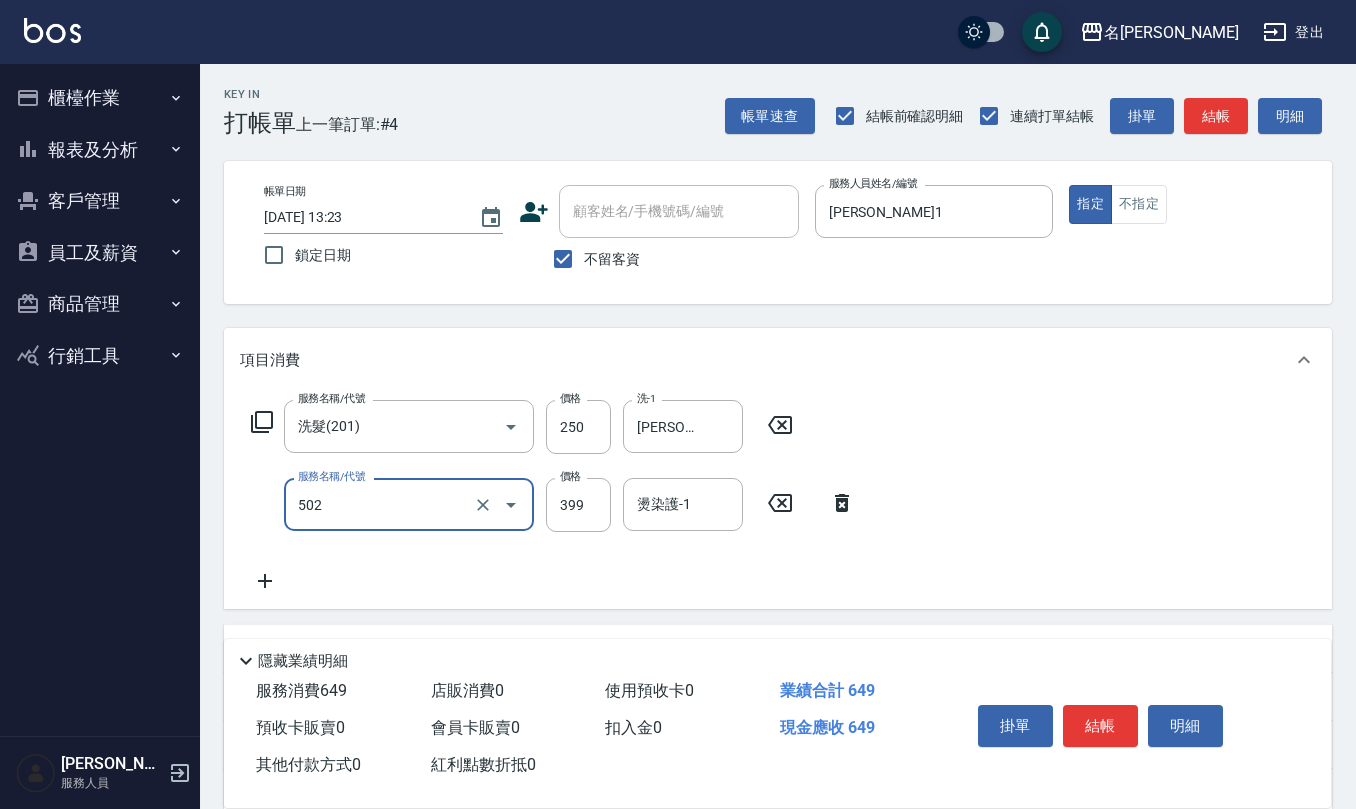 type on "挑染5束399(502)" 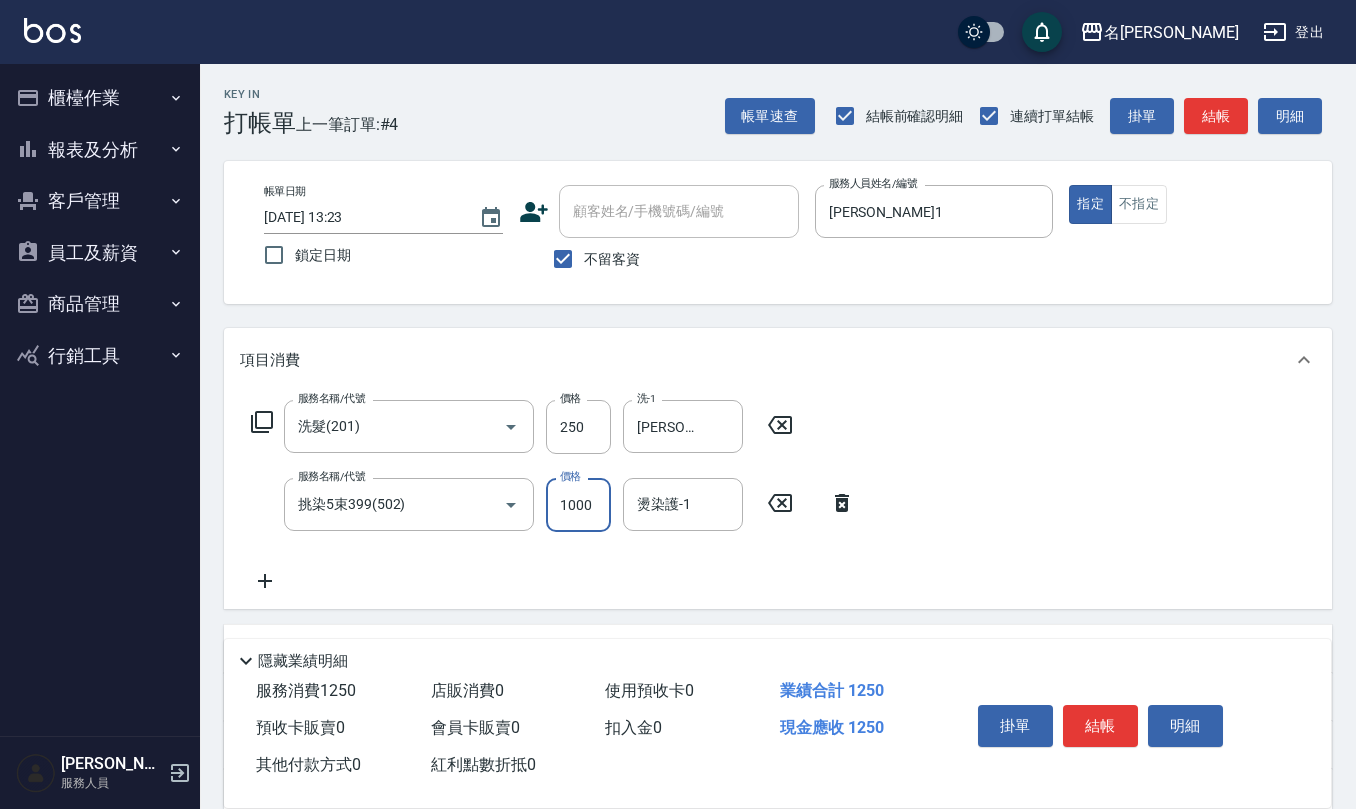 type on "1000" 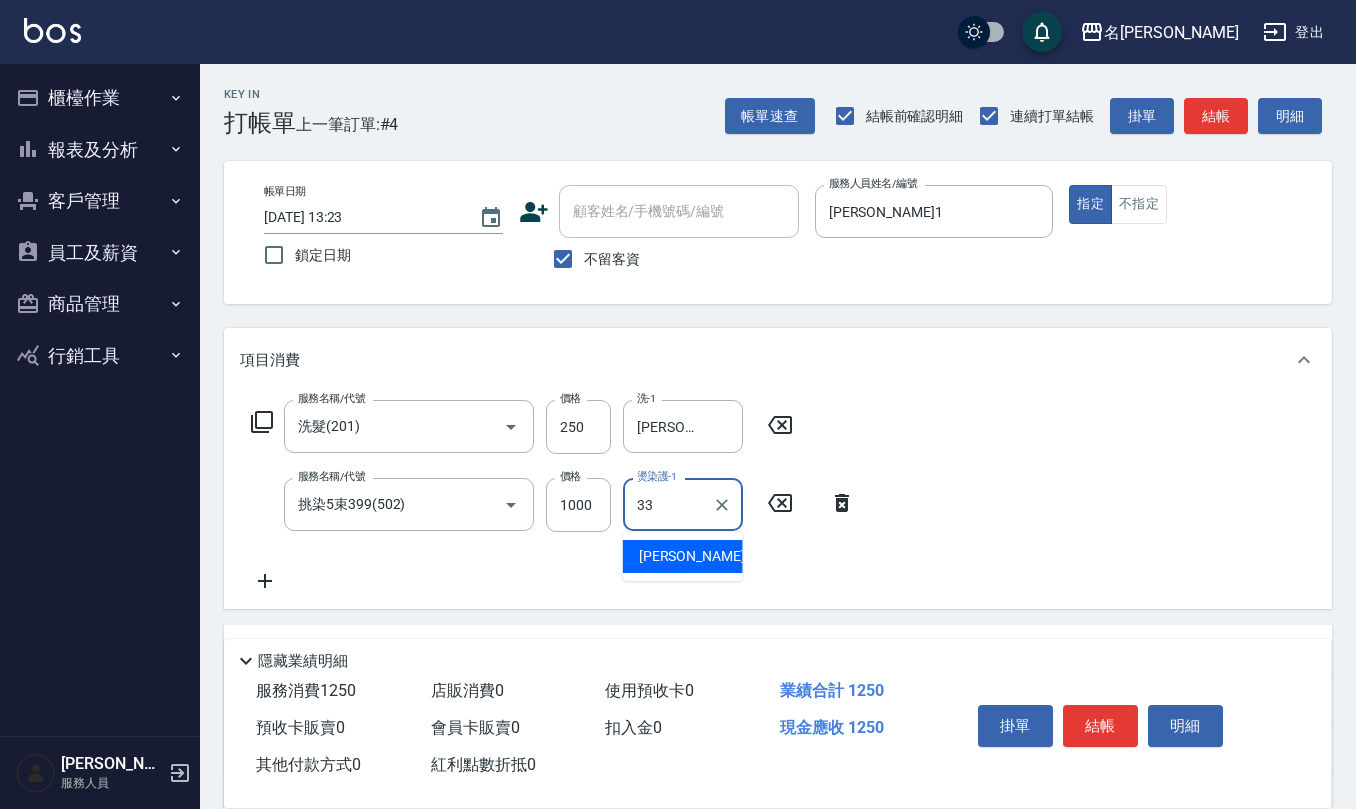 type on "[PERSON_NAME]-33" 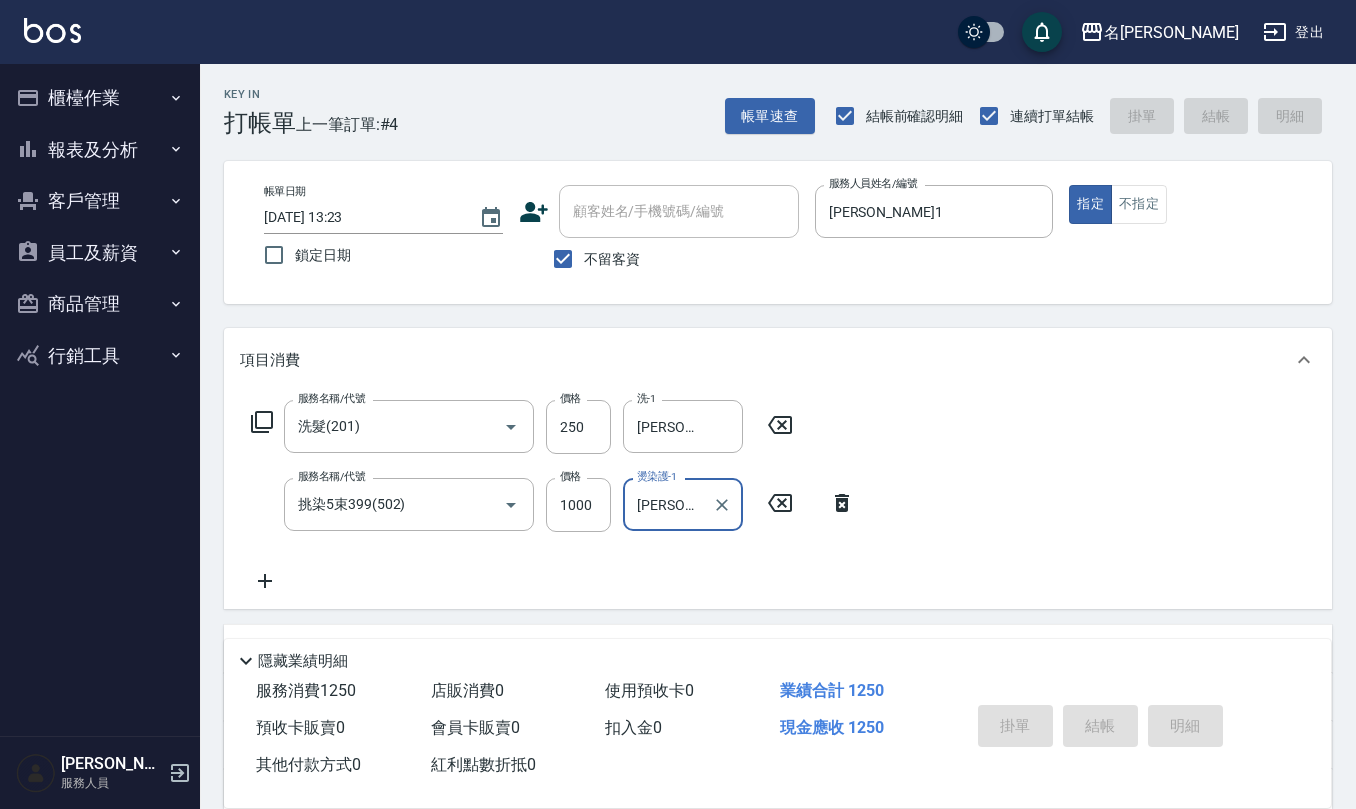 type 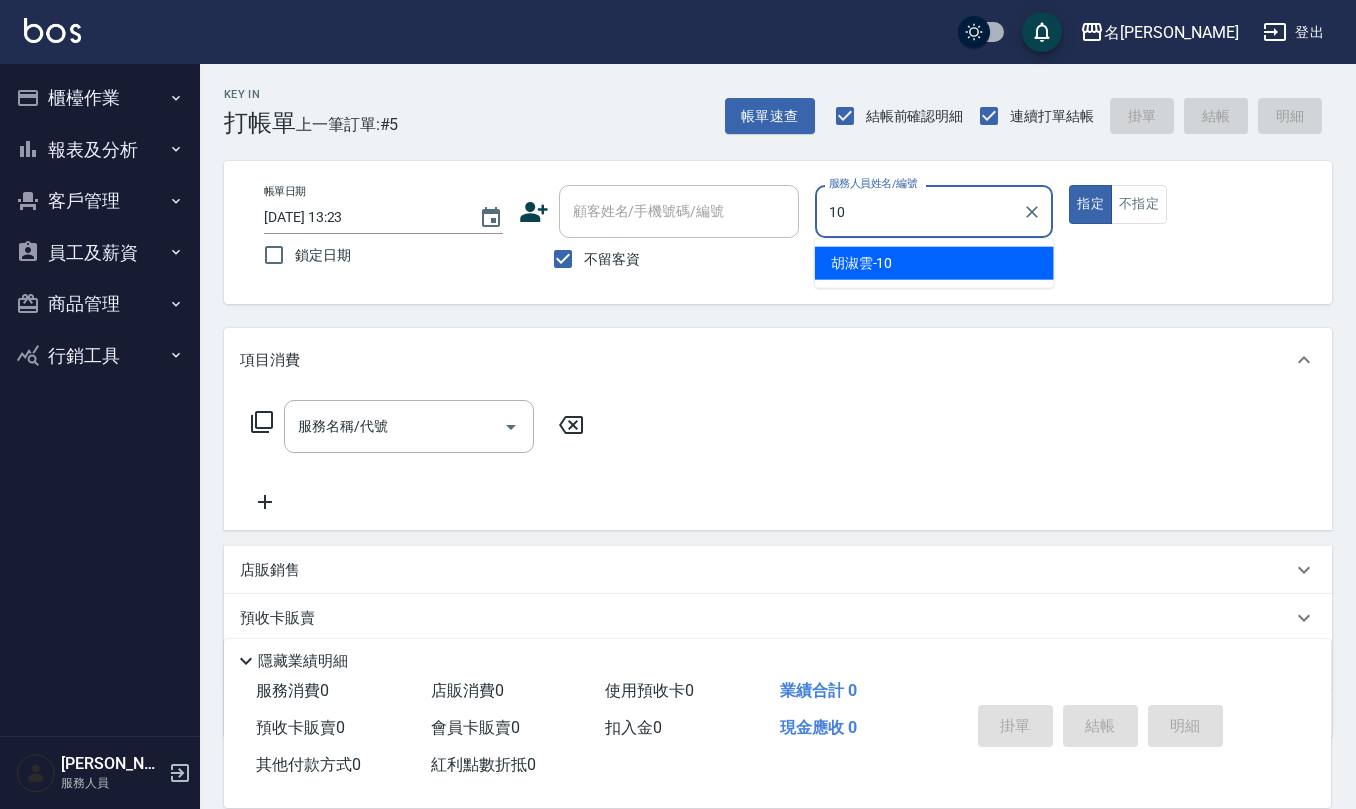 type on "[PERSON_NAME]-10" 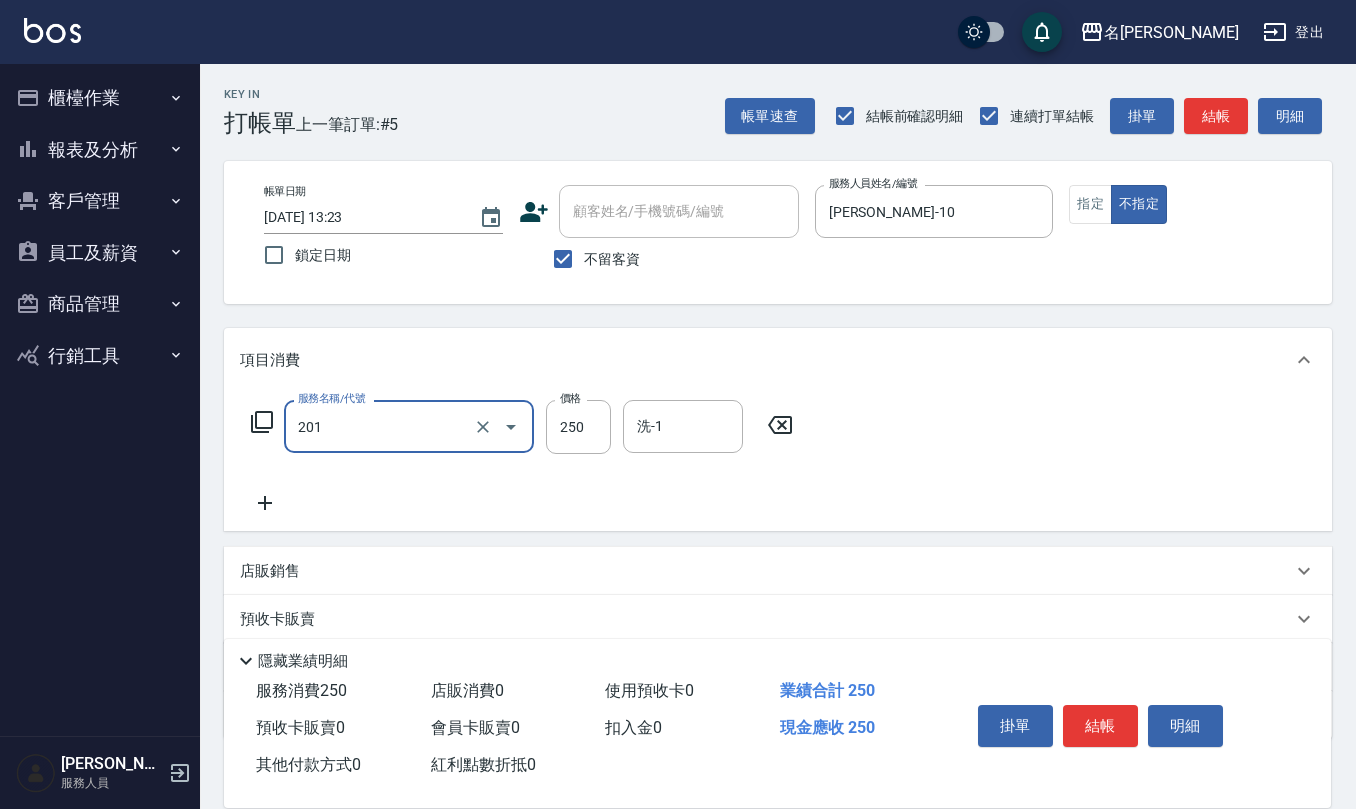 type on "洗髮(201)" 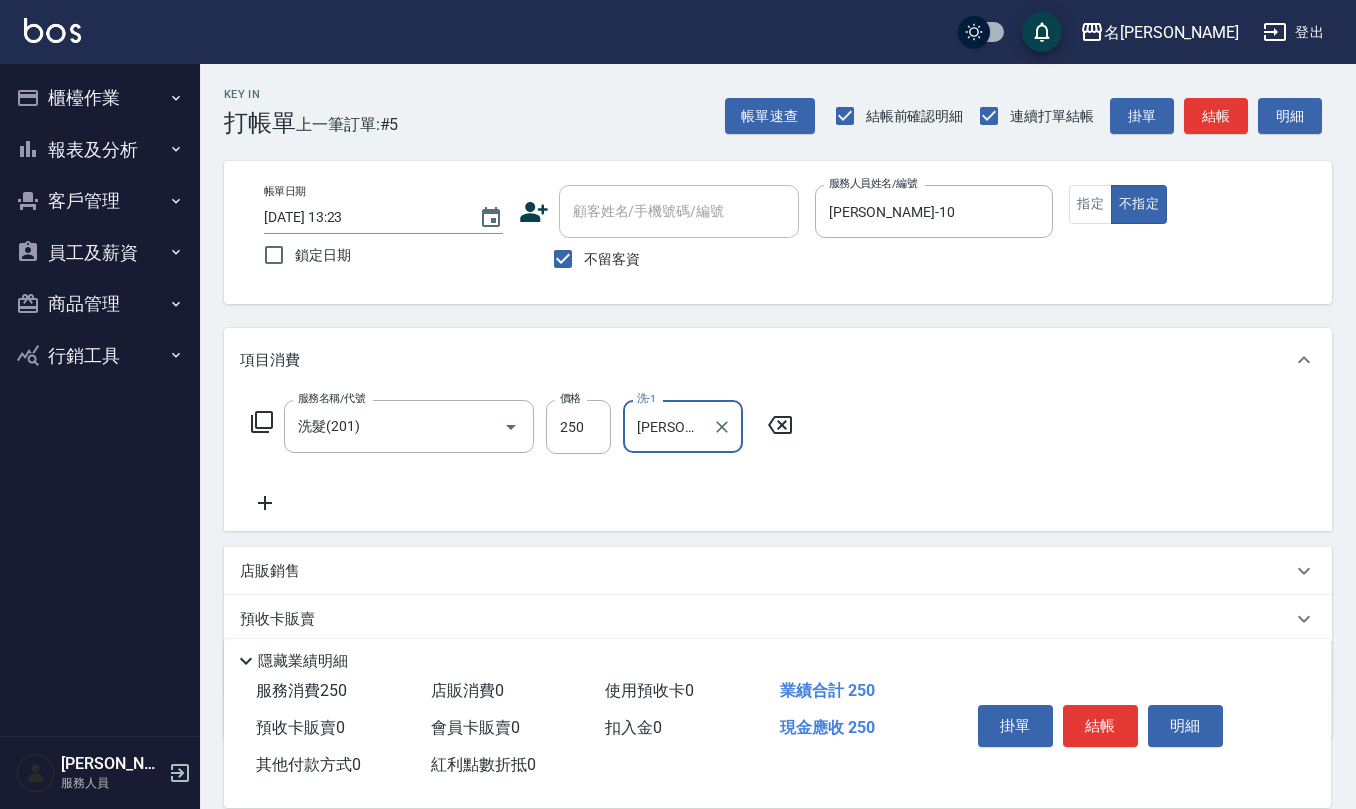 type on "[PERSON_NAME]-20" 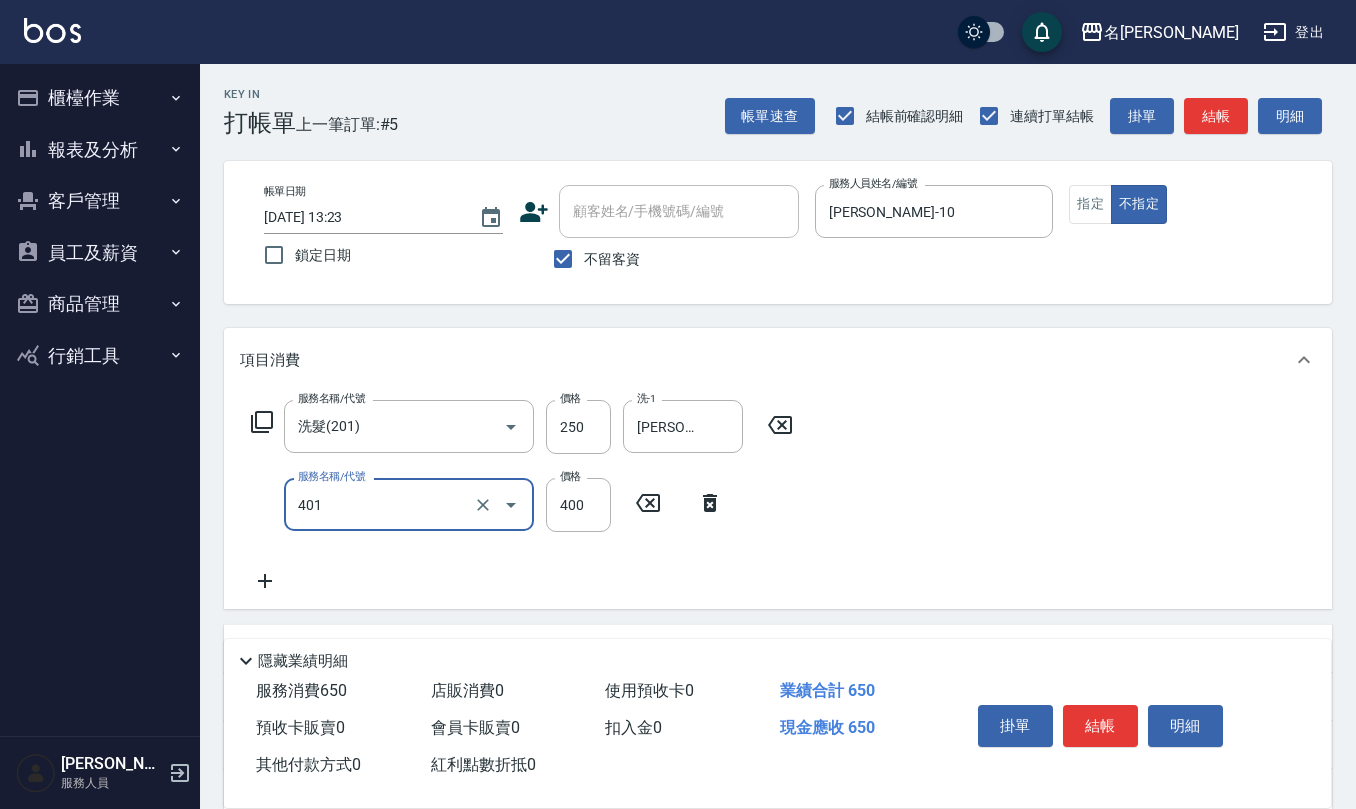 type on "剪髮(401)" 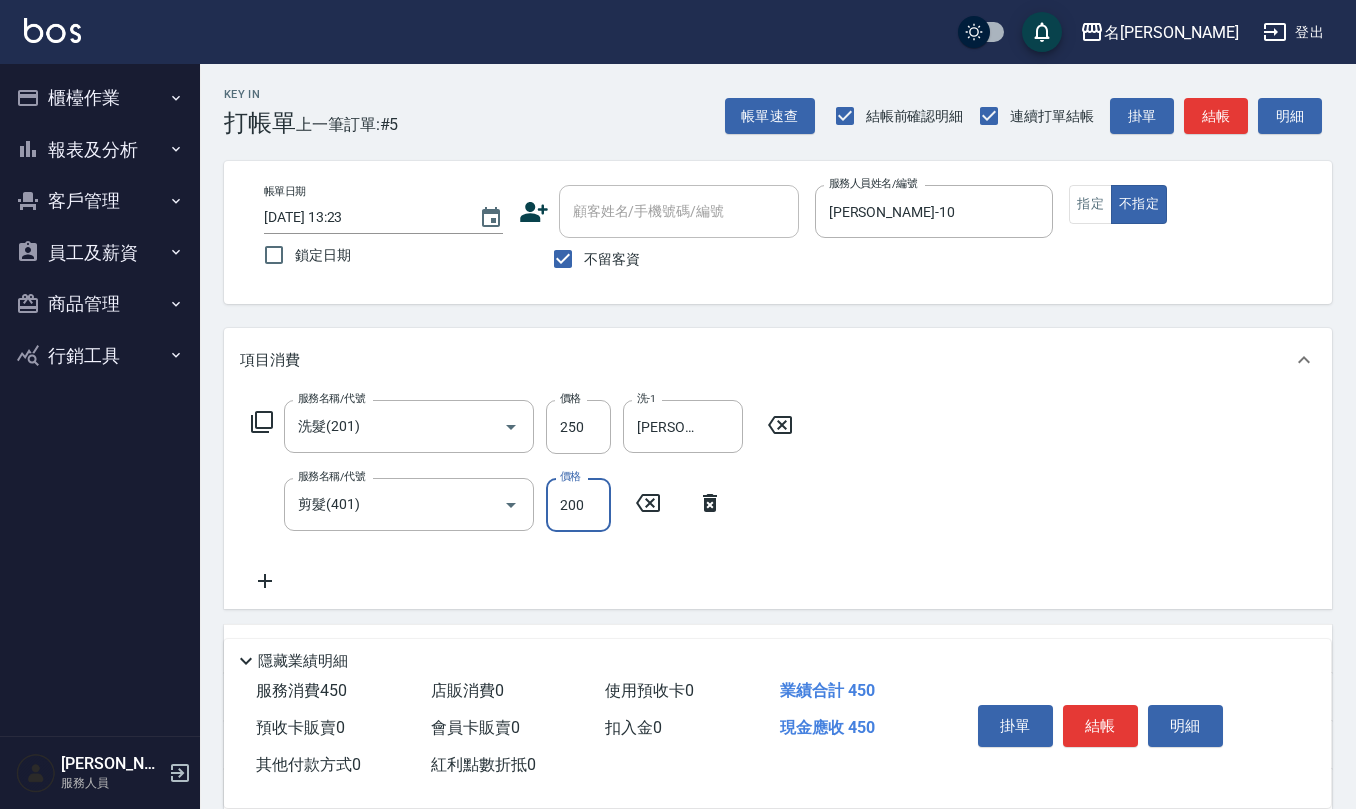type on "200" 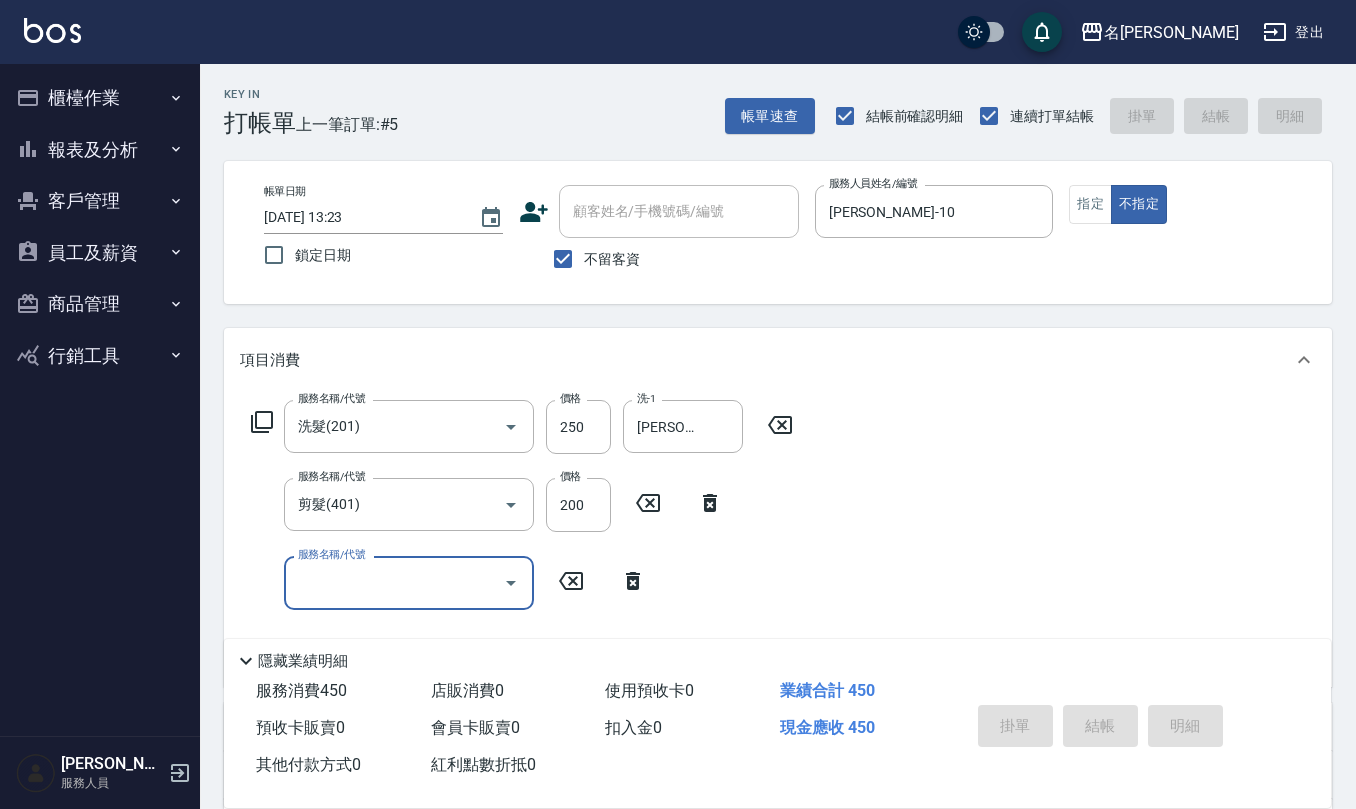 type on "2025/07/14 13:24" 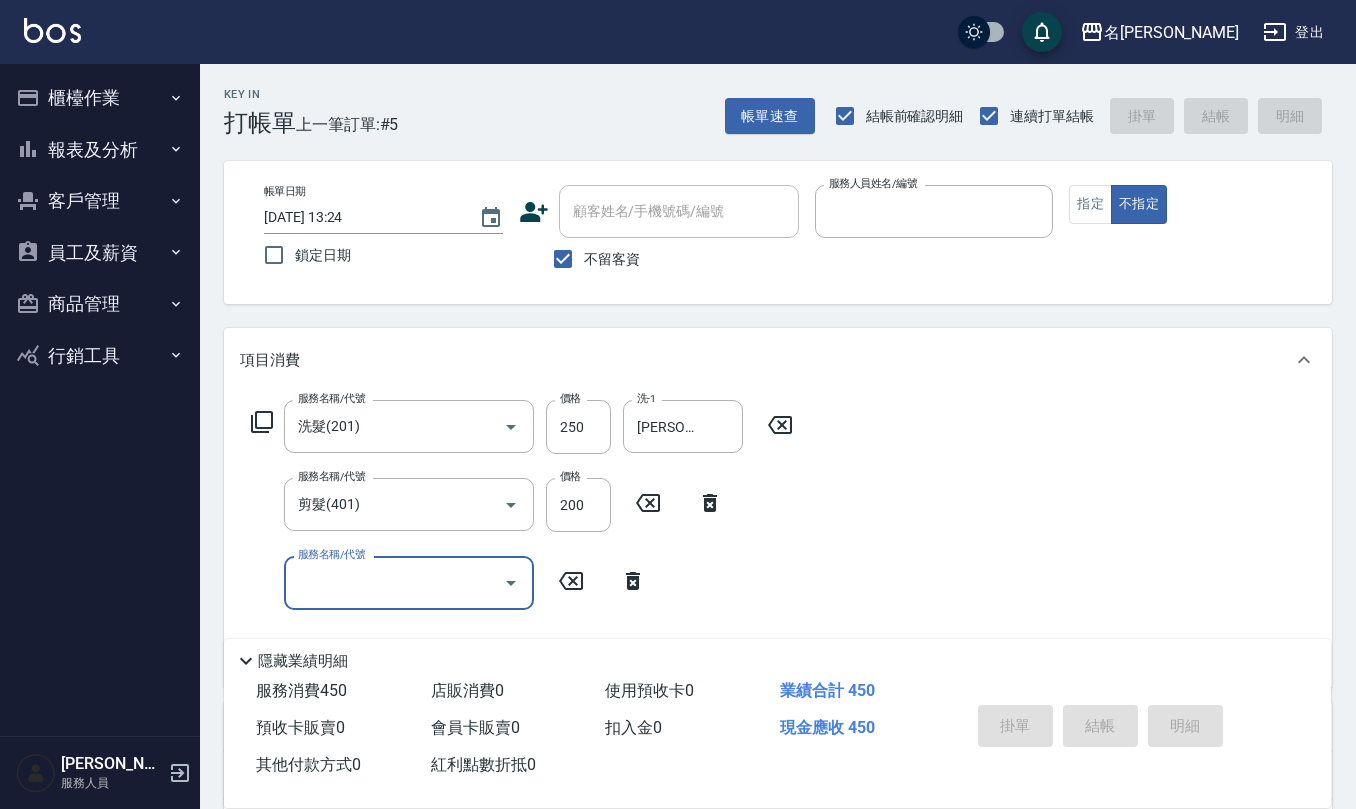 type 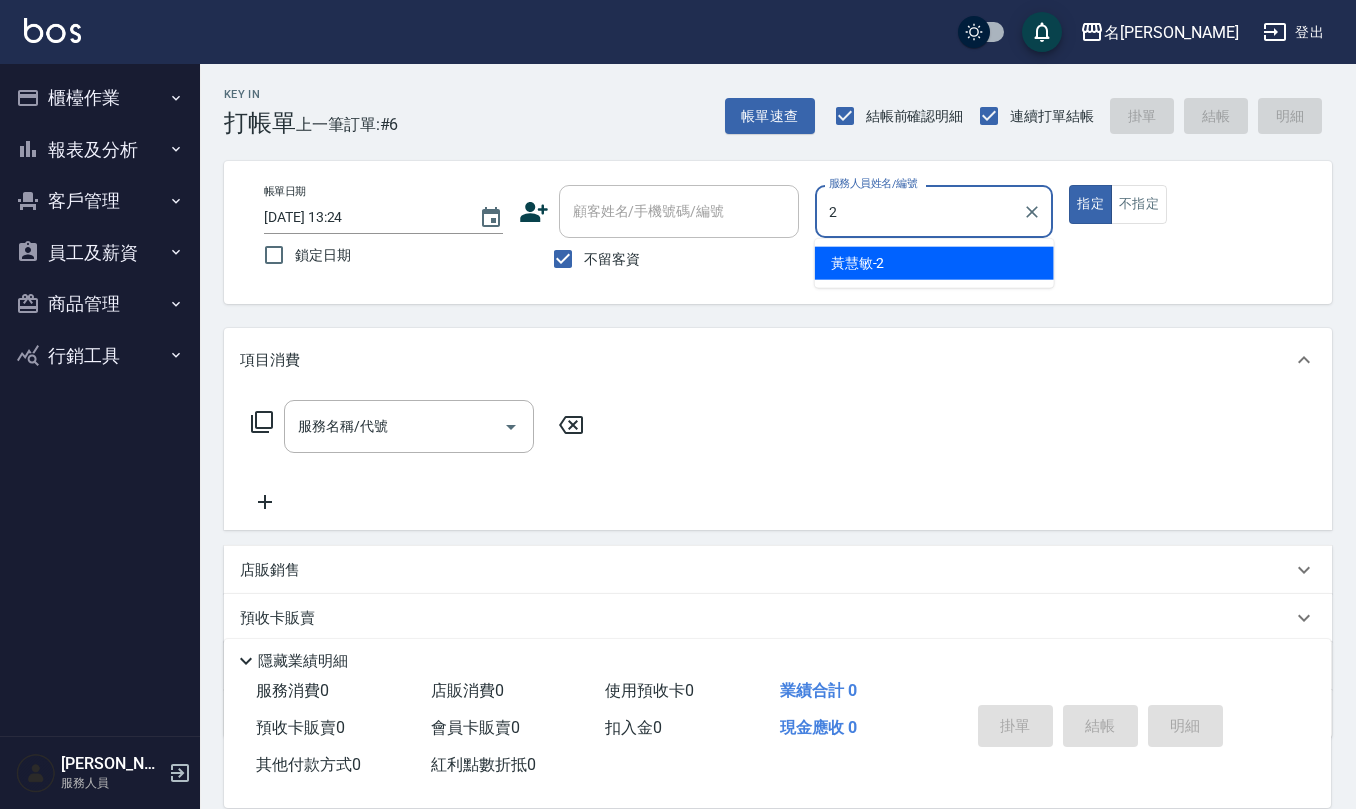 type on "[PERSON_NAME]-2" 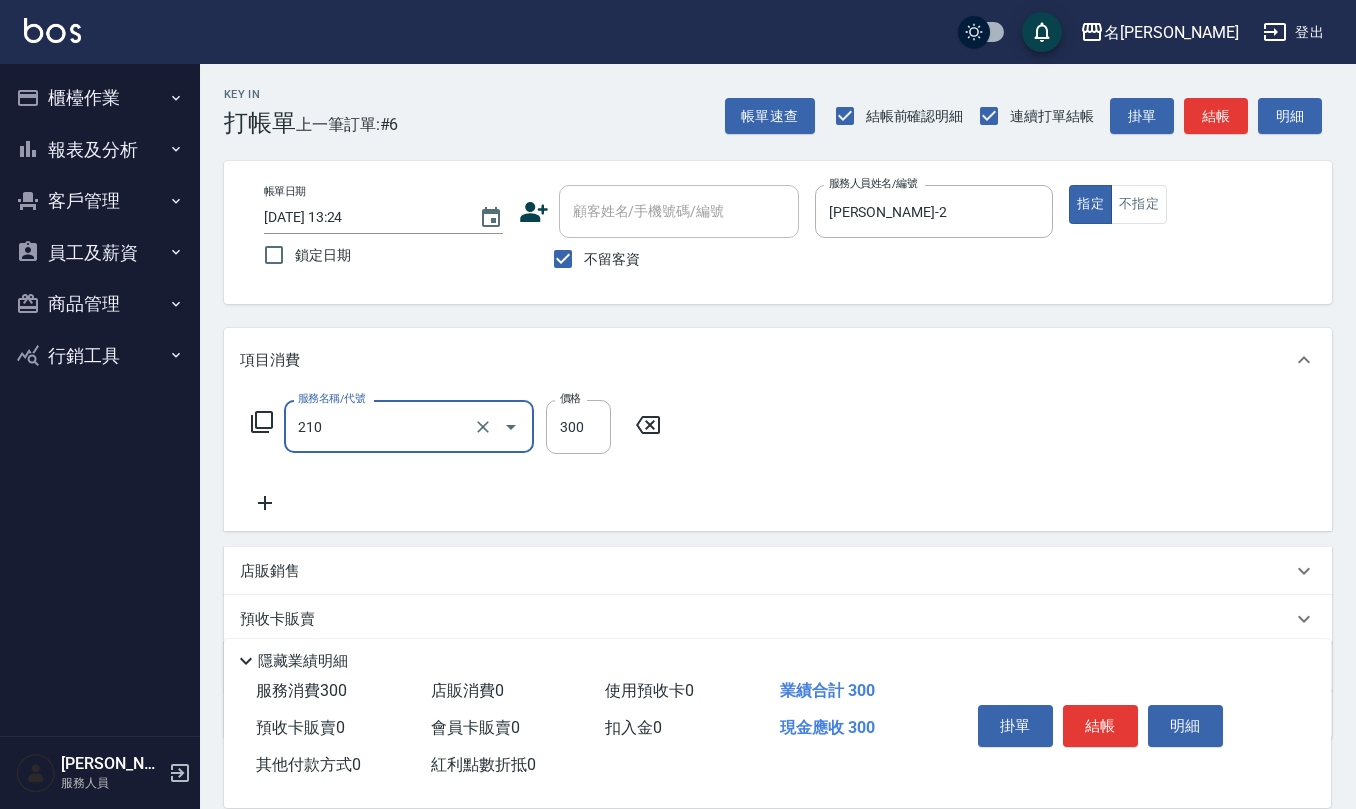 type on "[PERSON_NAME]洗髮精(210)" 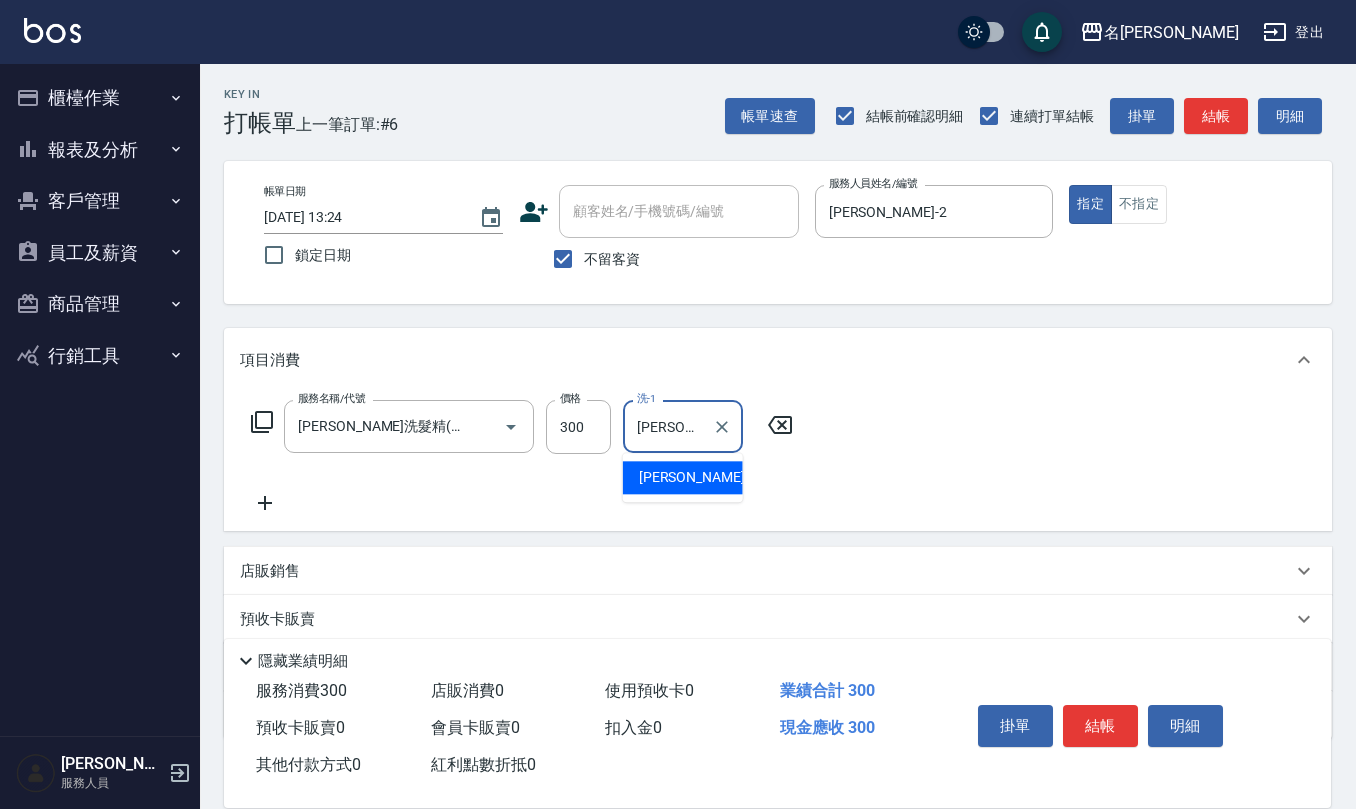 type on "[PERSON_NAME]-25" 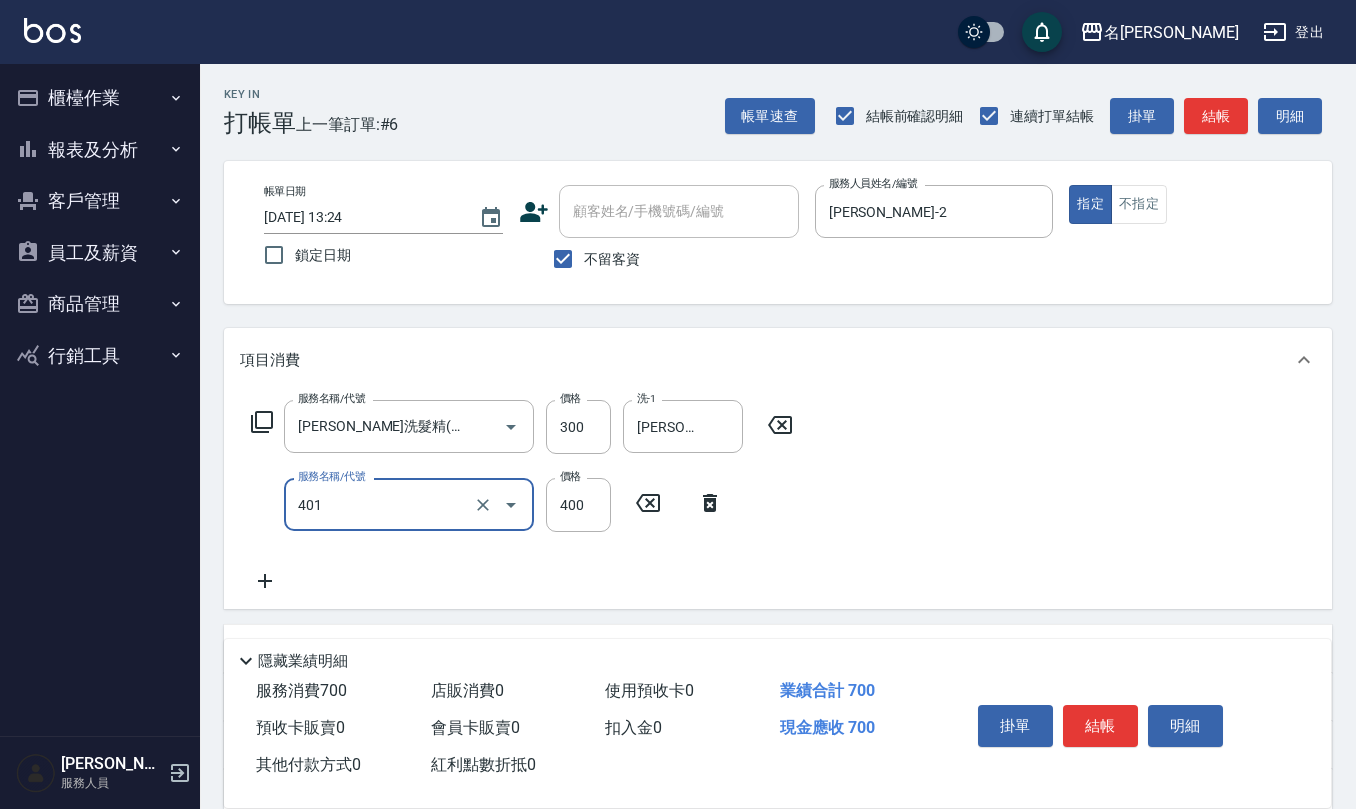 type on "剪髮(401)" 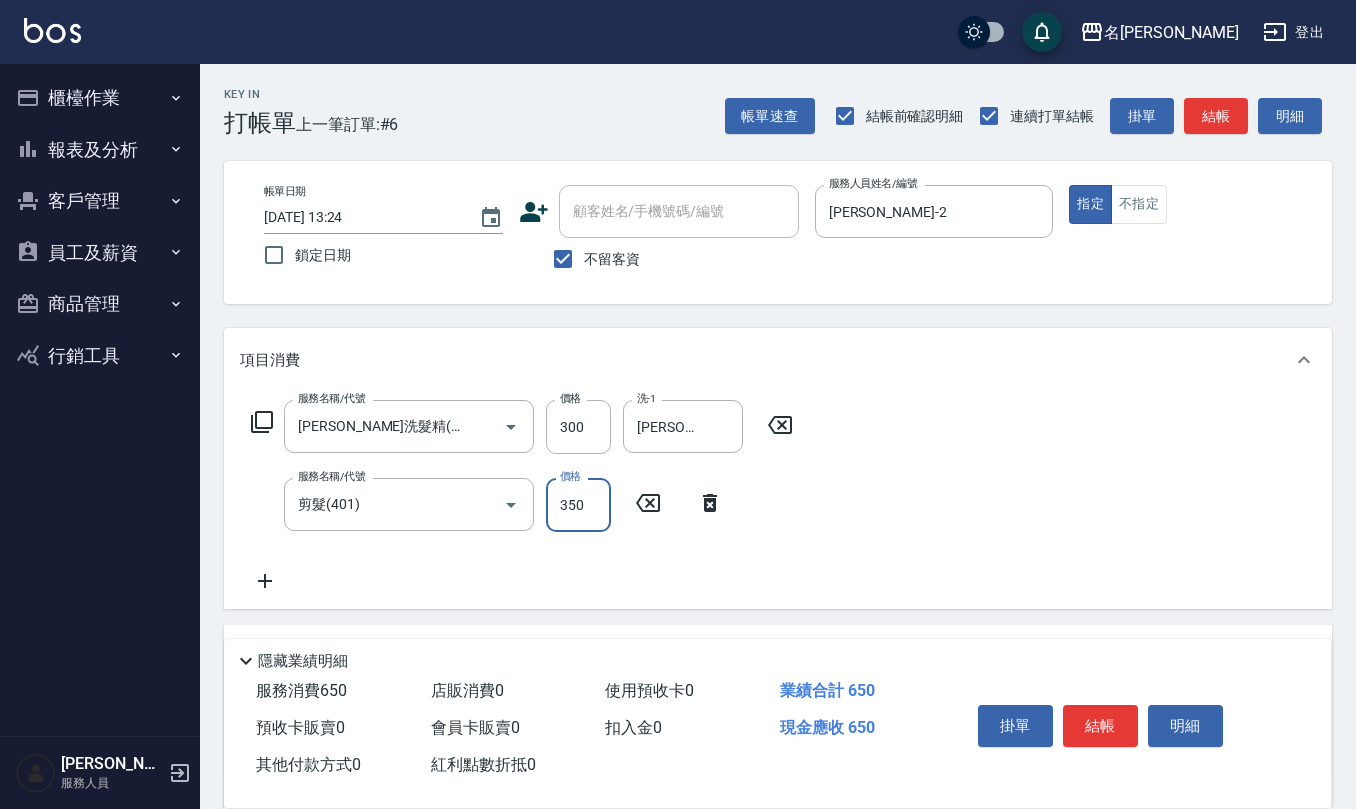 type on "350" 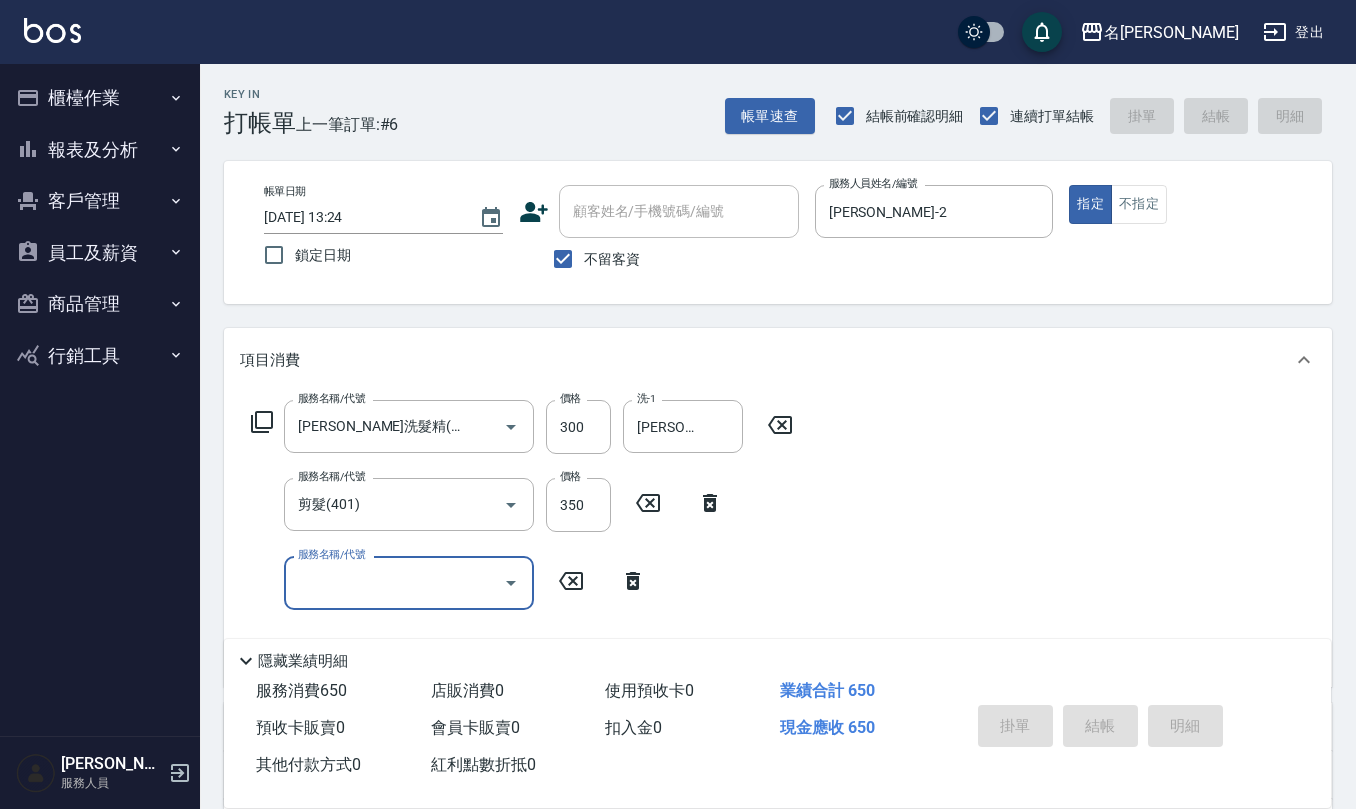 type 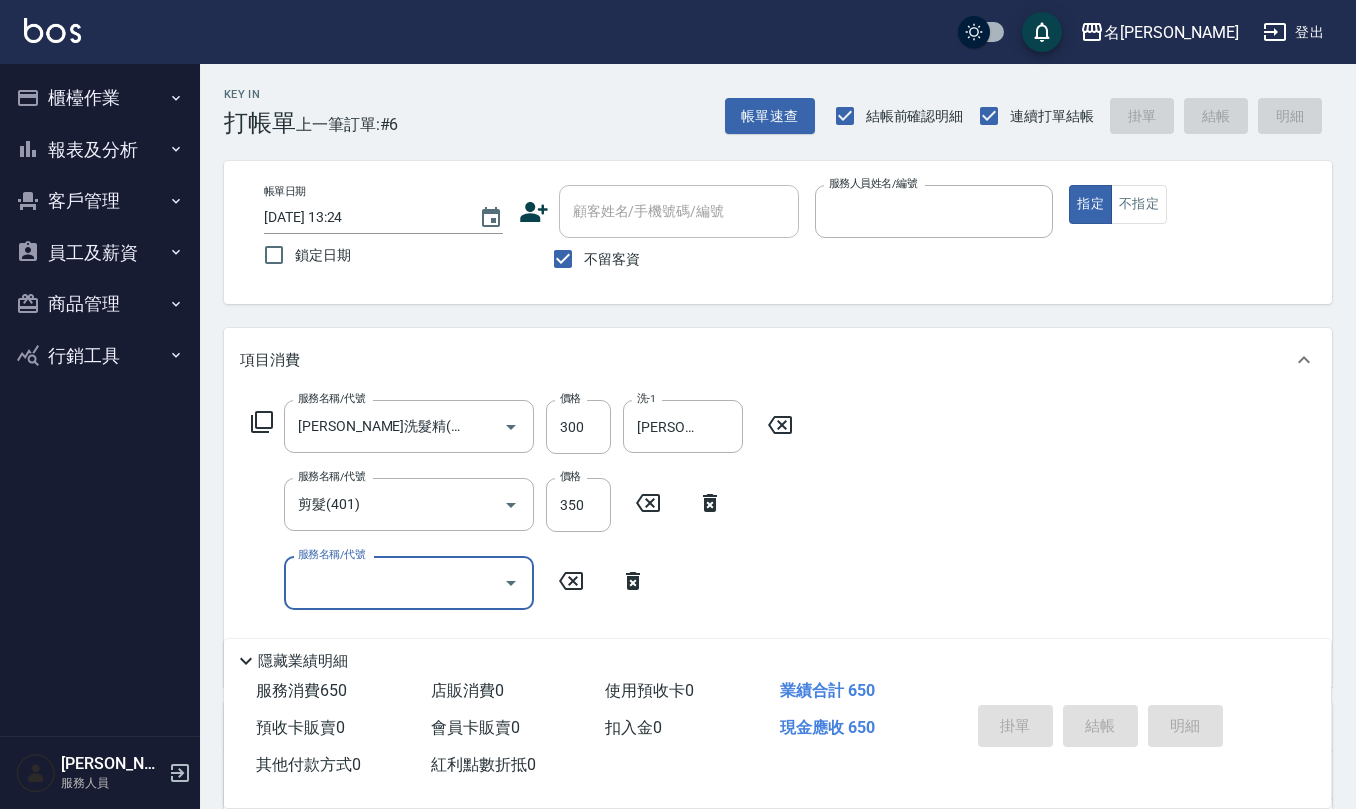 type 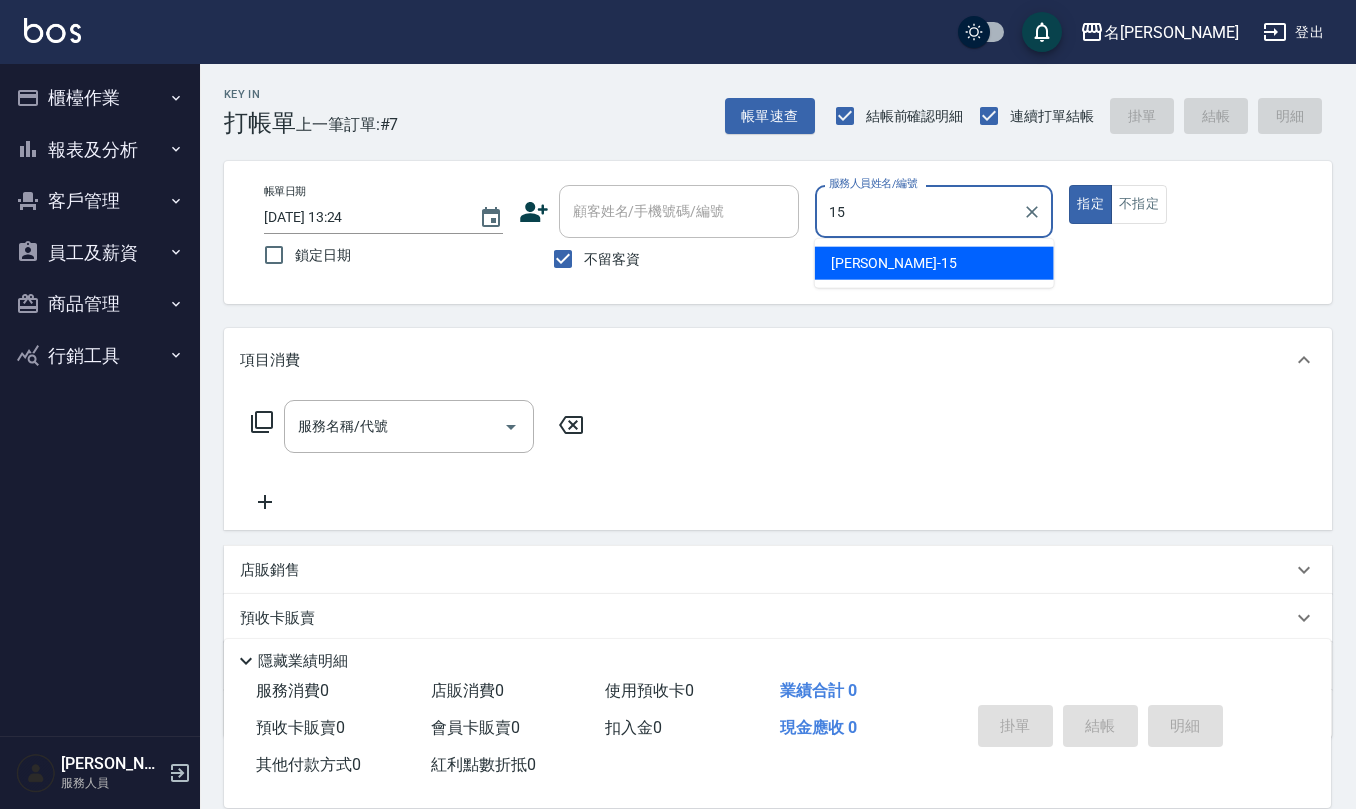 type on "[PERSON_NAME]-15" 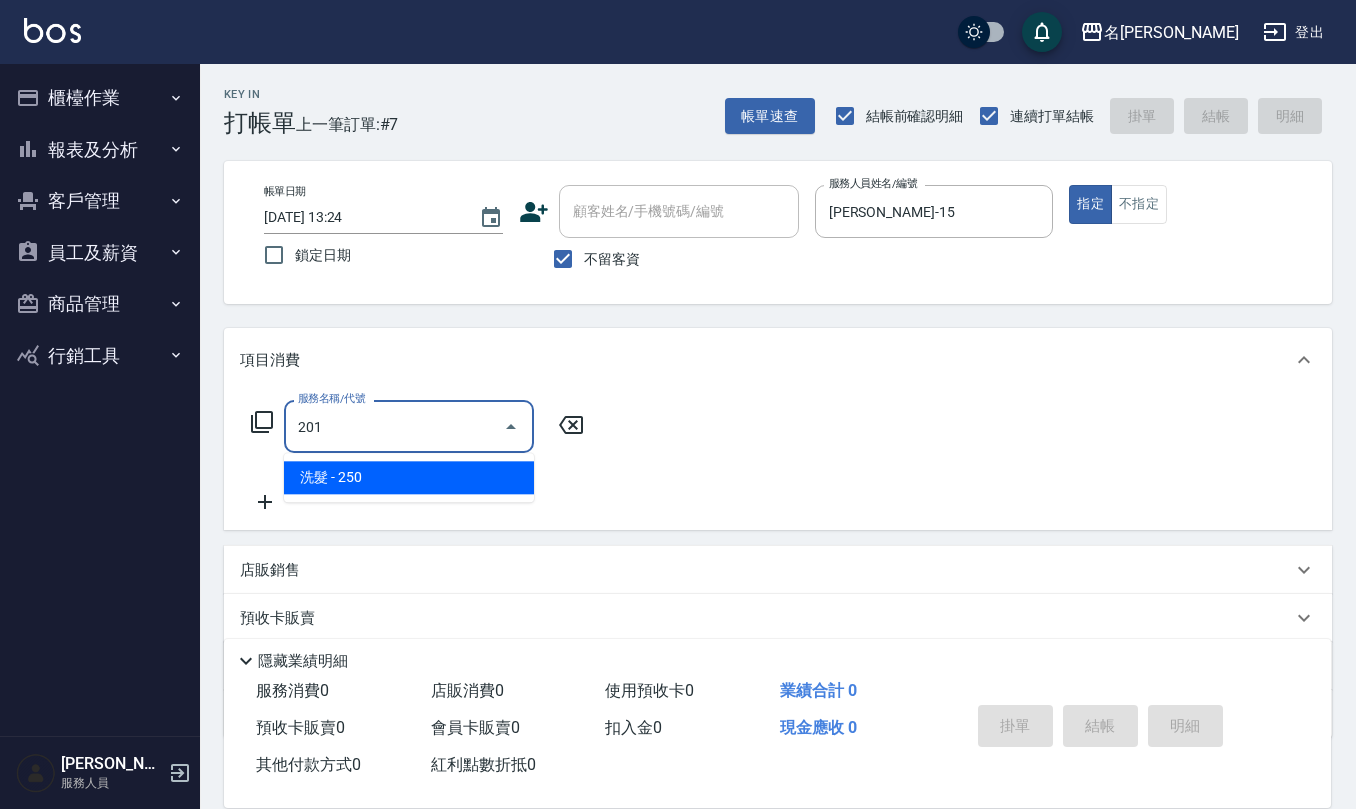 type on "洗髮(201)" 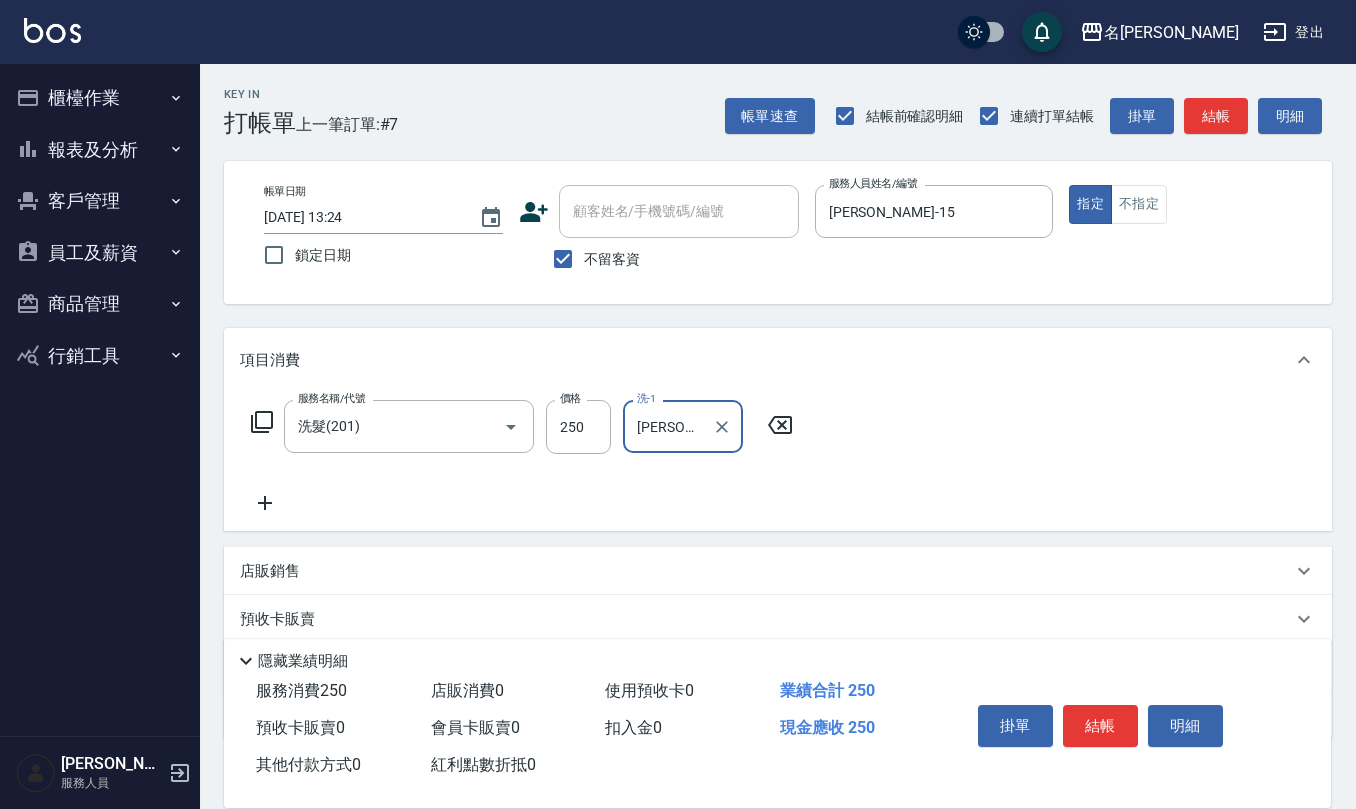 type on "[PERSON_NAME]橙-11" 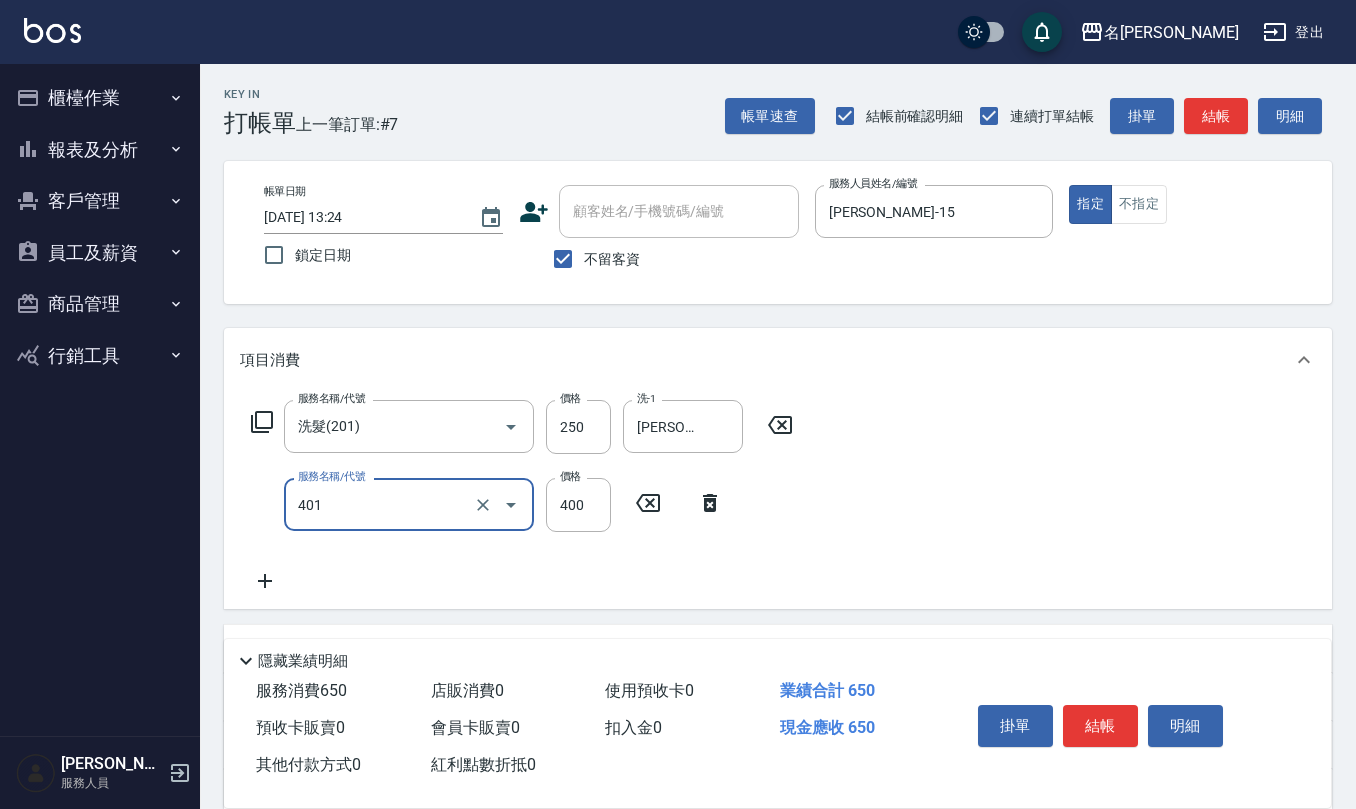 type on "剪髮(401)" 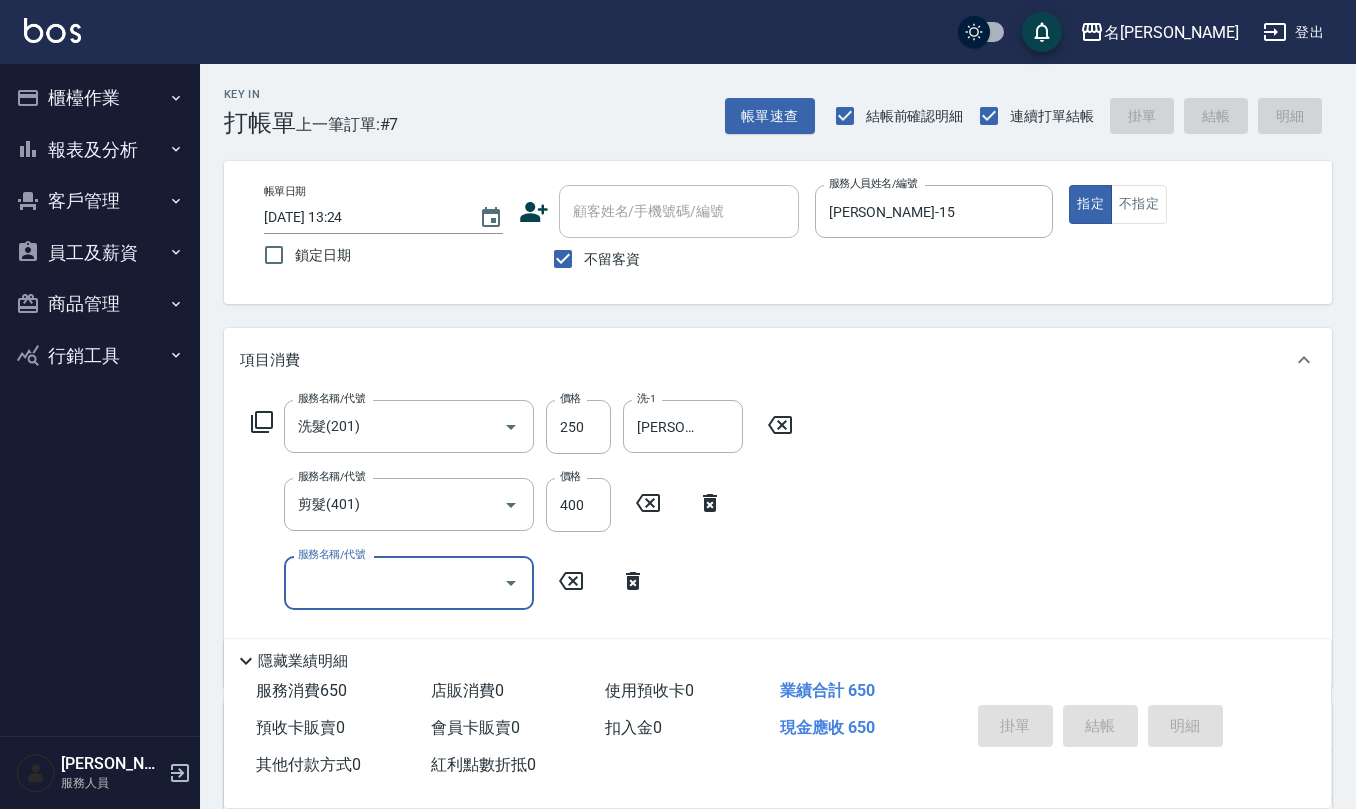 type 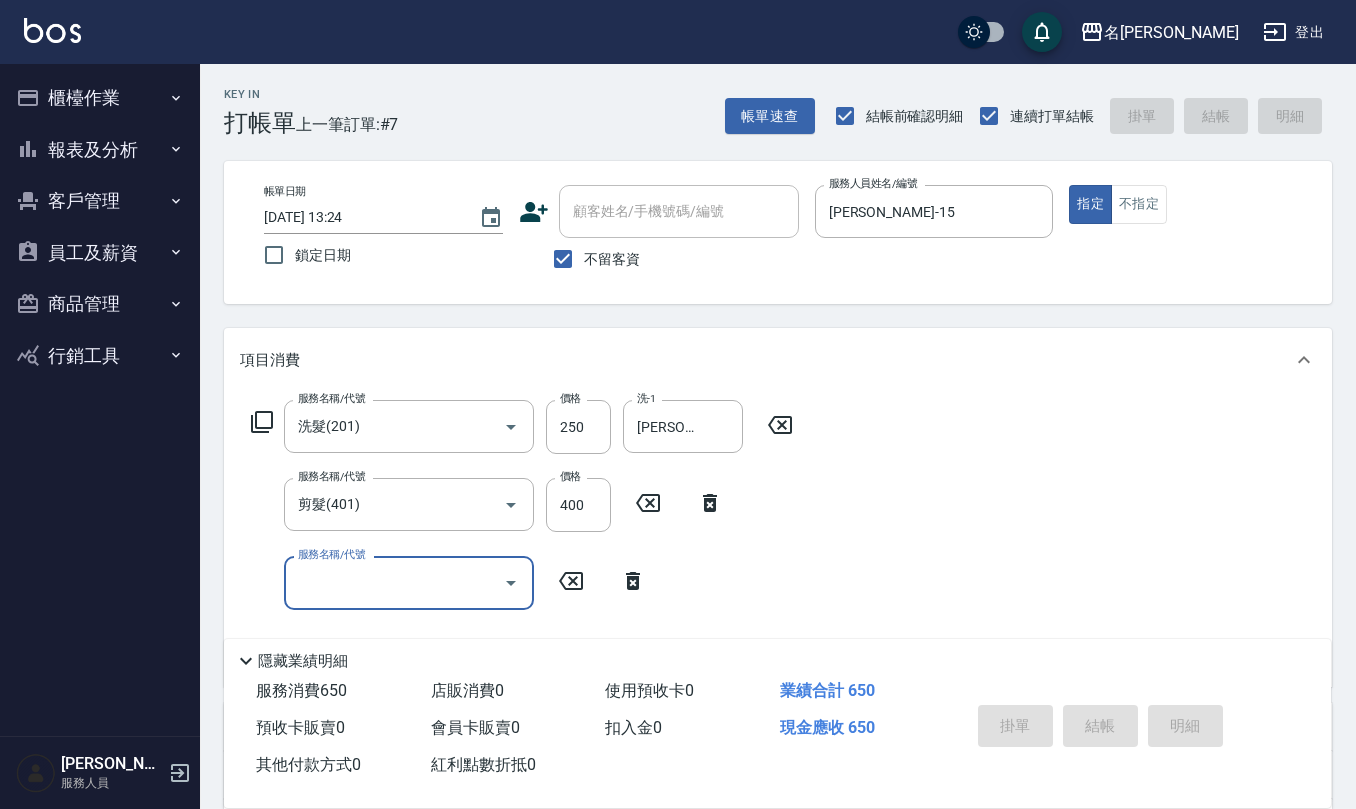 type 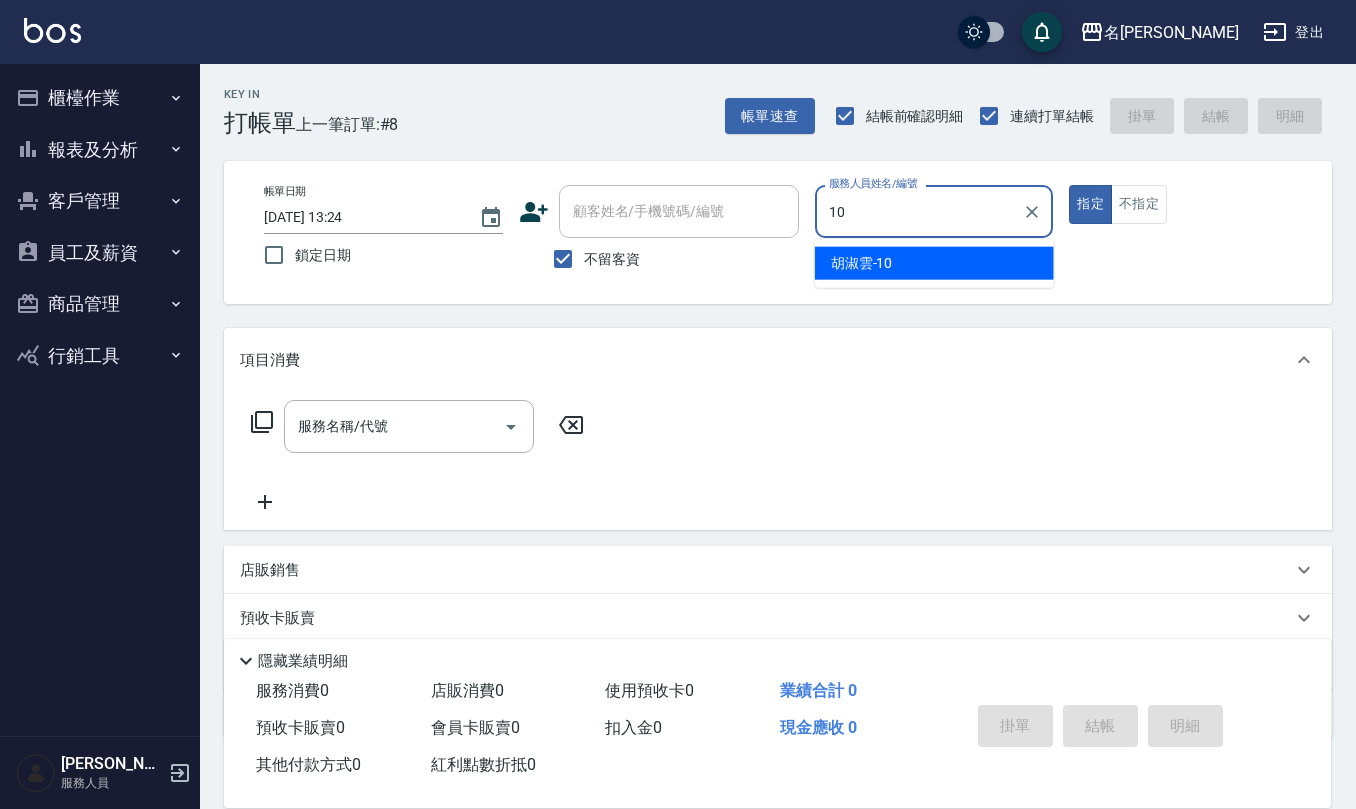 type on "[PERSON_NAME]-10" 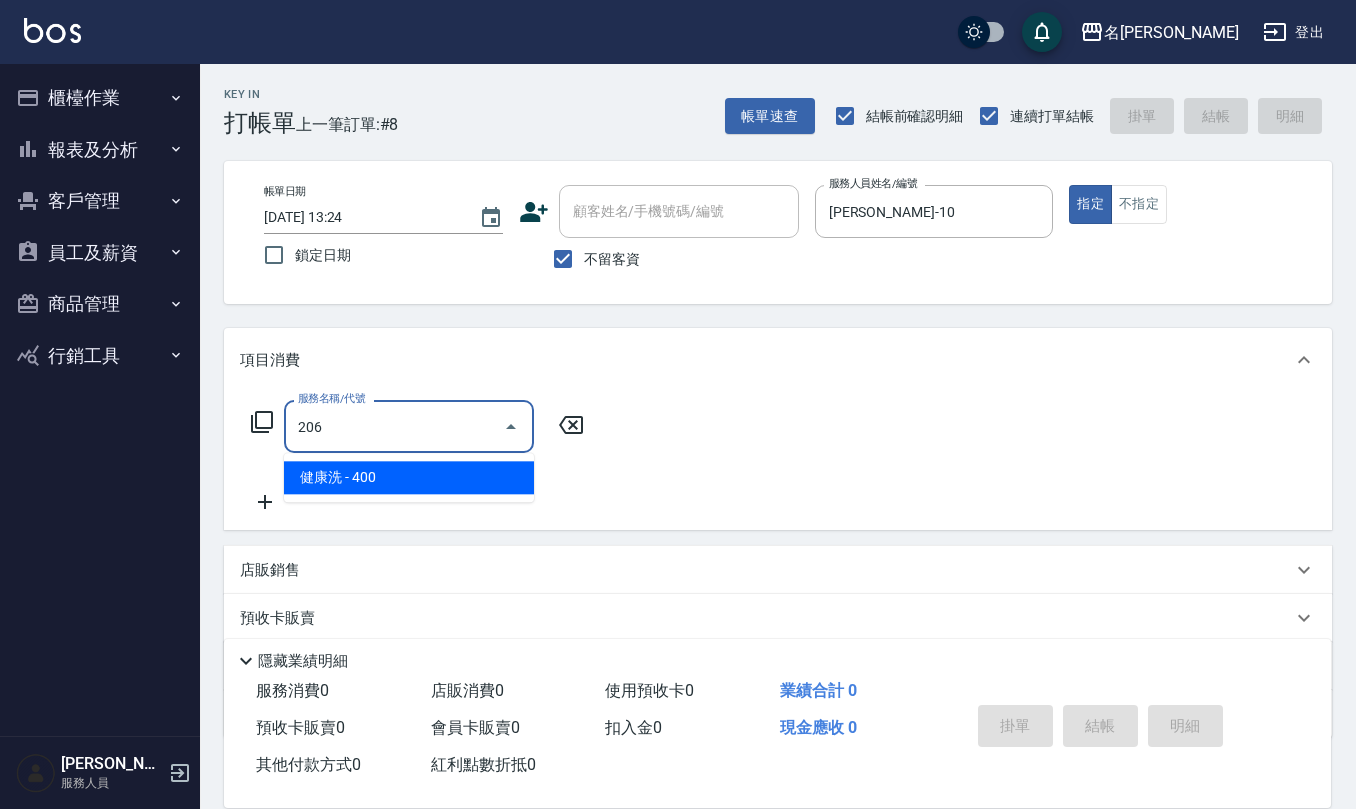 type on "健康洗(206)" 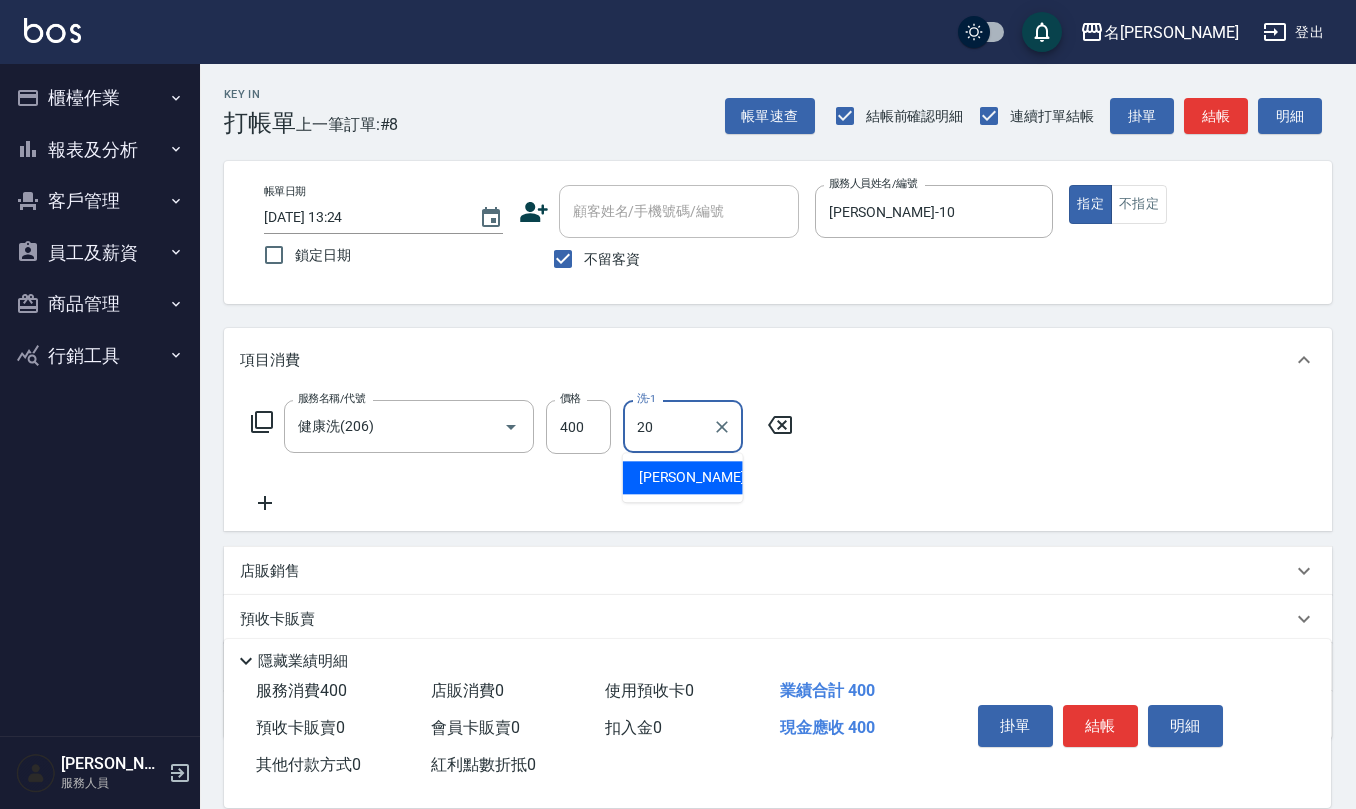 type on "[PERSON_NAME]-20" 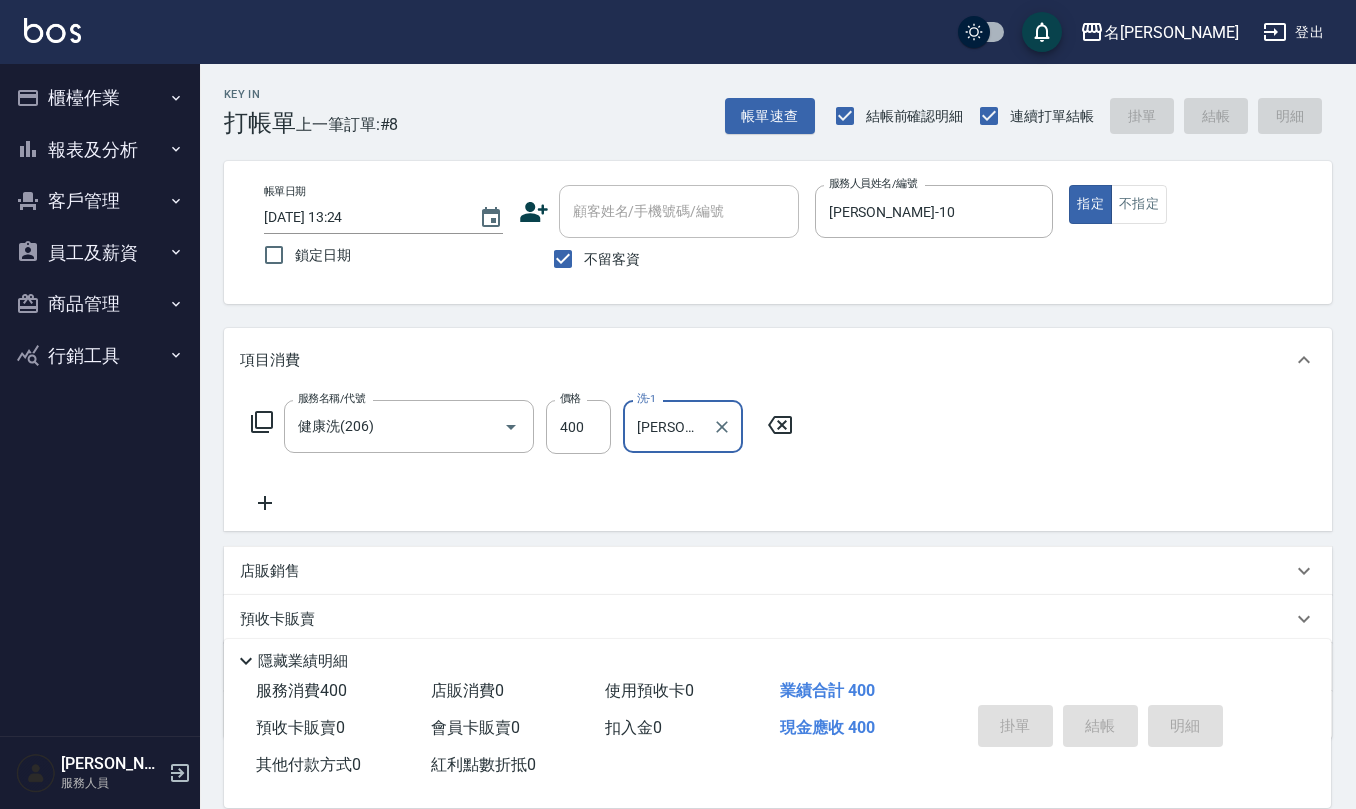 type 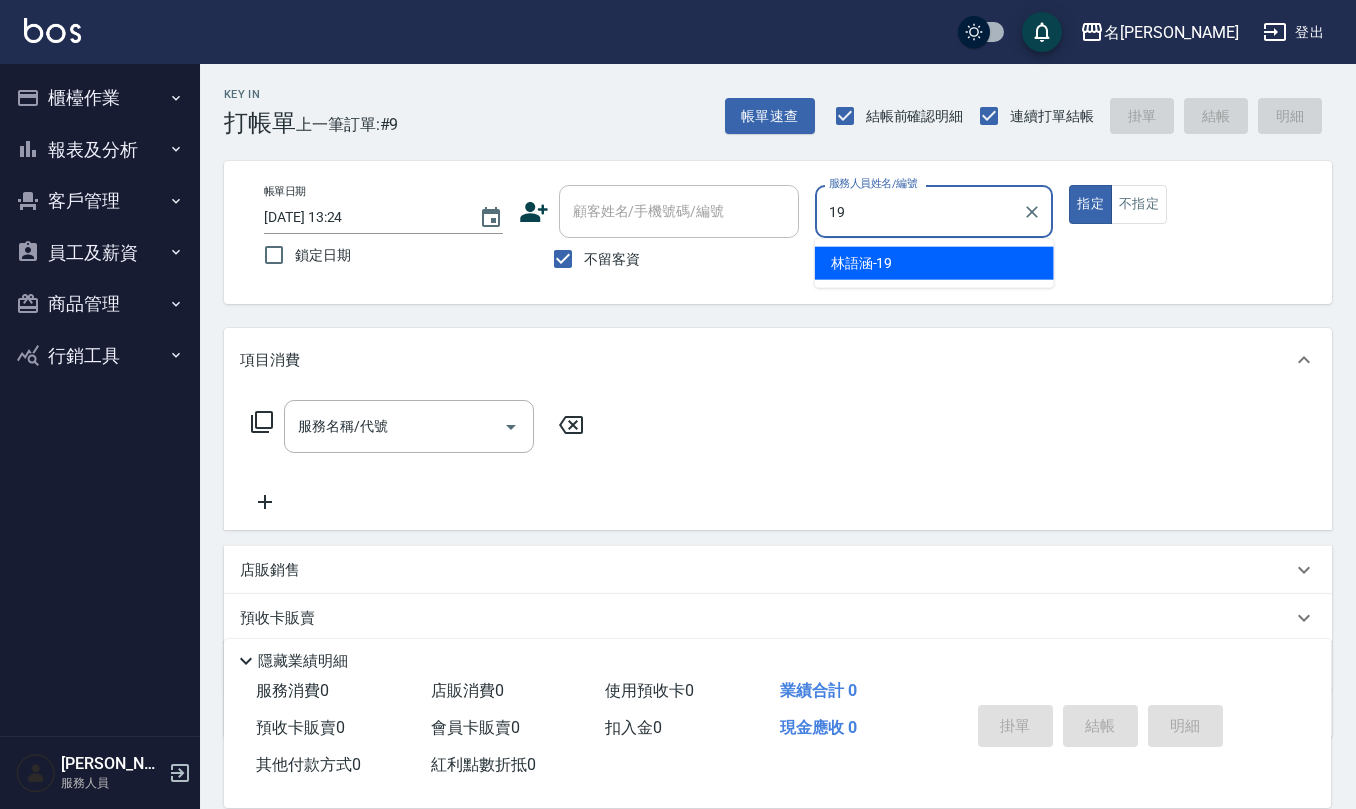 type on "[PERSON_NAME]-19" 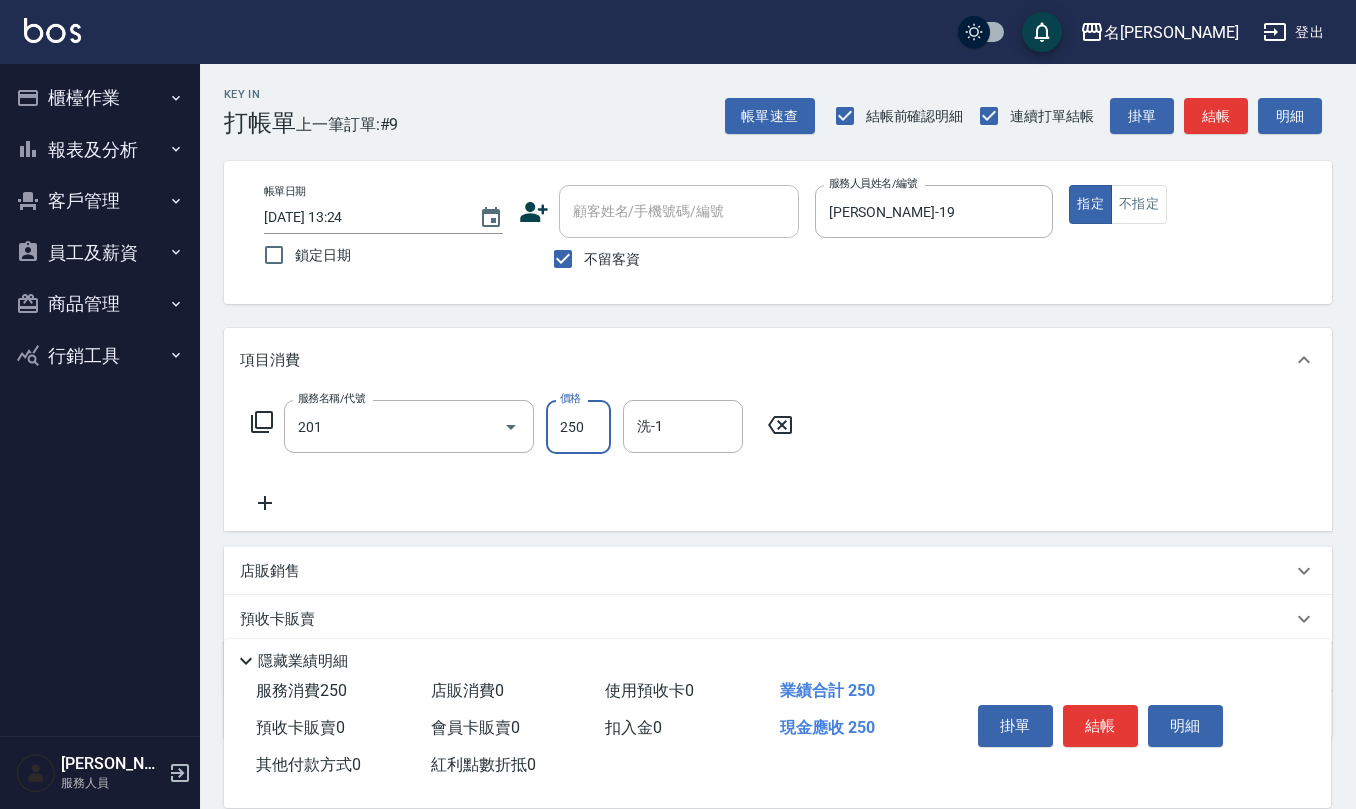 type on "洗髮(201)" 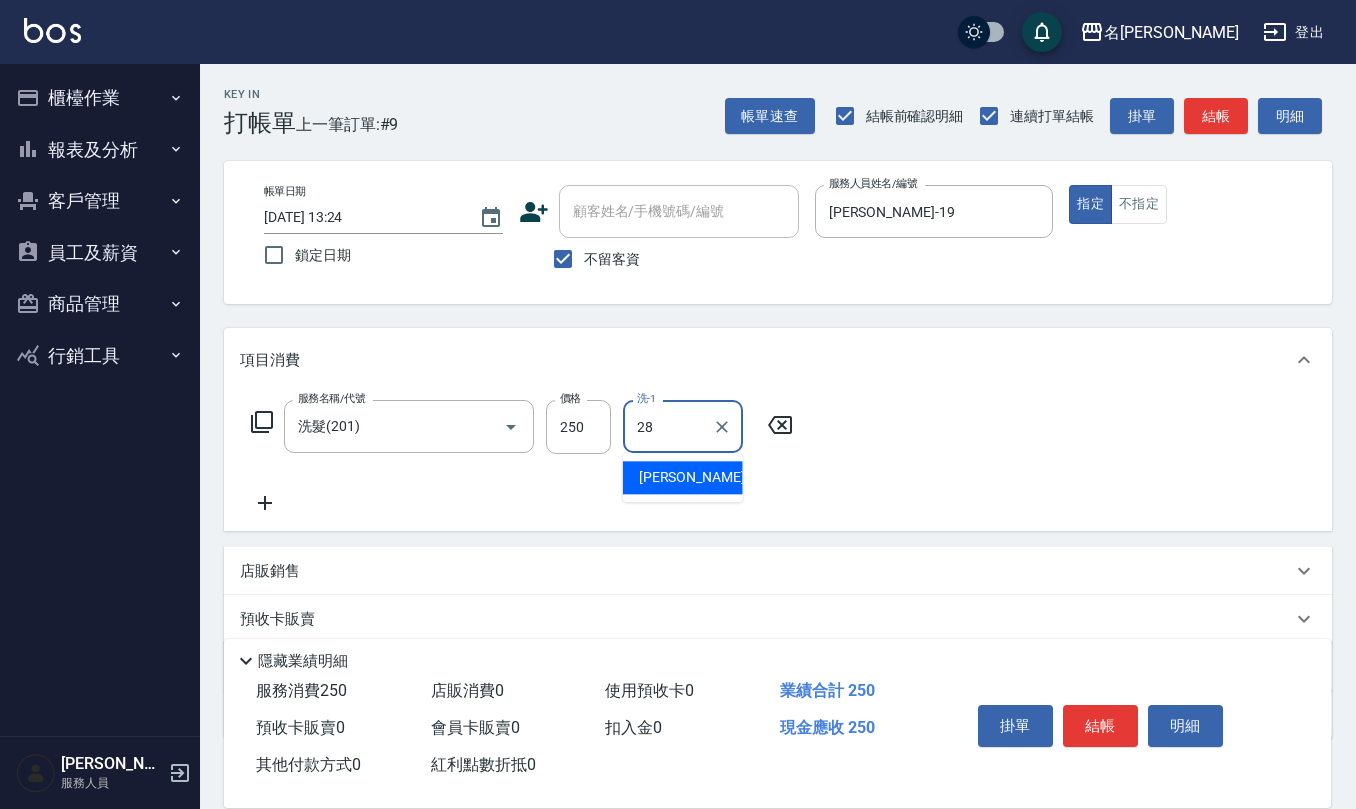 type on "[PERSON_NAME]-28" 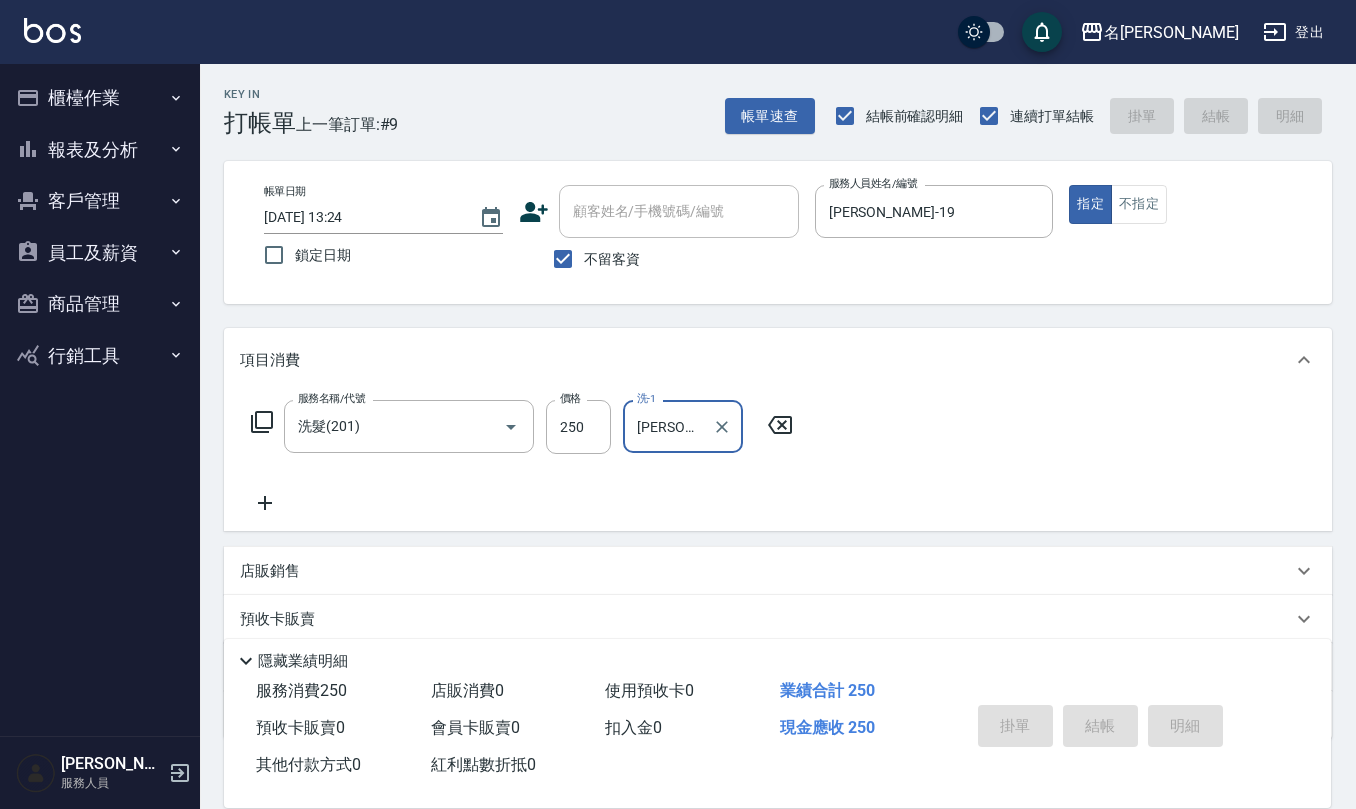 type on "2025/07/14 13:25" 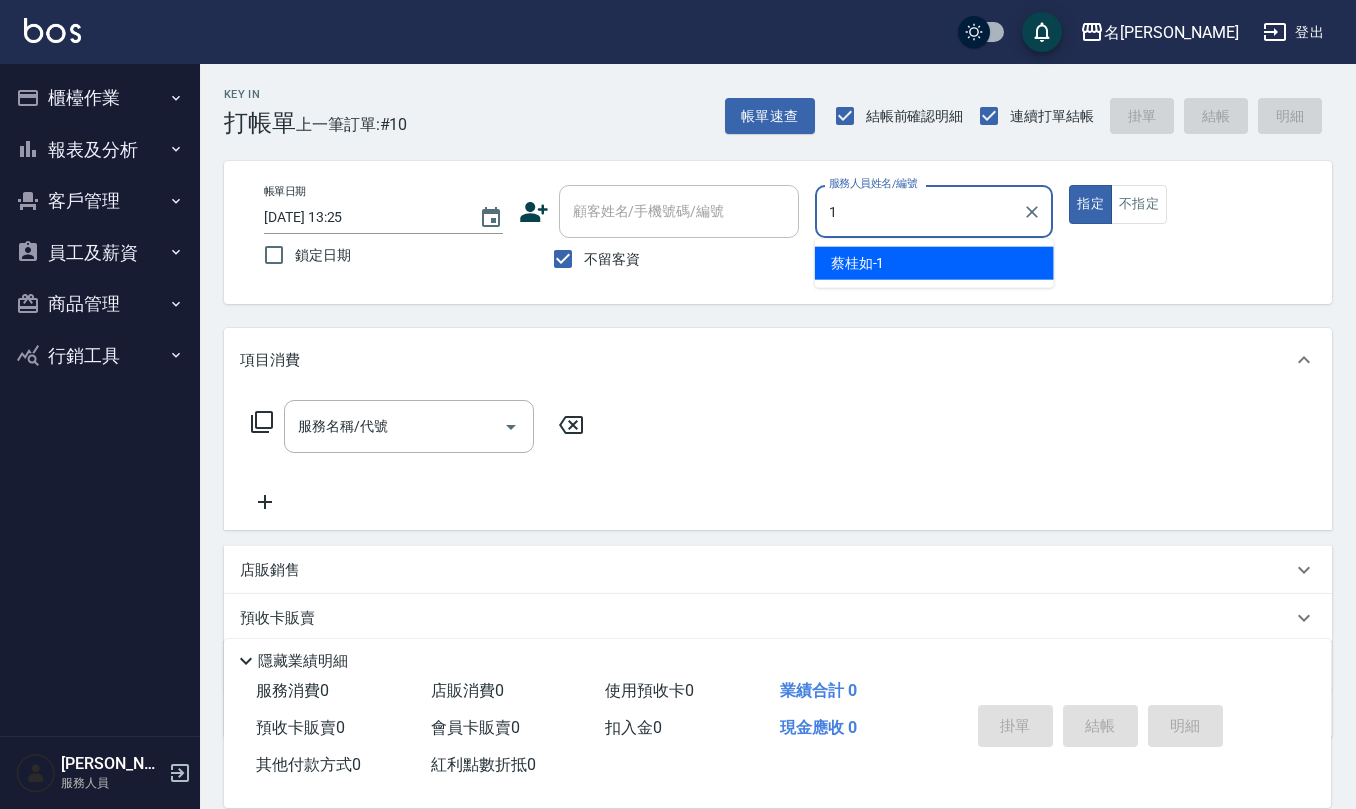 type on "[PERSON_NAME]1" 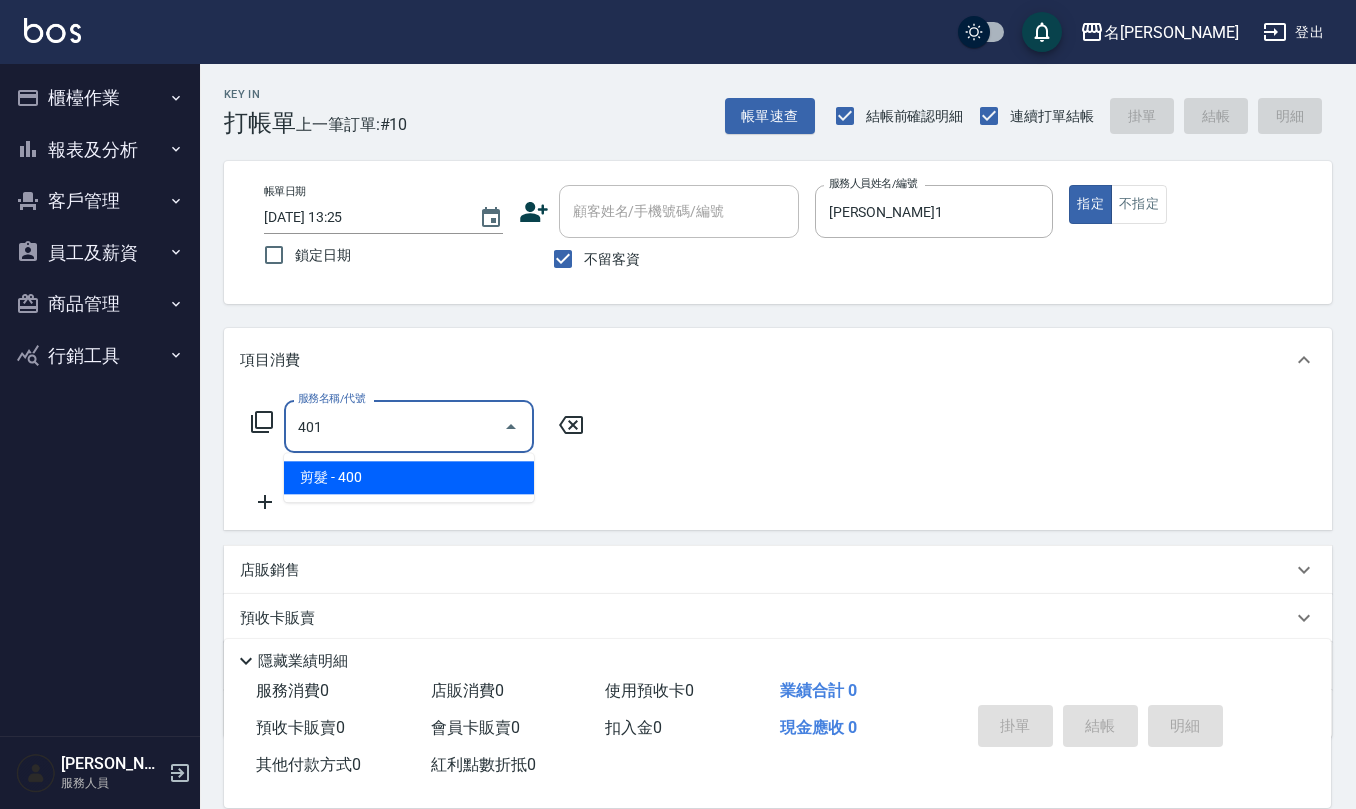 type on "剪髮(401)" 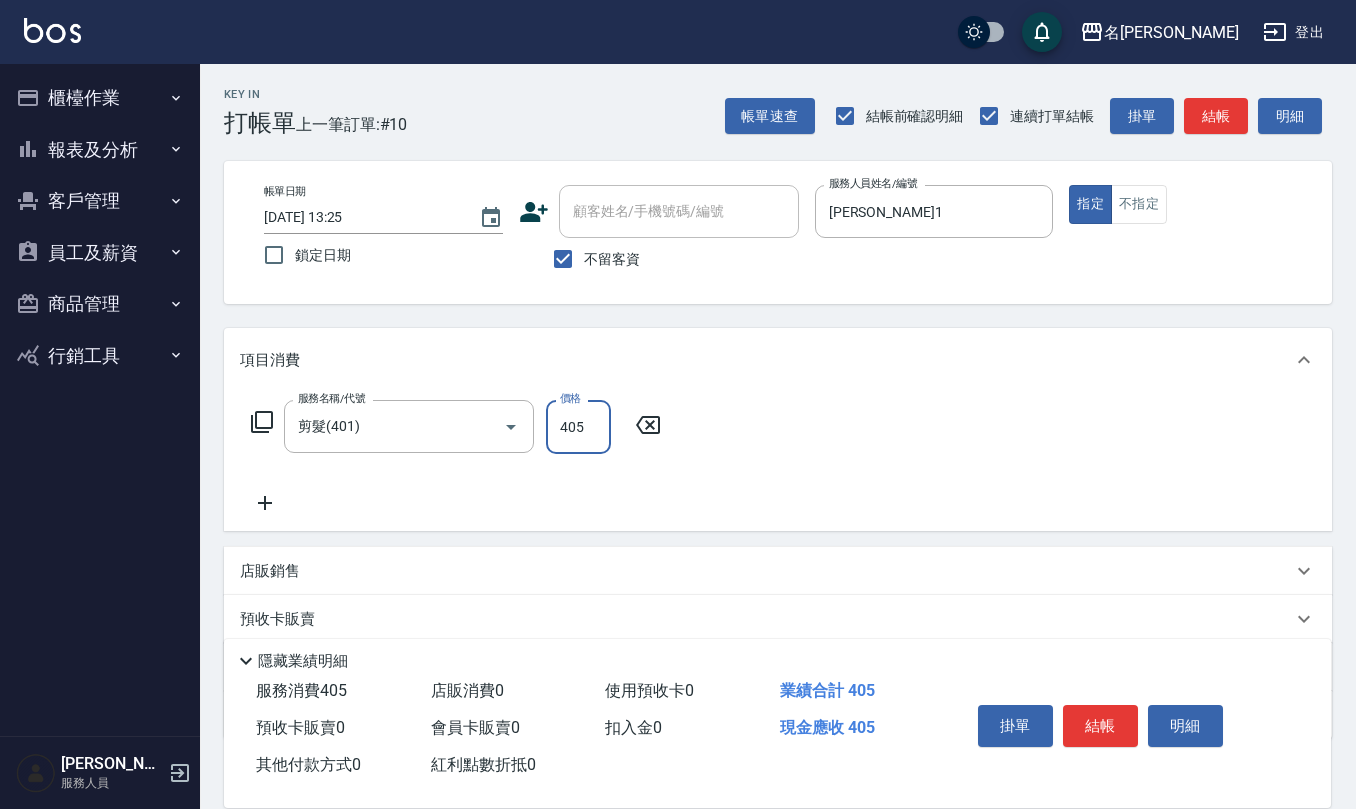 type on "405" 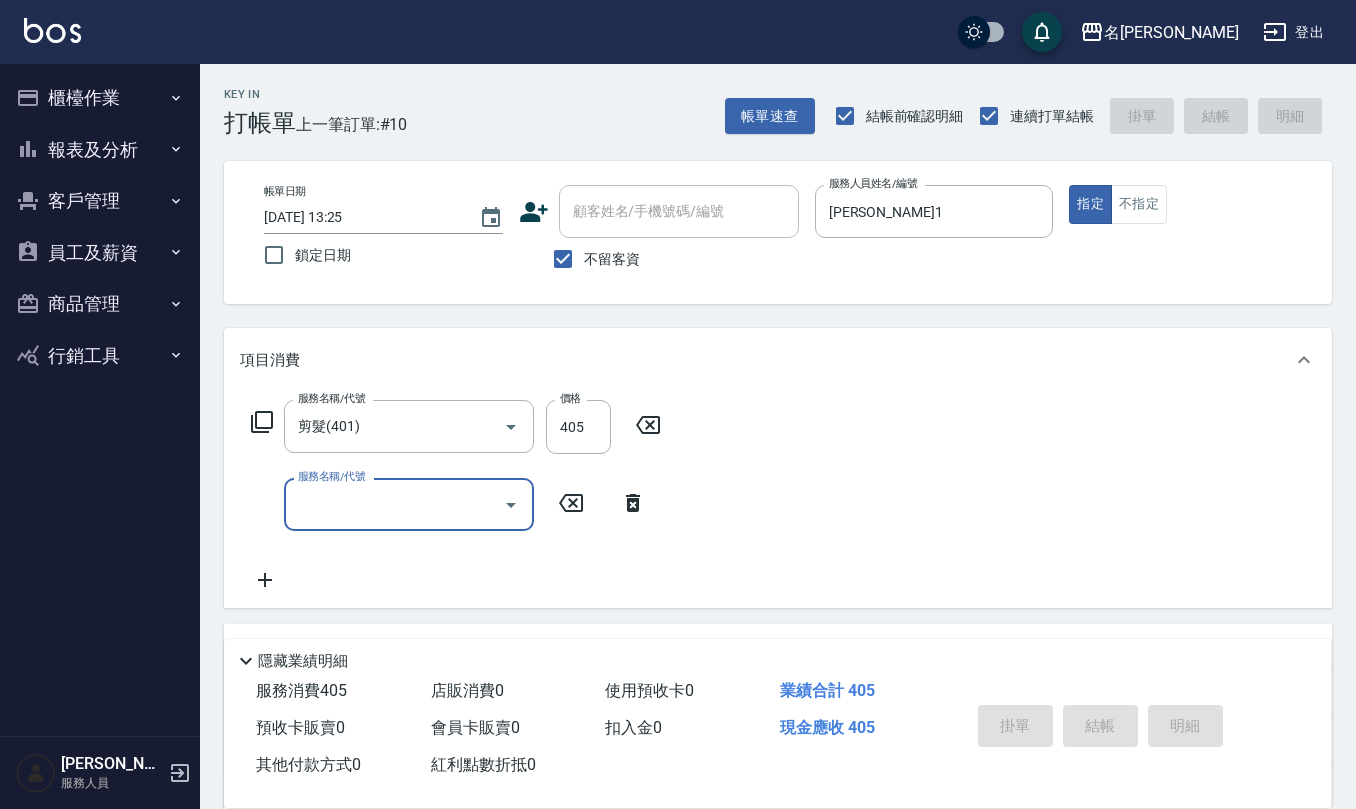 type 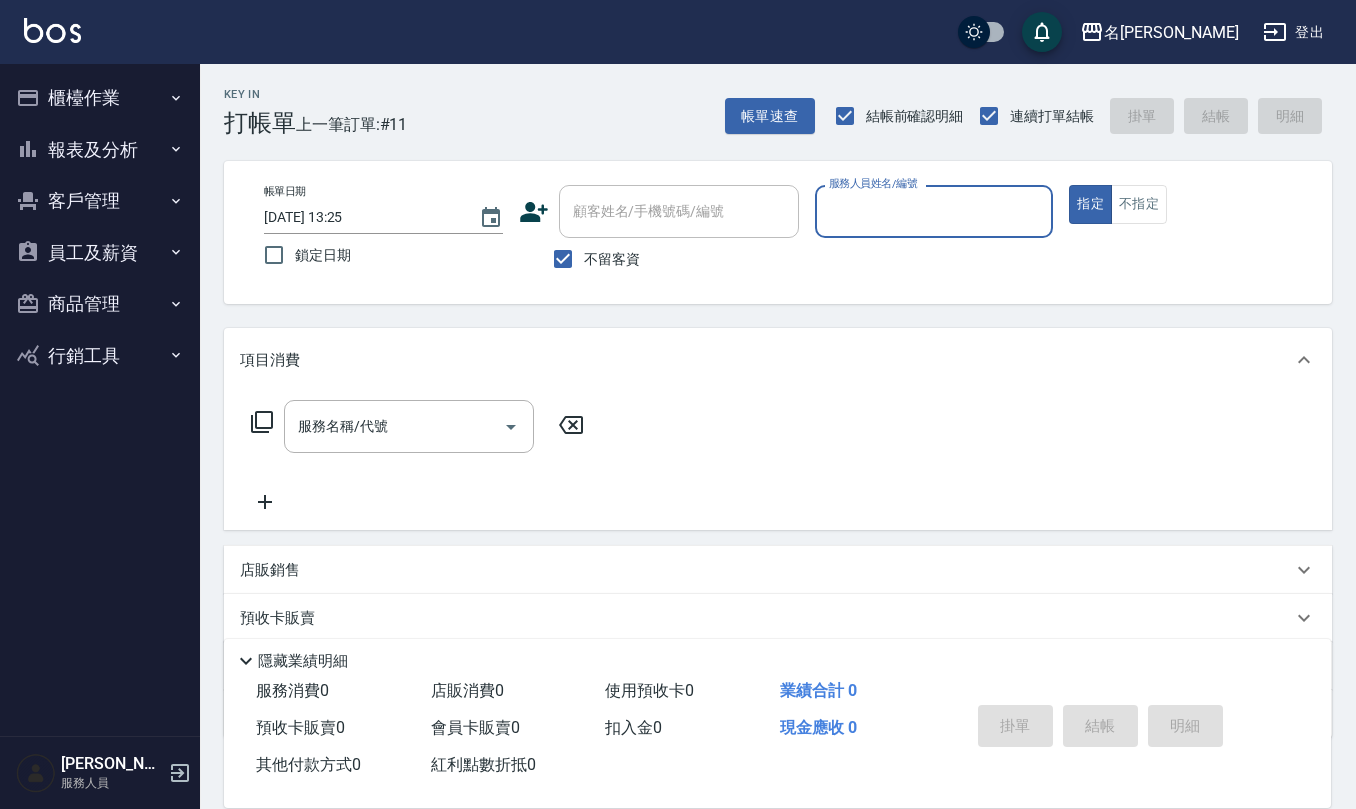 click on "指定" at bounding box center (1090, 204) 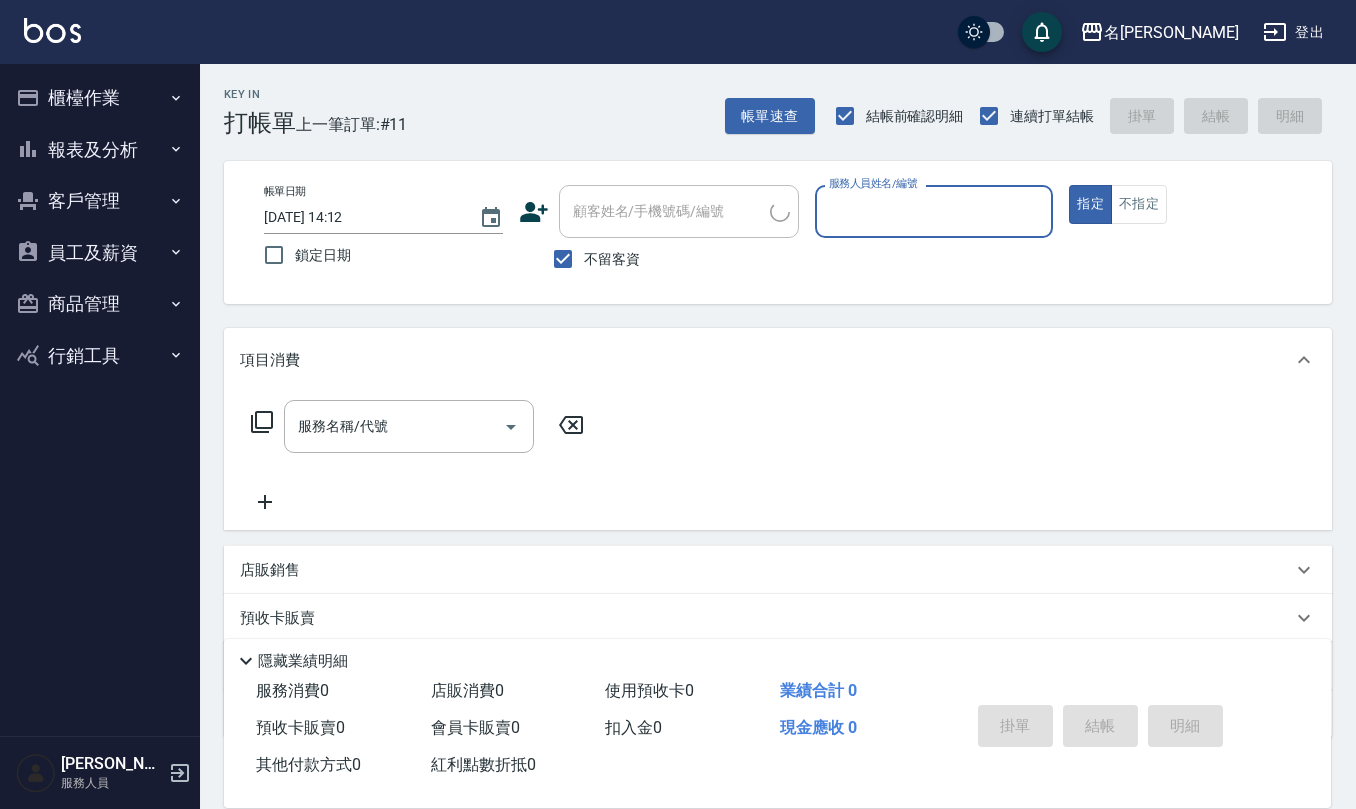 scroll, scrollTop: 0, scrollLeft: 0, axis: both 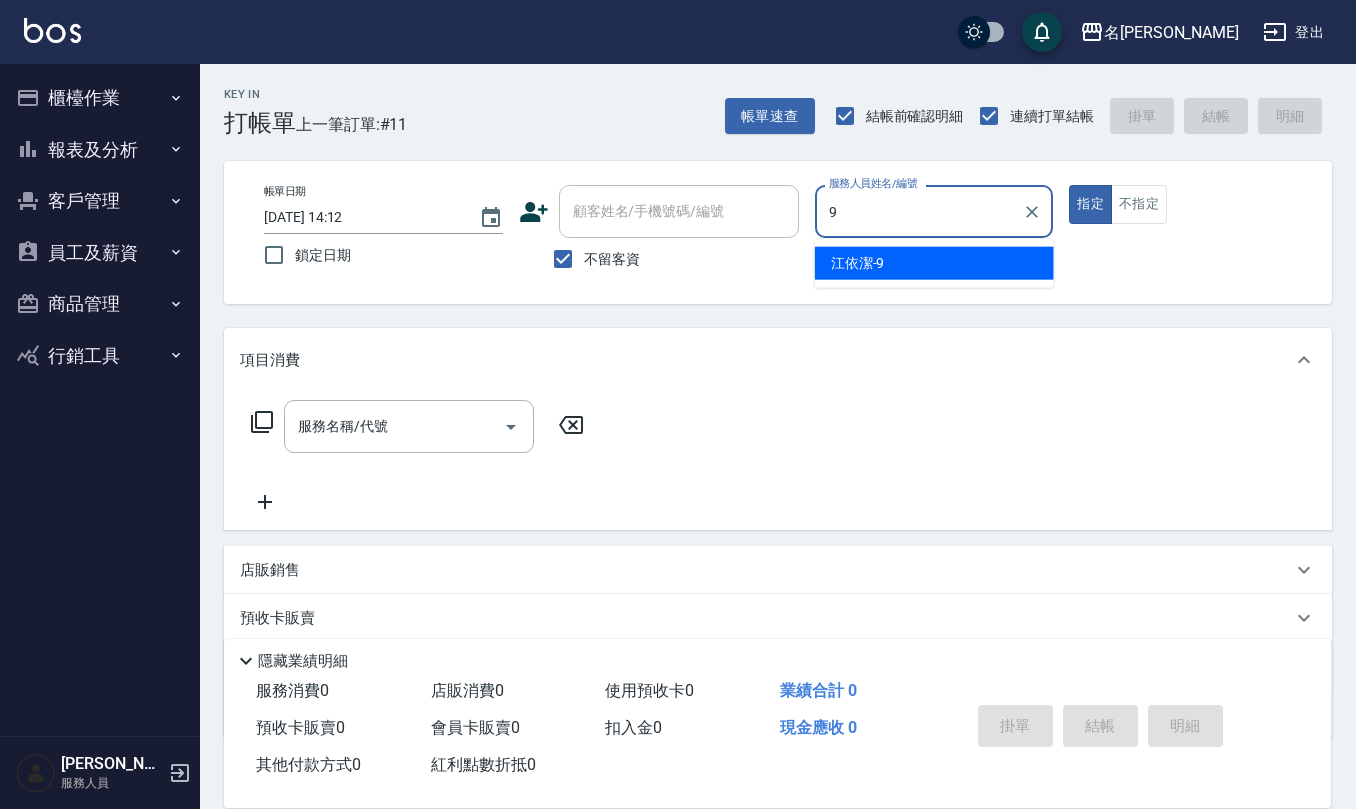 type on "[PERSON_NAME]-9" 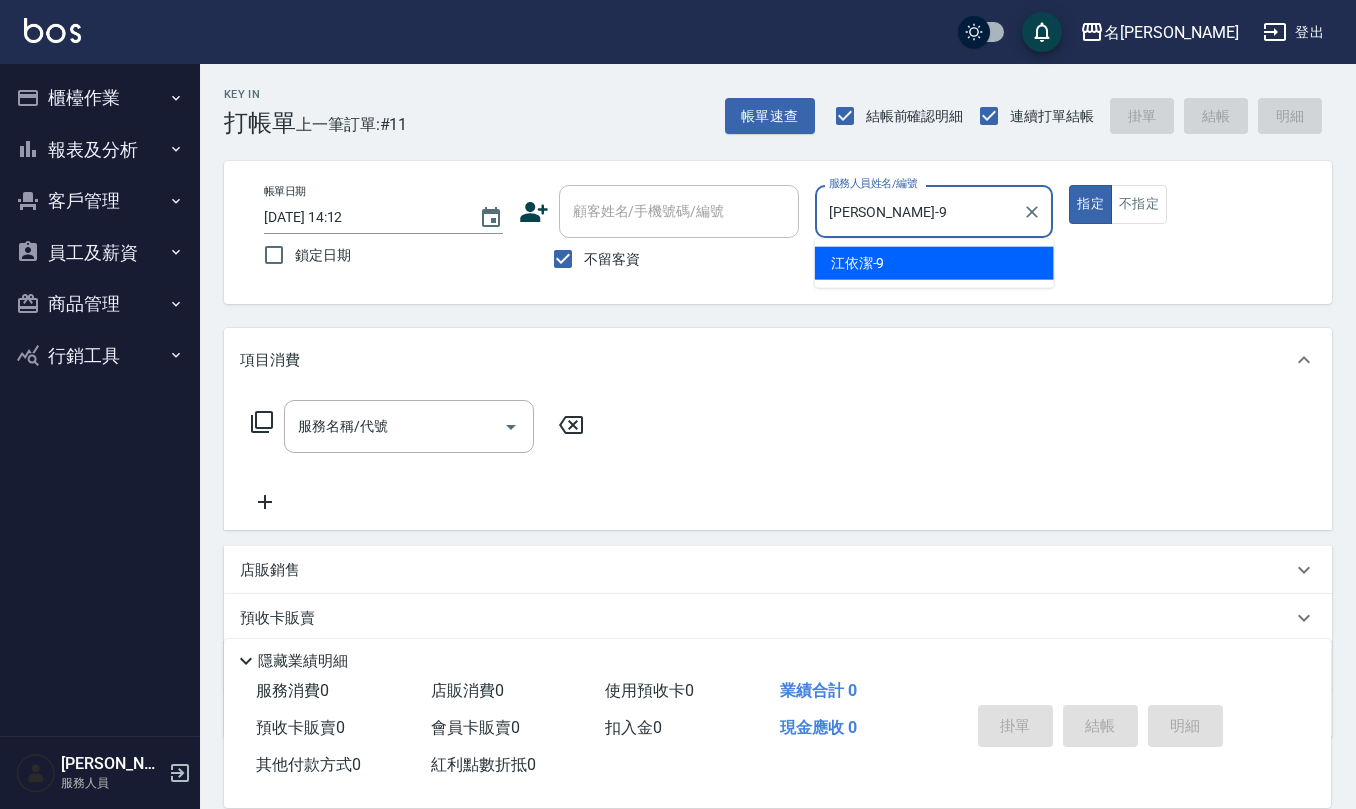 type on "true" 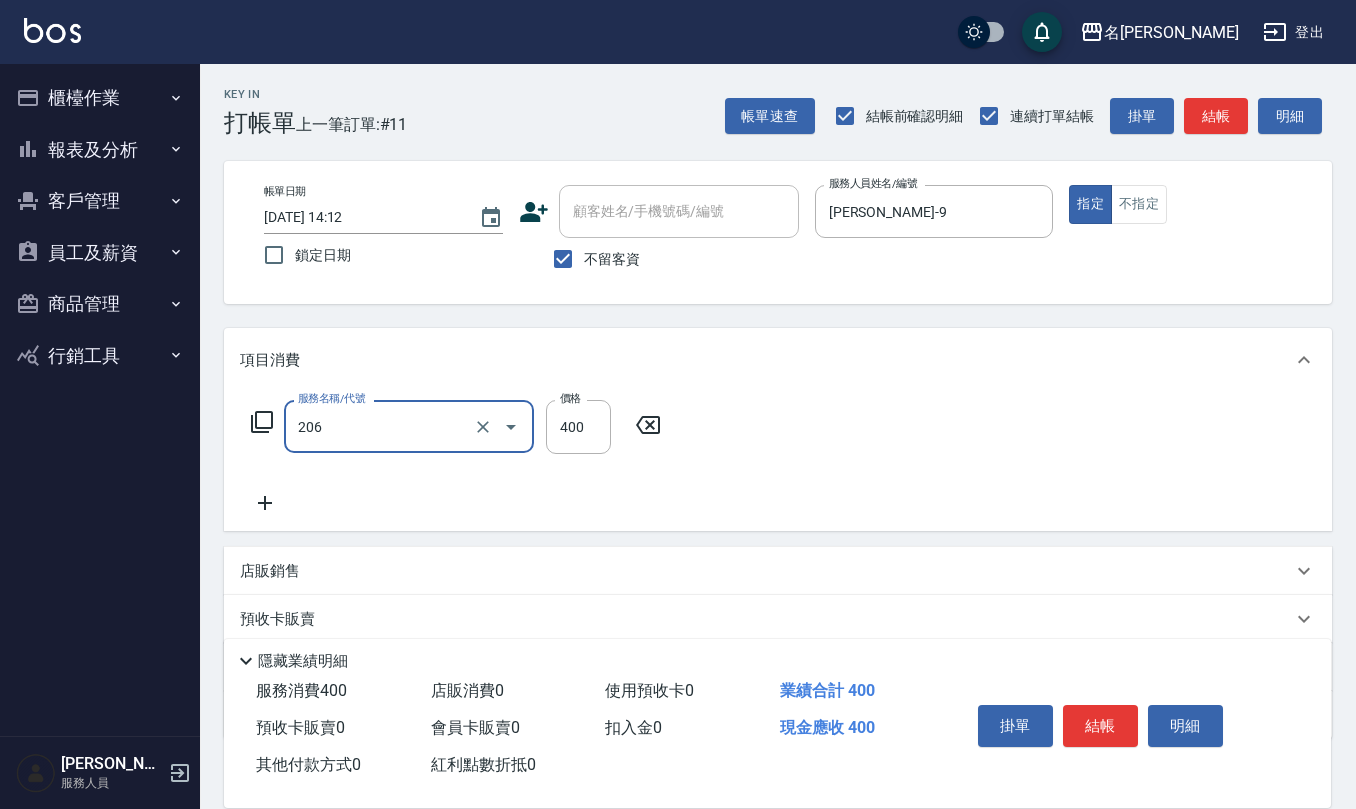 type on "健康洗(206)" 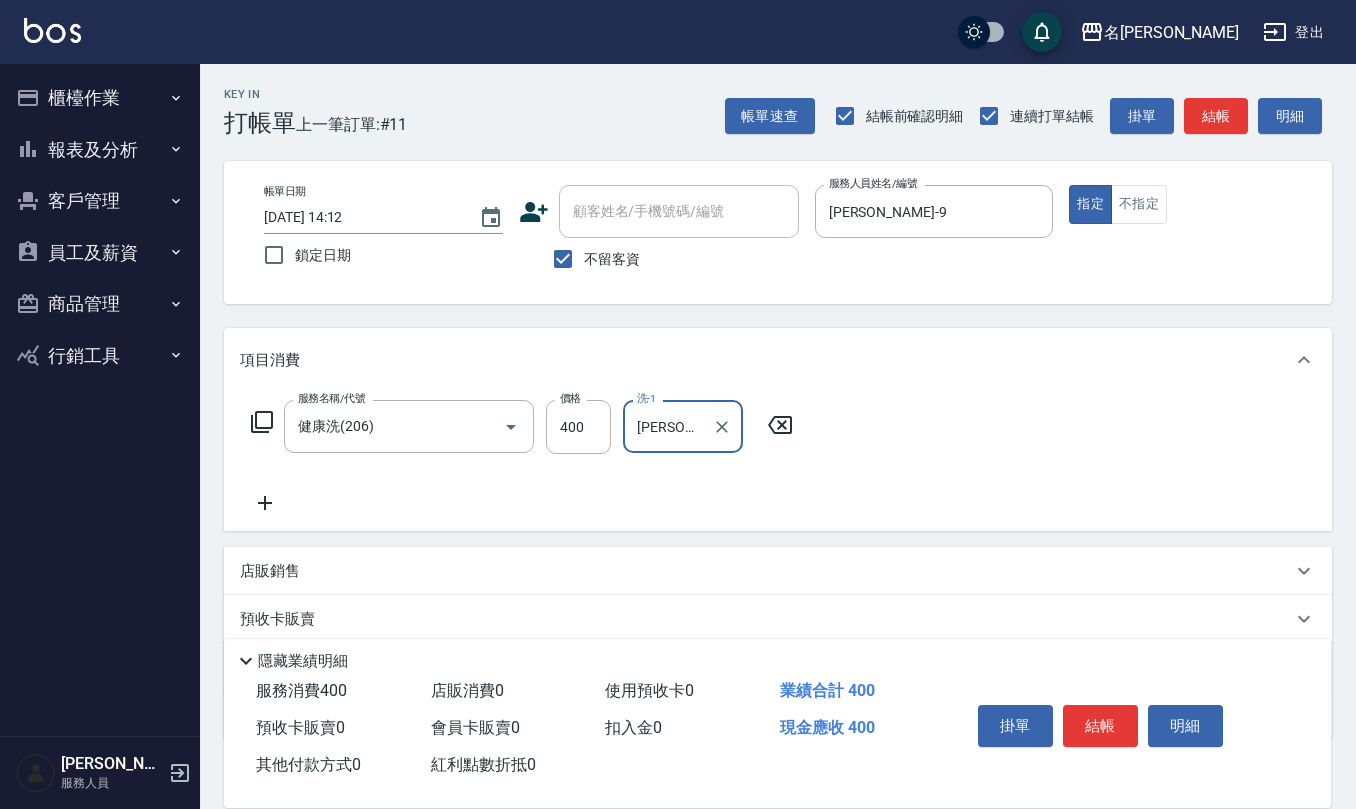 type on "[PERSON_NAME]-9" 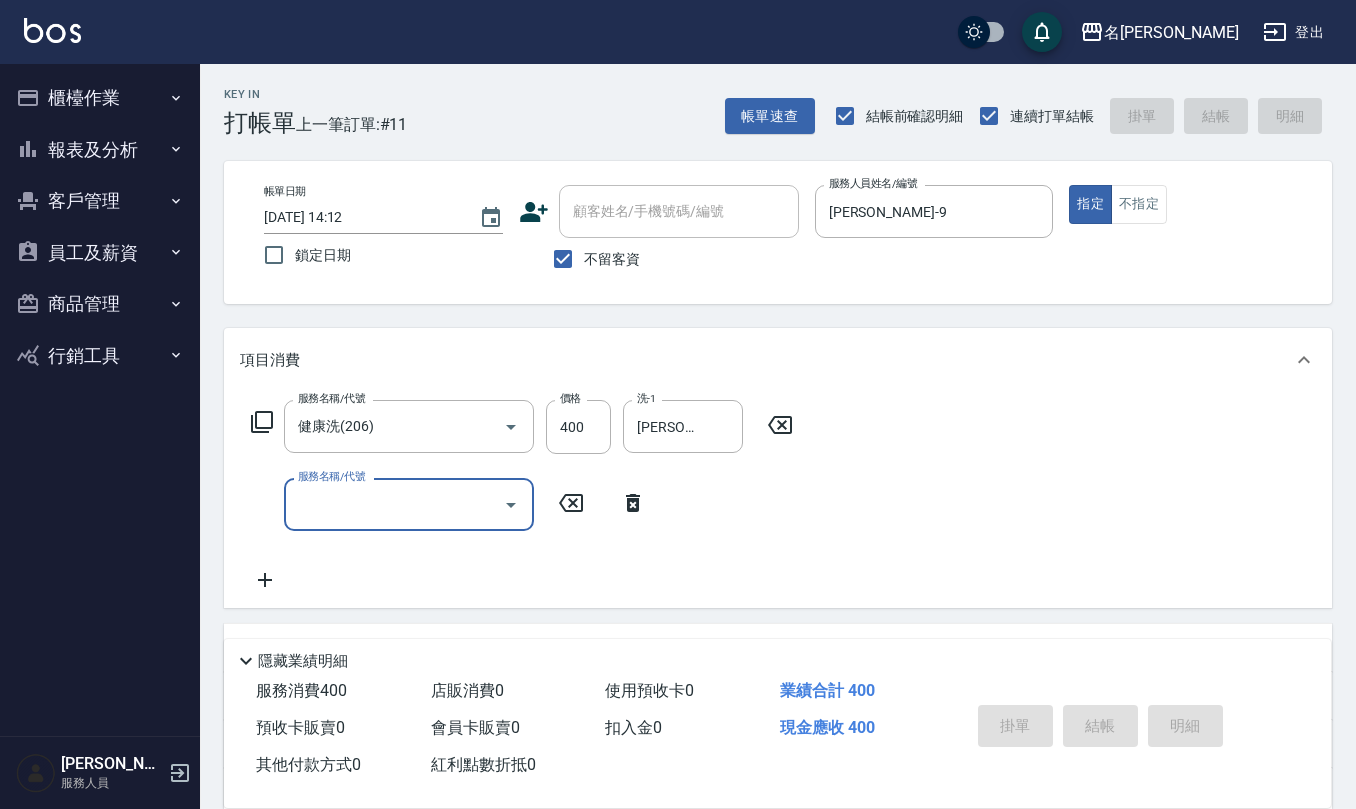 type 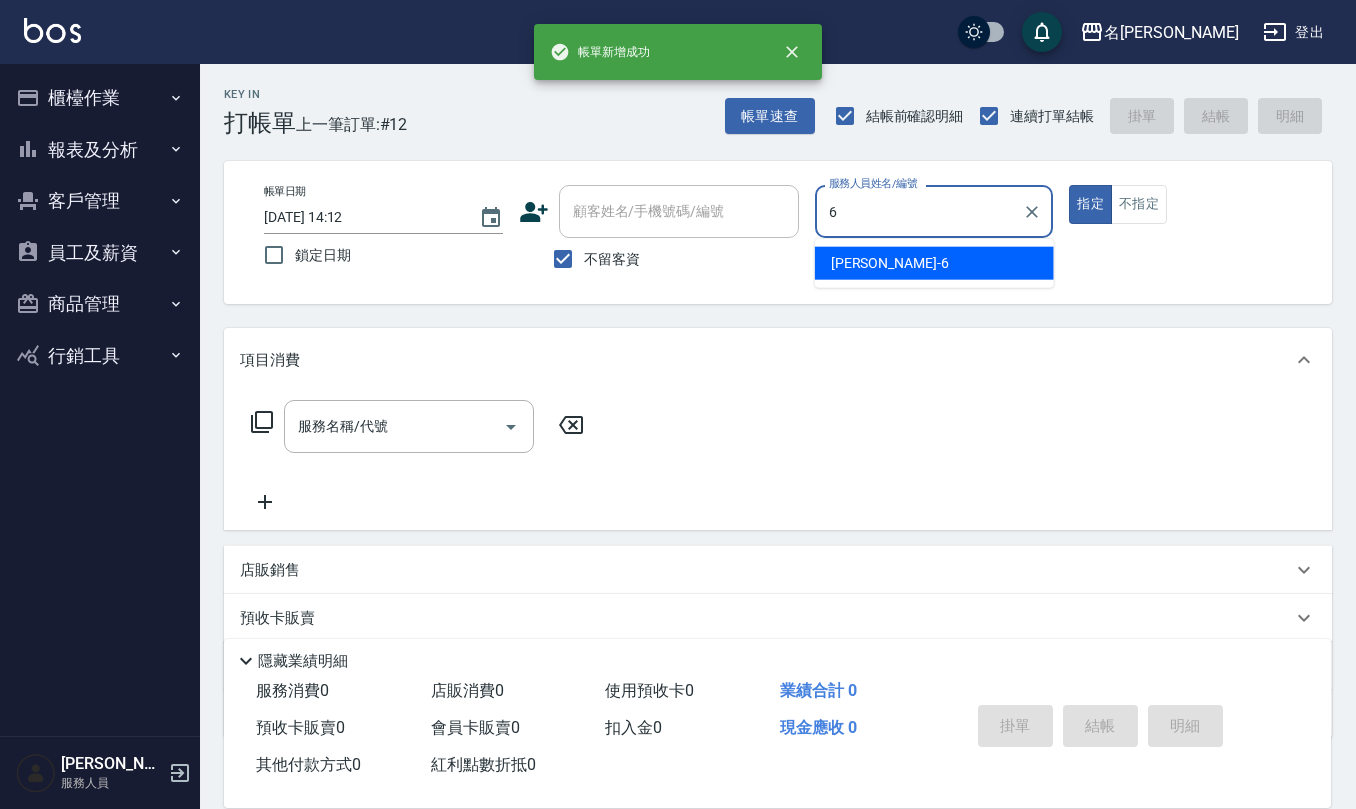 type on "[PERSON_NAME]-6" 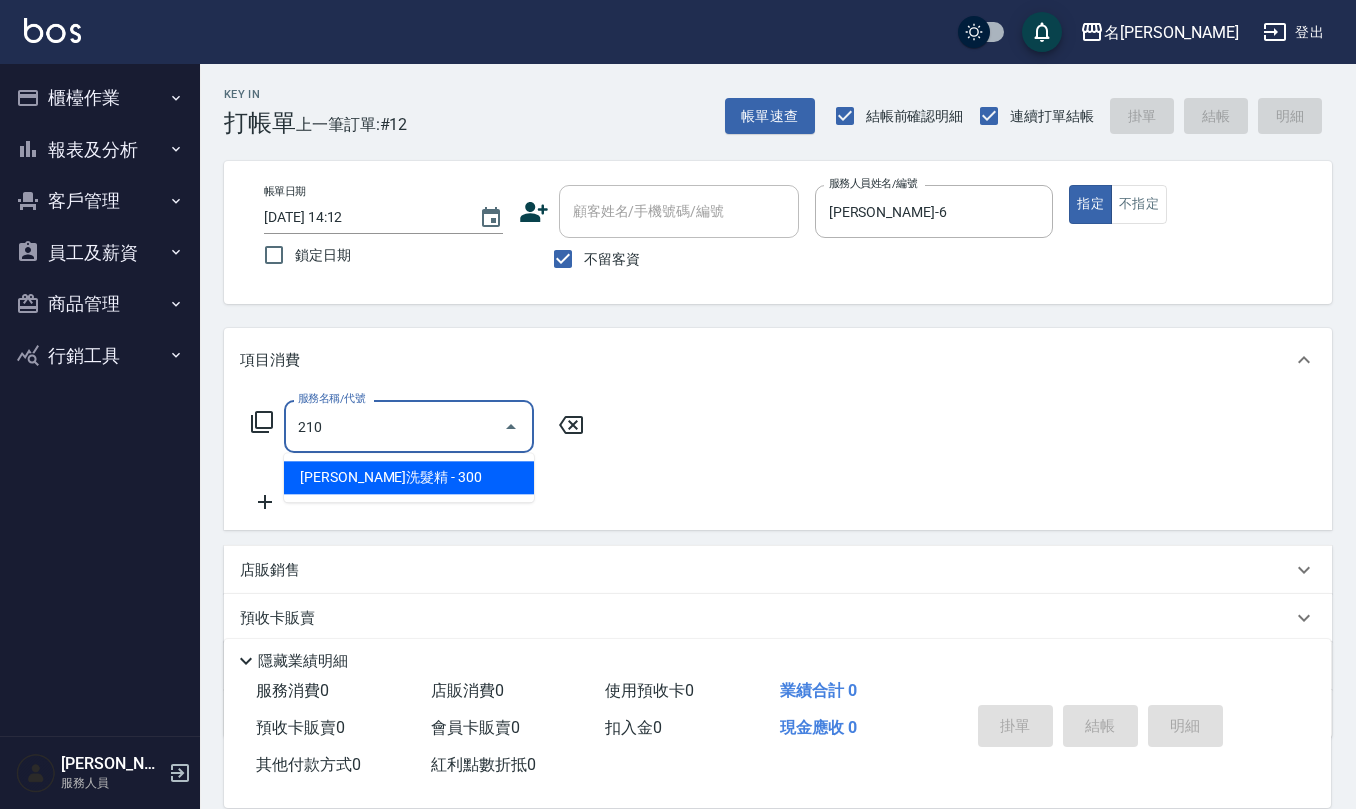 type on "[PERSON_NAME]洗髮精(210)" 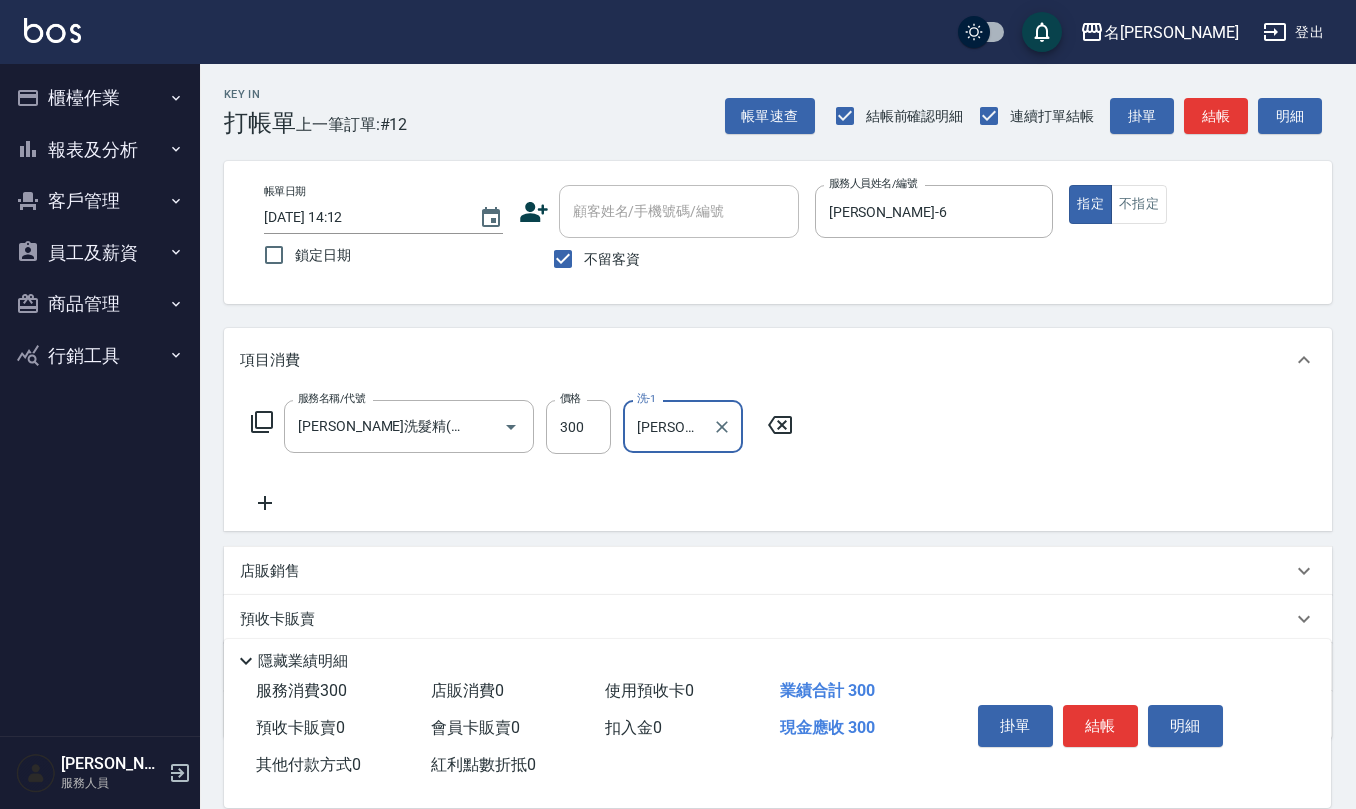 type on "[PERSON_NAME]-28" 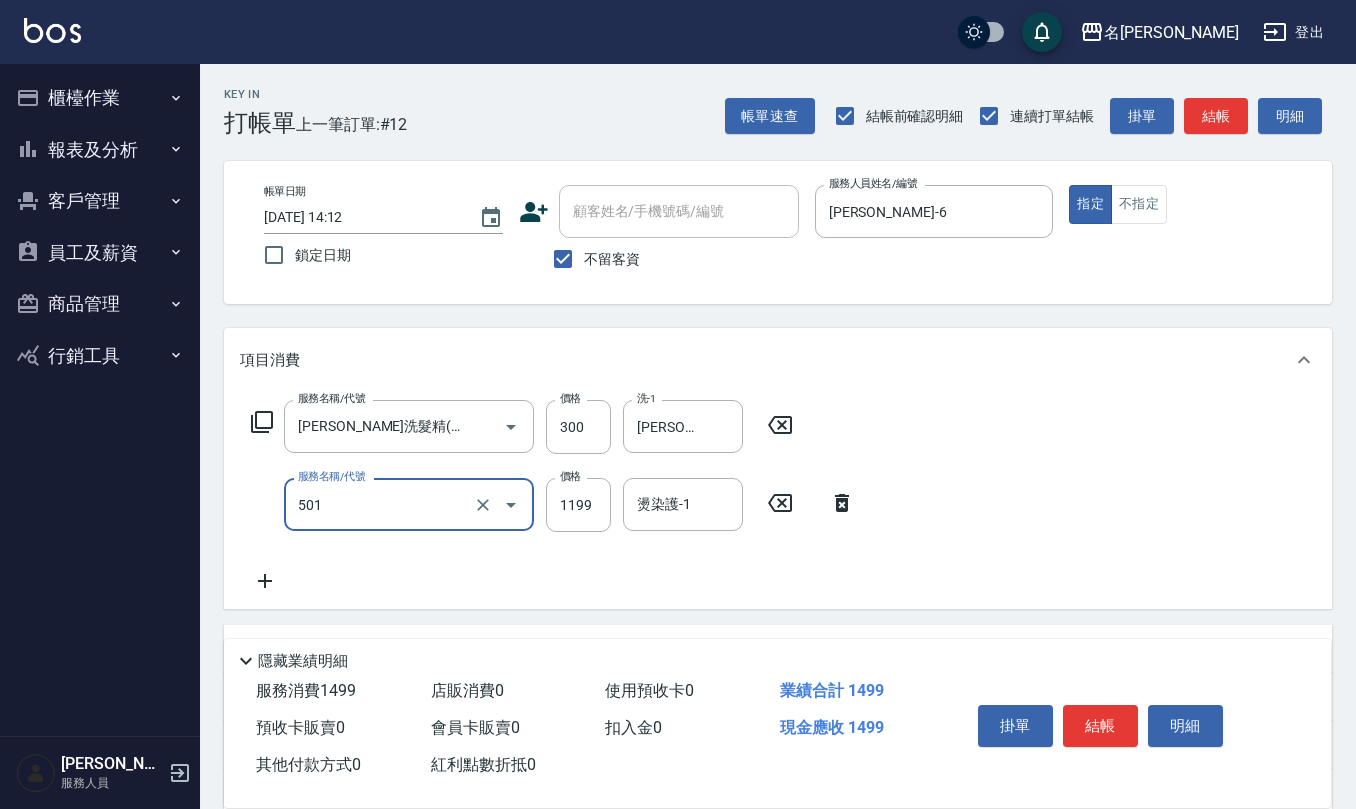 type on "染髮(501)" 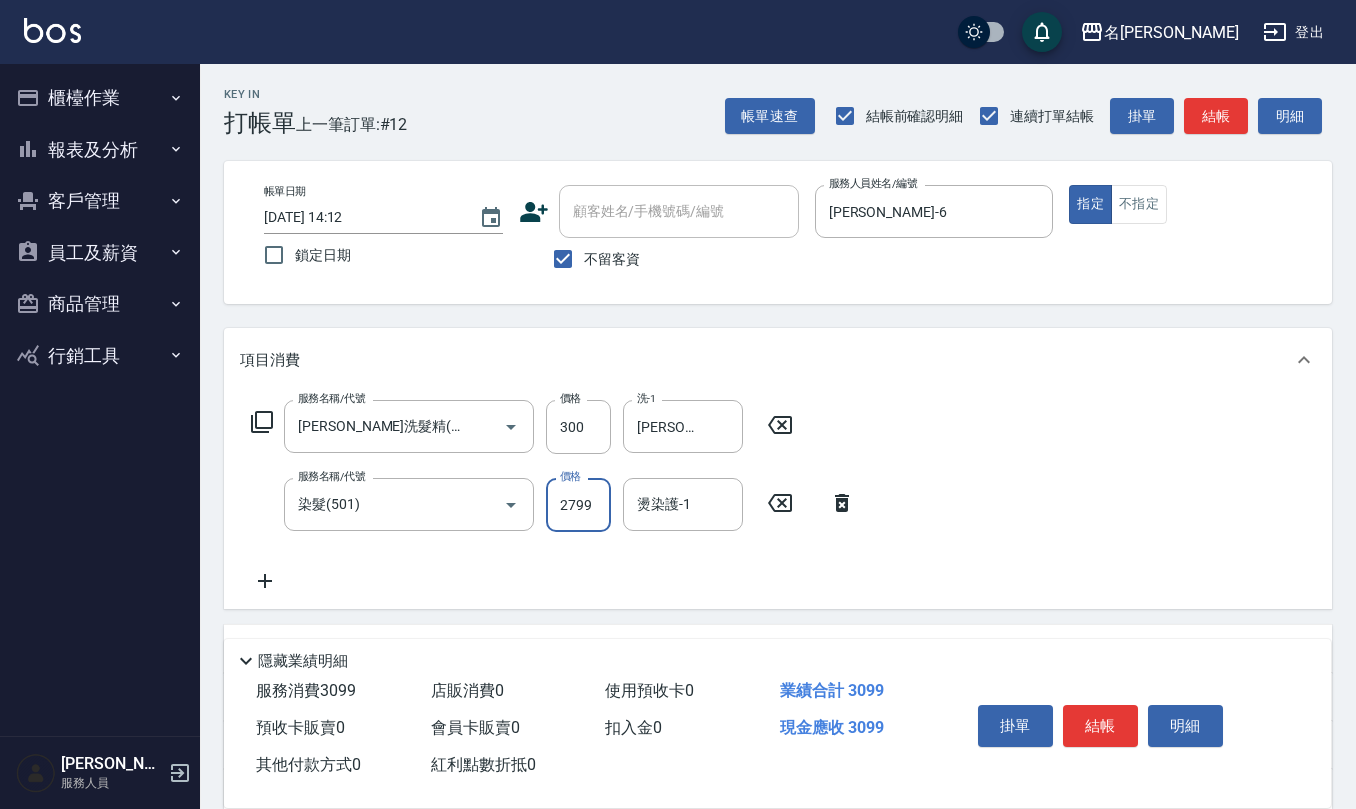 type on "2799" 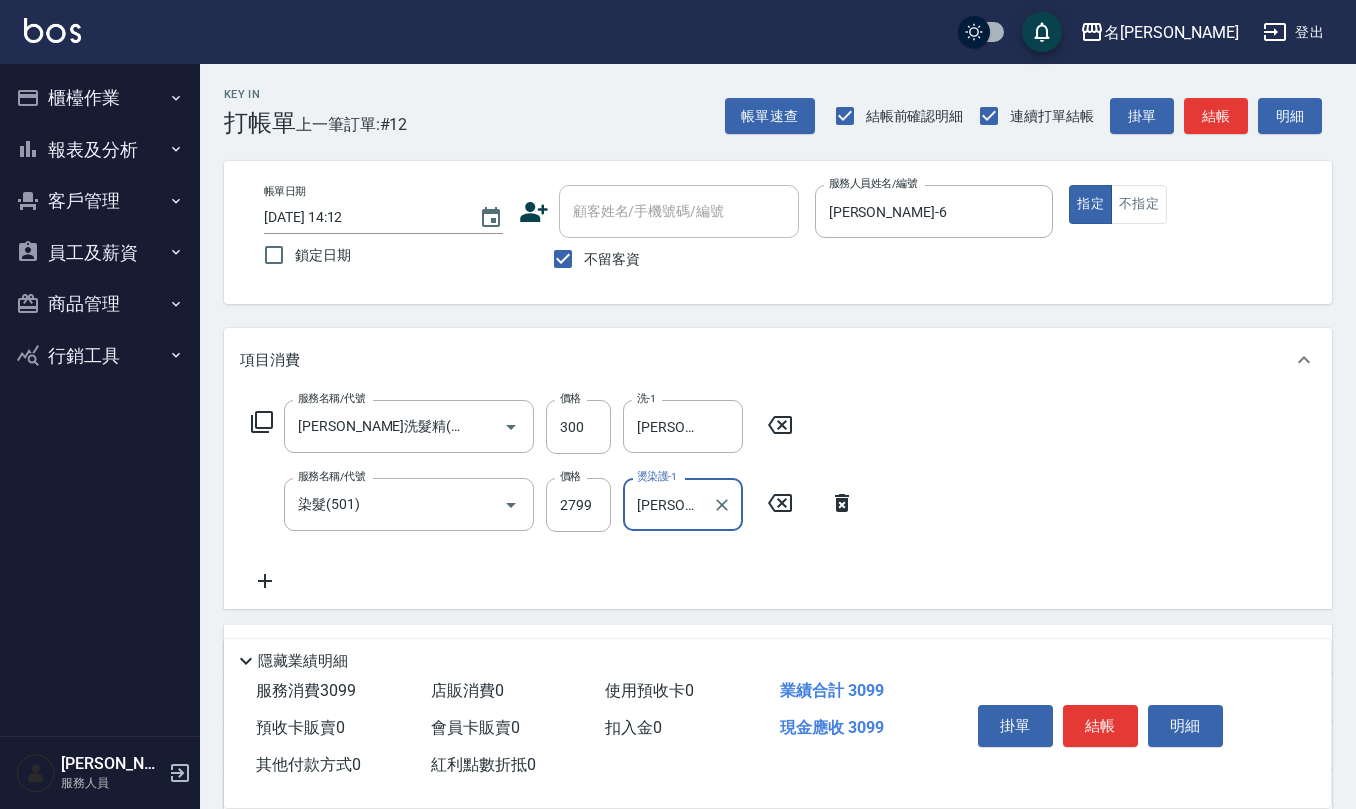type on "[PERSON_NAME]-28" 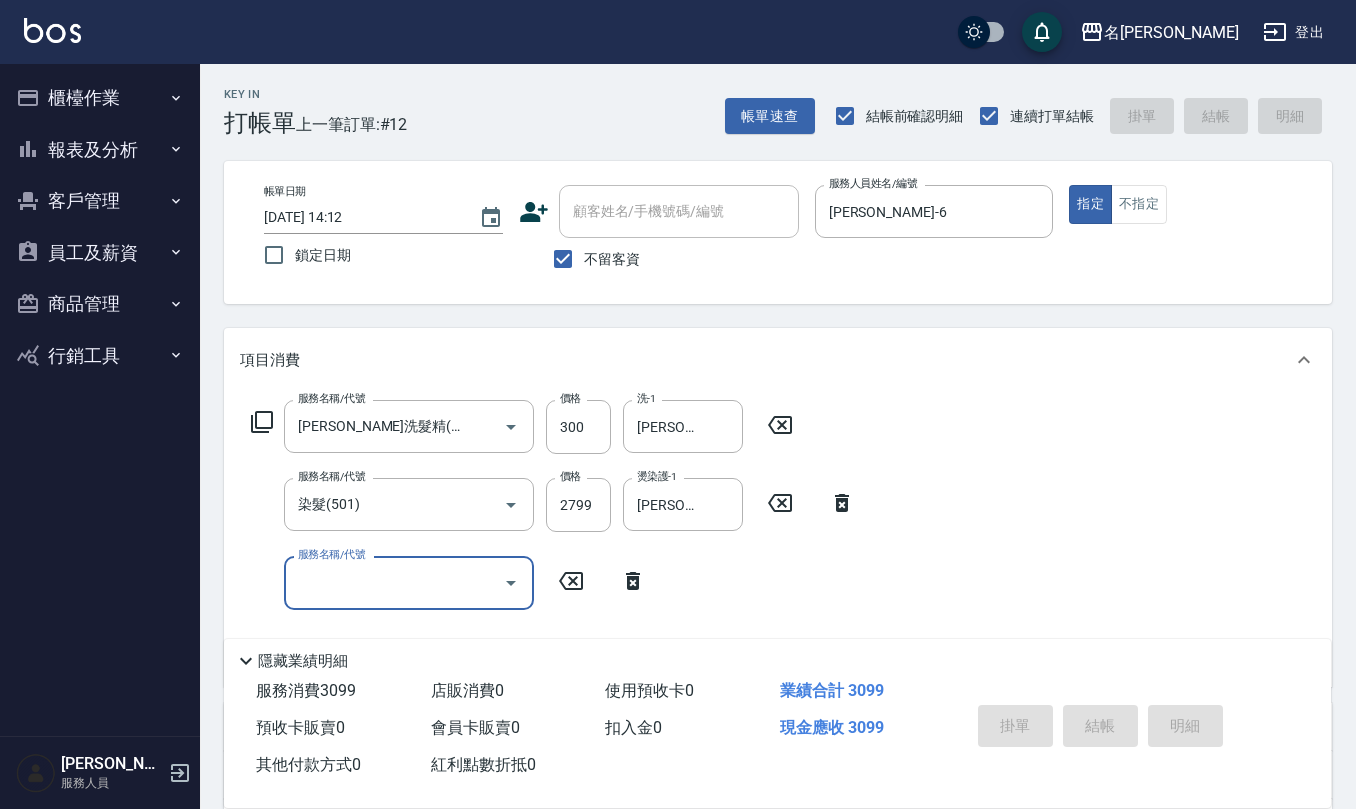 type on "[DATE] 14:13" 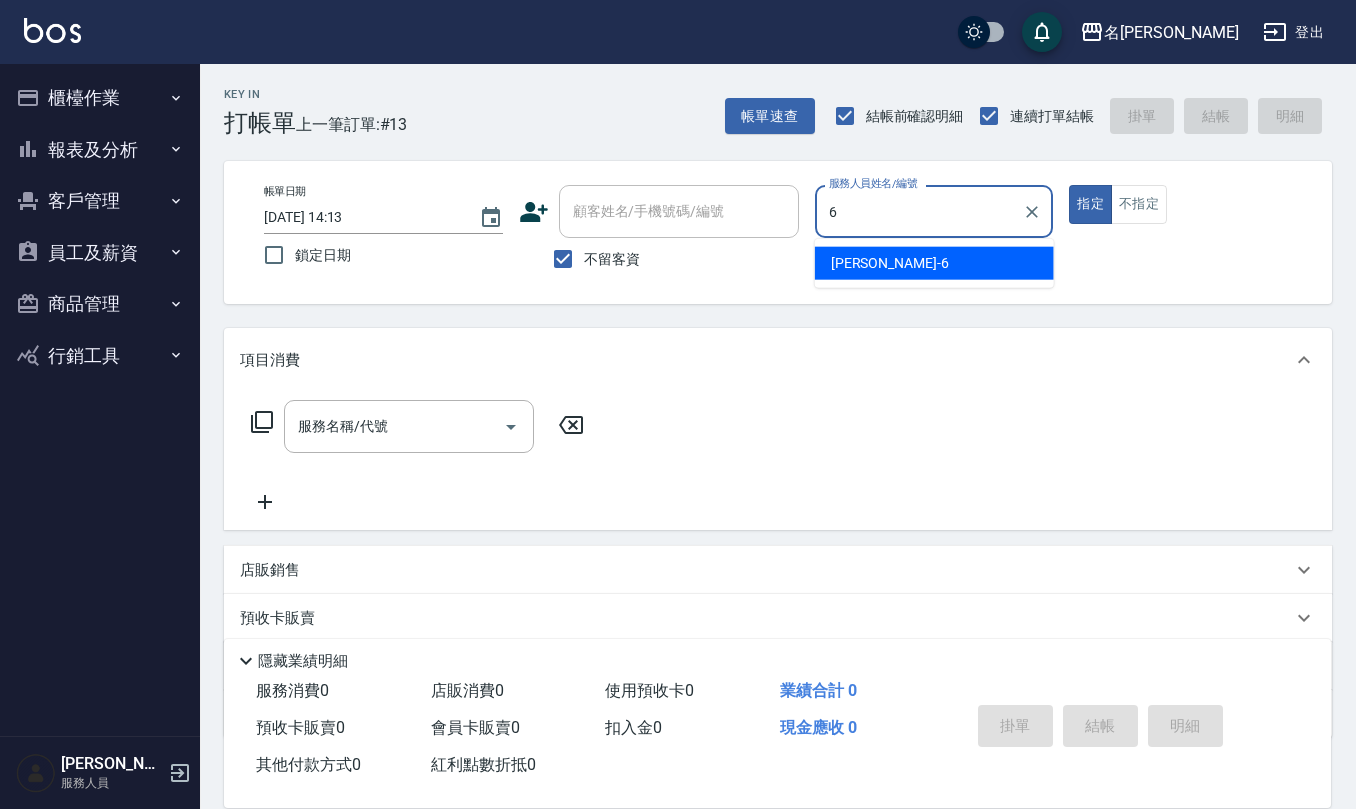 type on "[PERSON_NAME]-6" 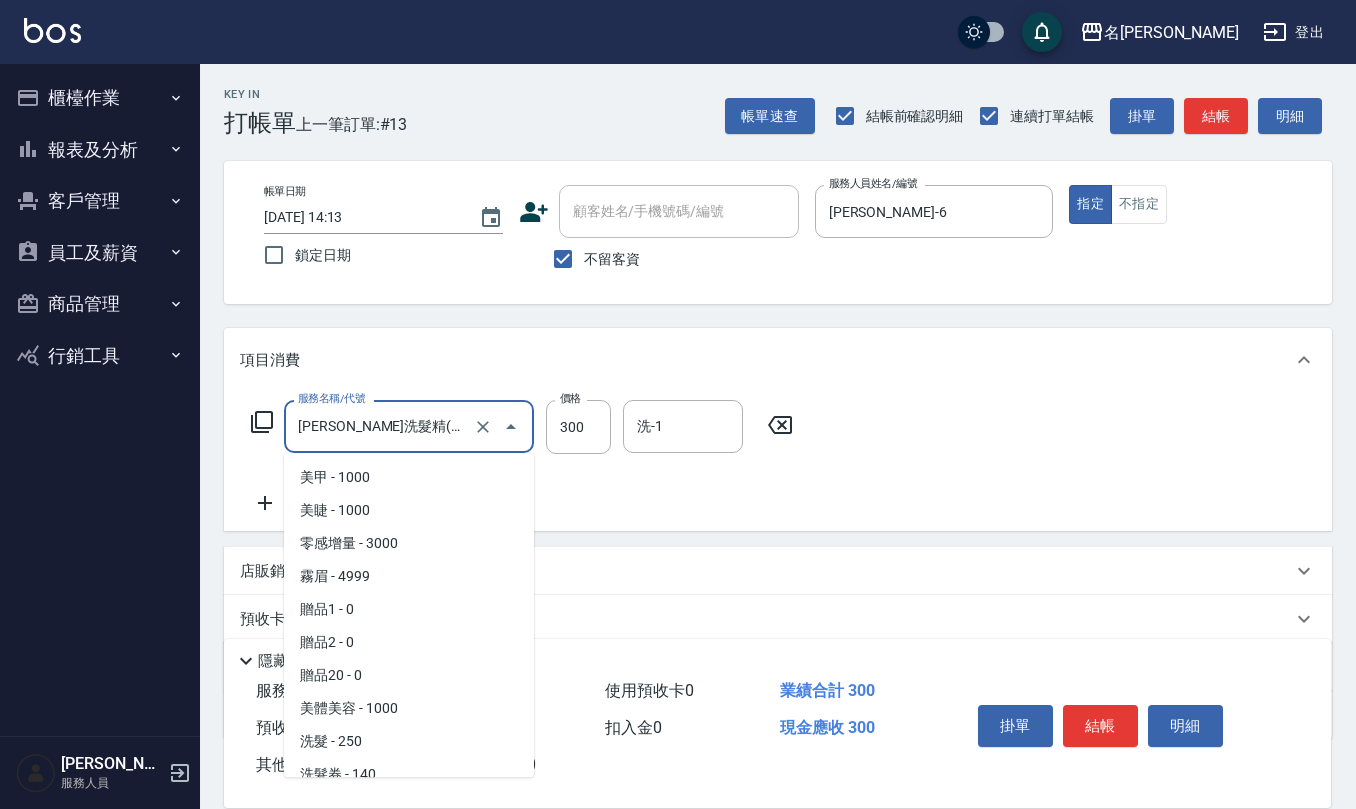 click on "[PERSON_NAME]洗髮精(210)" at bounding box center (381, 426) 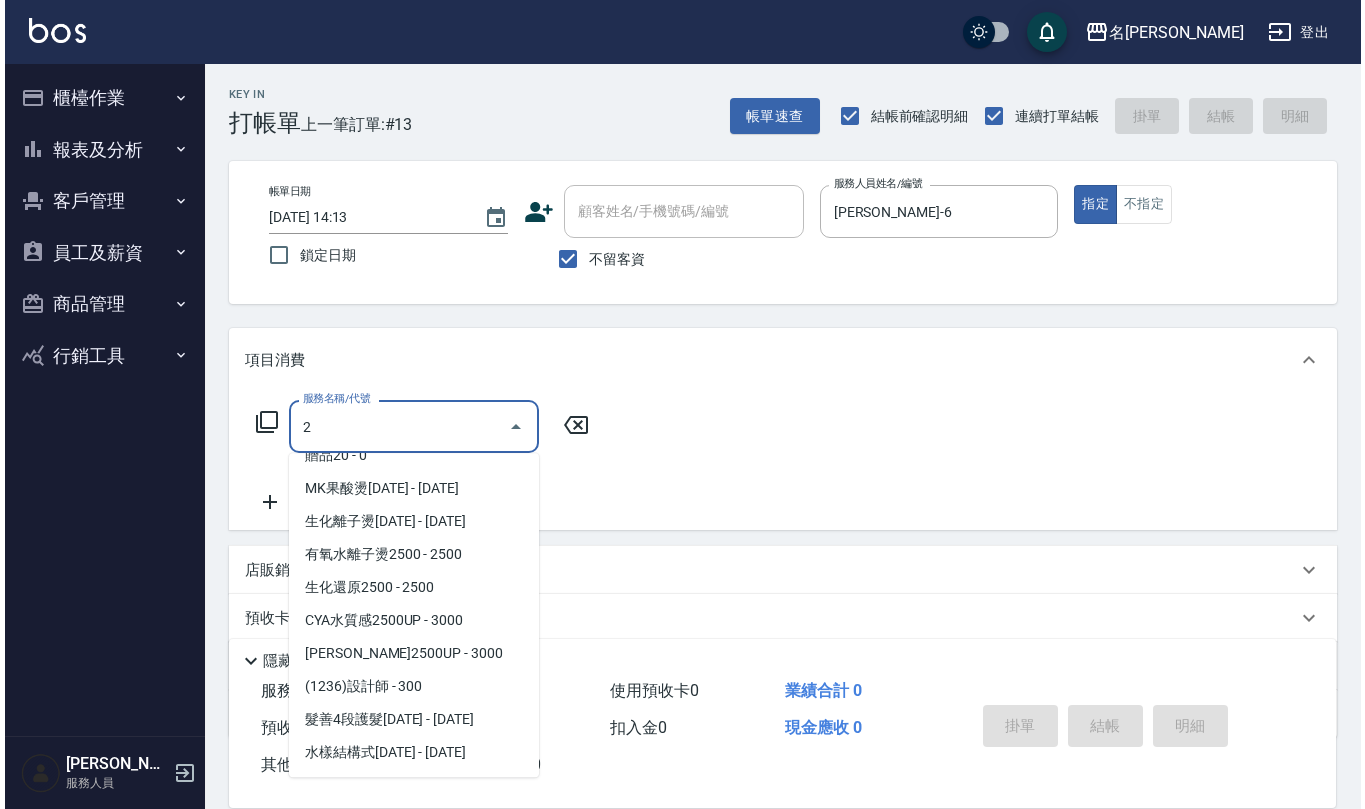 scroll, scrollTop: 0, scrollLeft: 0, axis: both 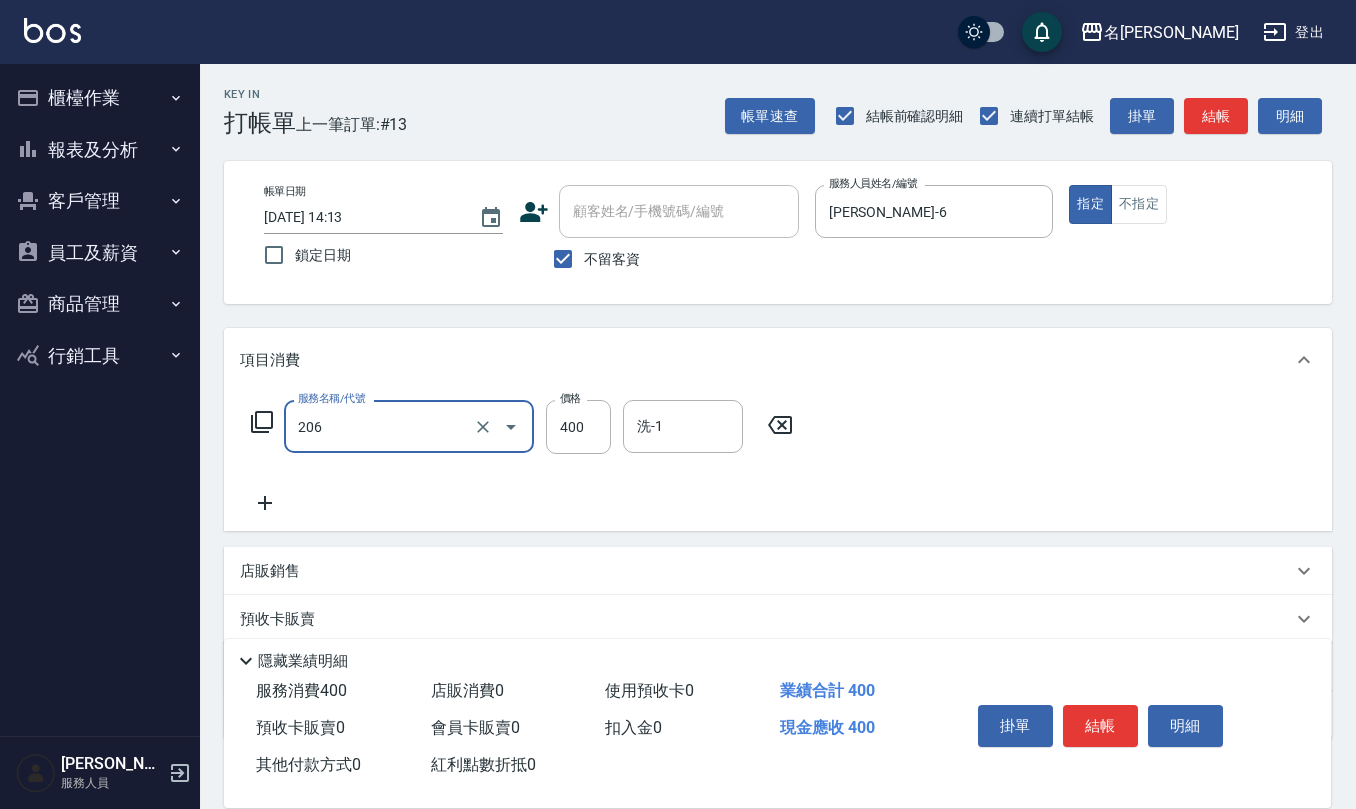type on "健康洗(206)" 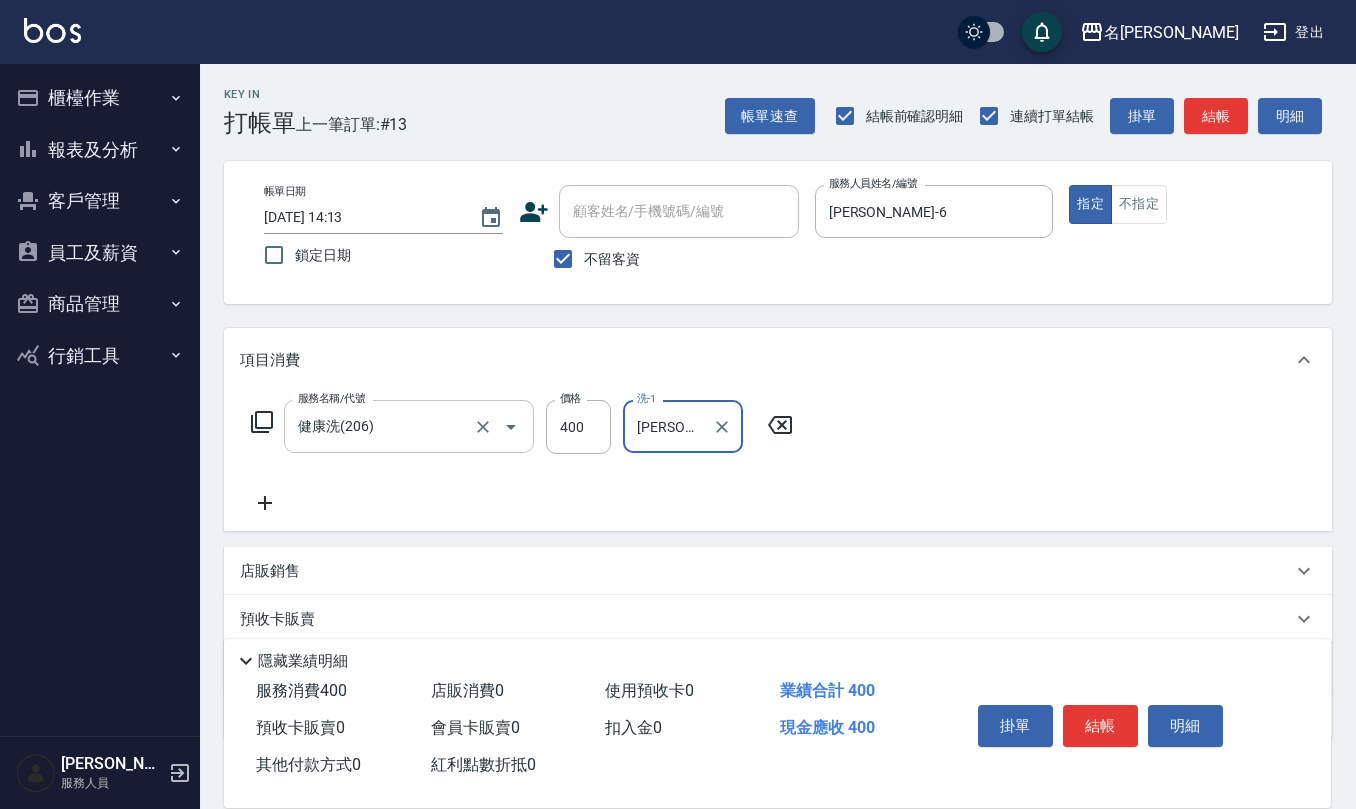 type on "[PERSON_NAME]-30" 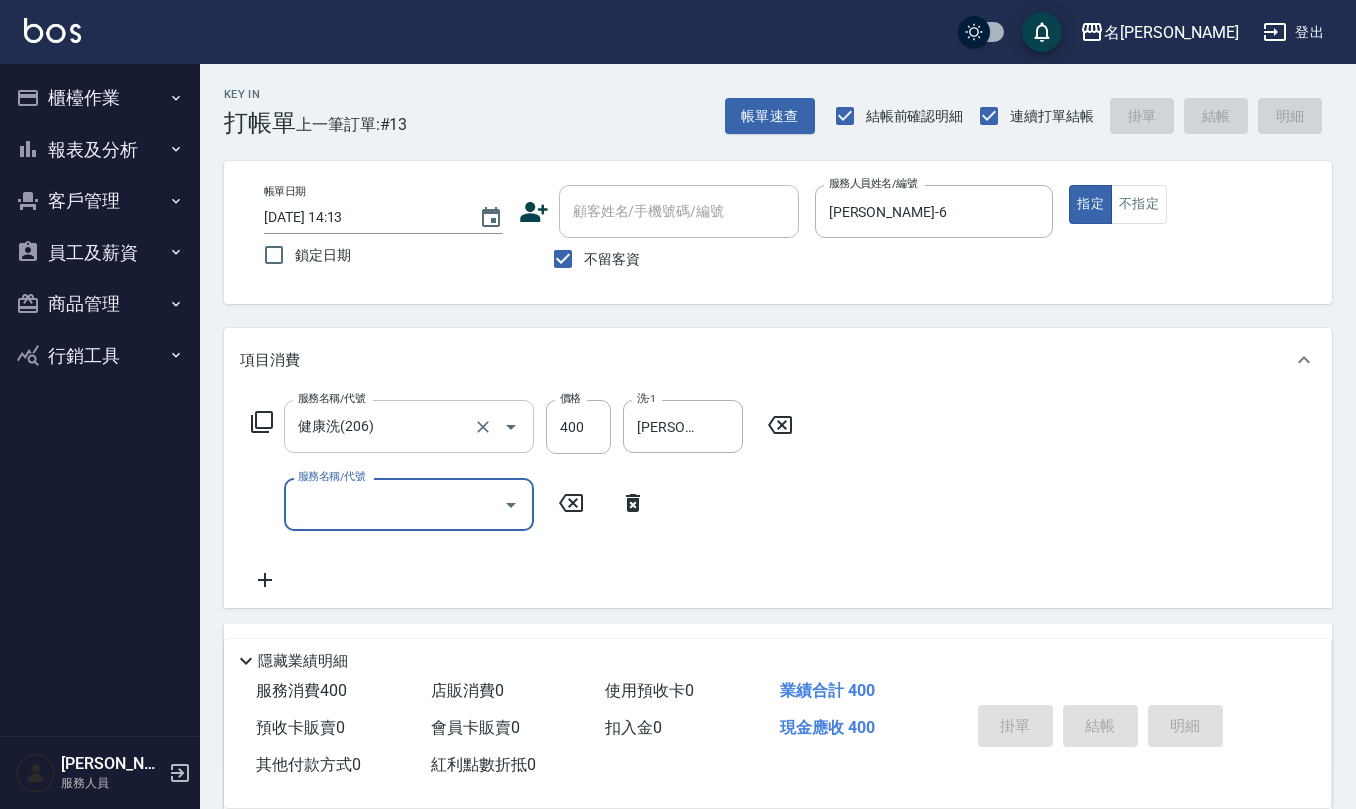 type 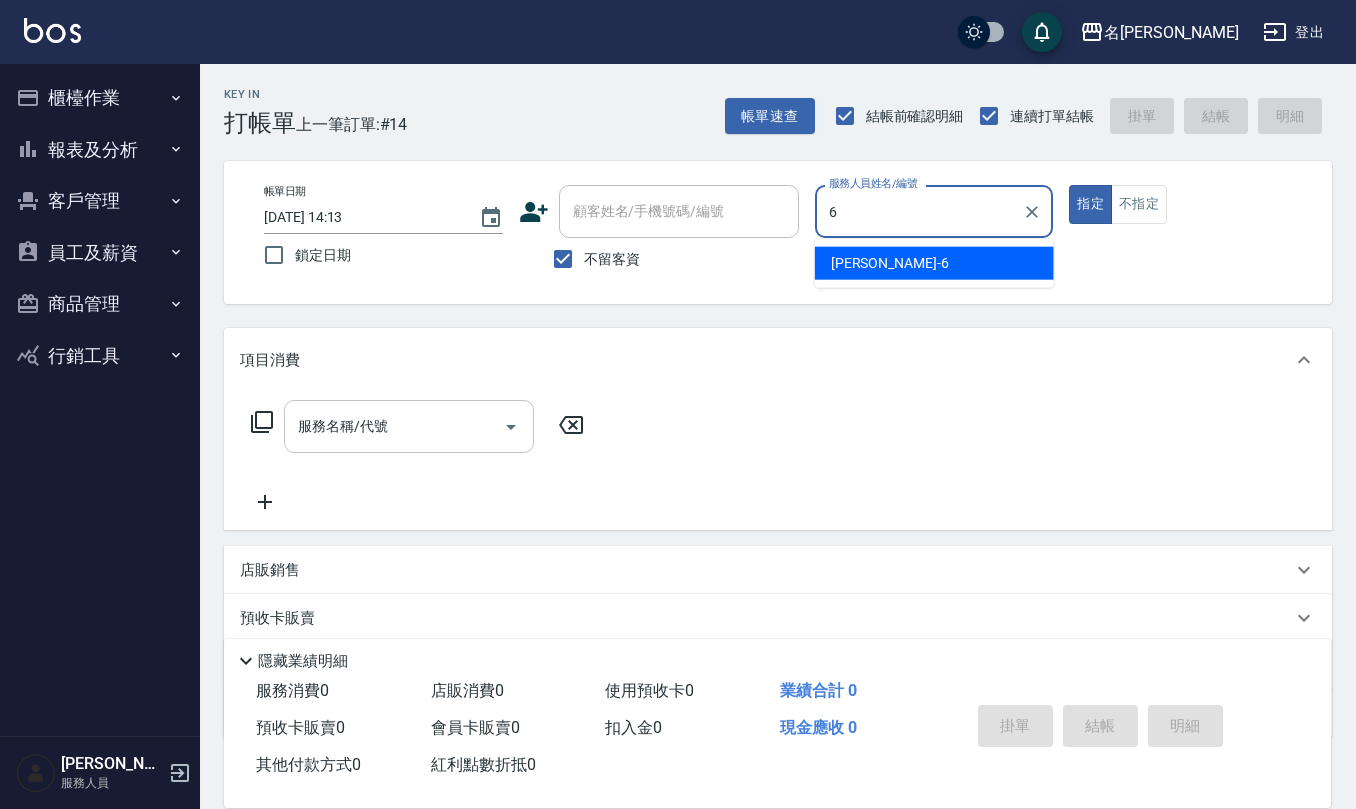 type on "[PERSON_NAME]-6" 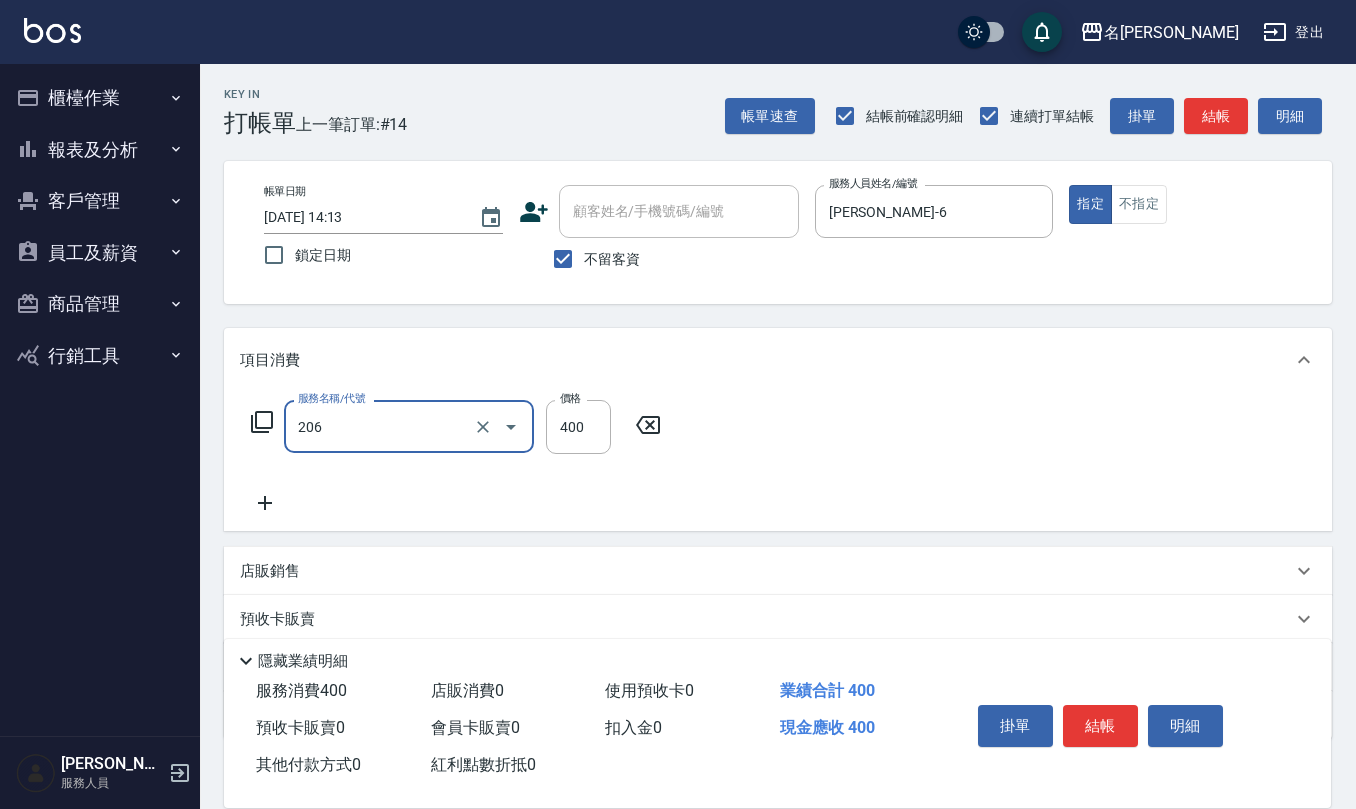 type on "健康洗(206)" 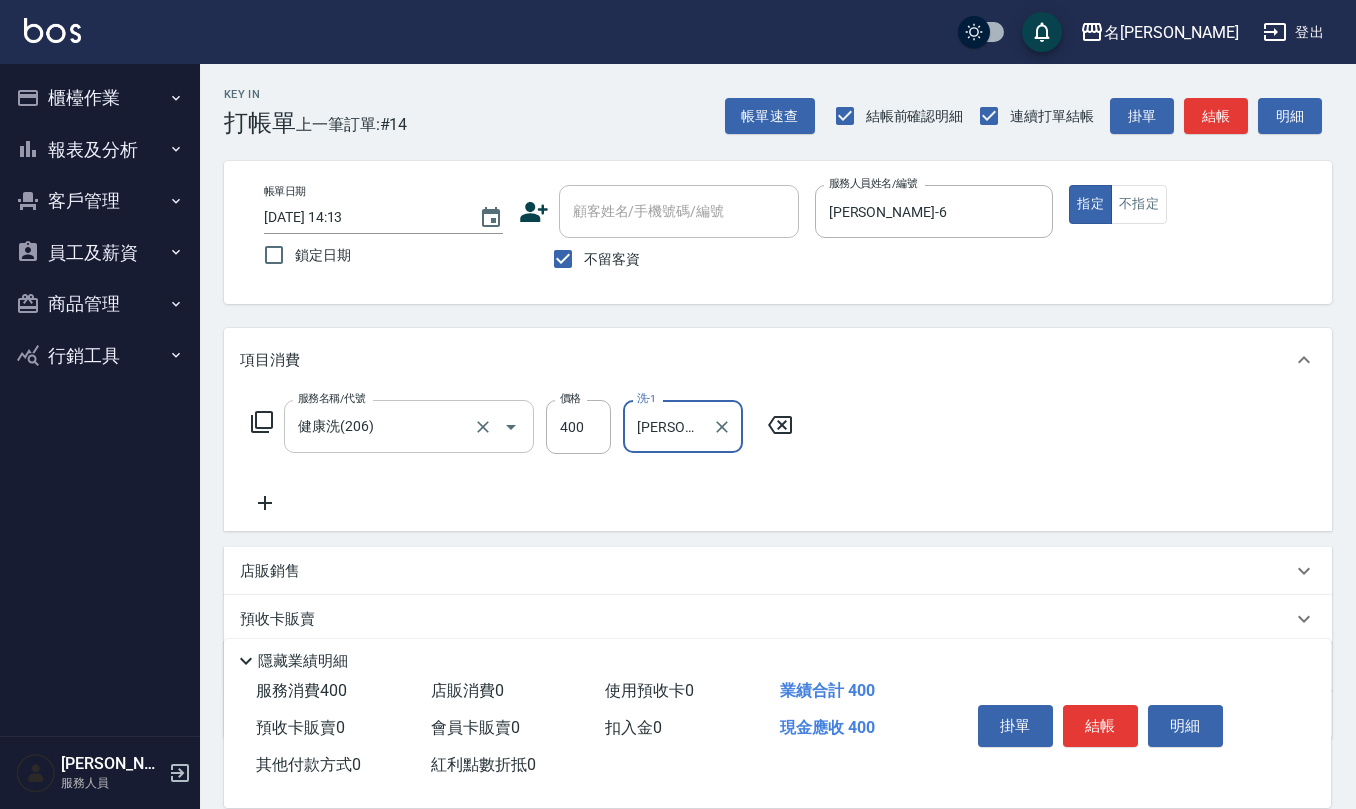 type on "[PERSON_NAME]-20" 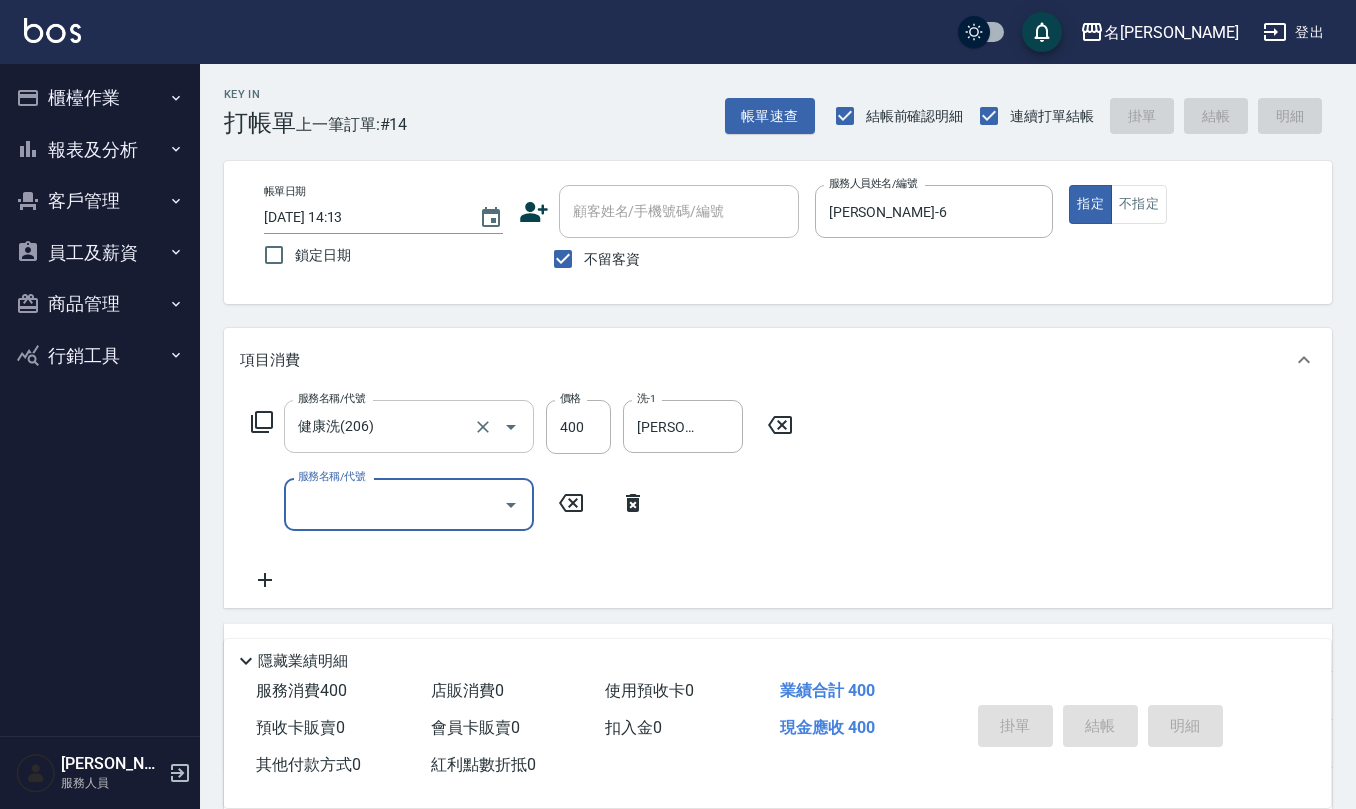 type 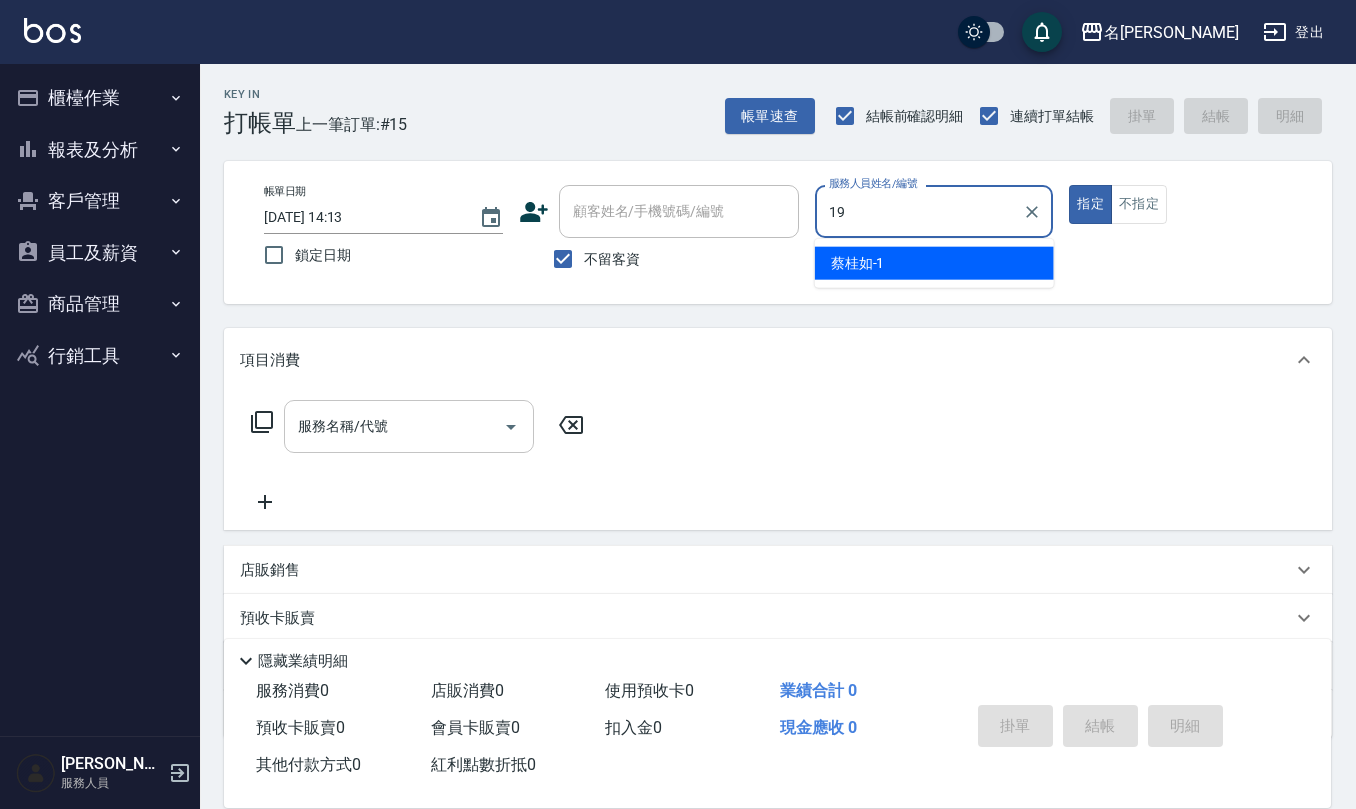 type on "[PERSON_NAME]-19" 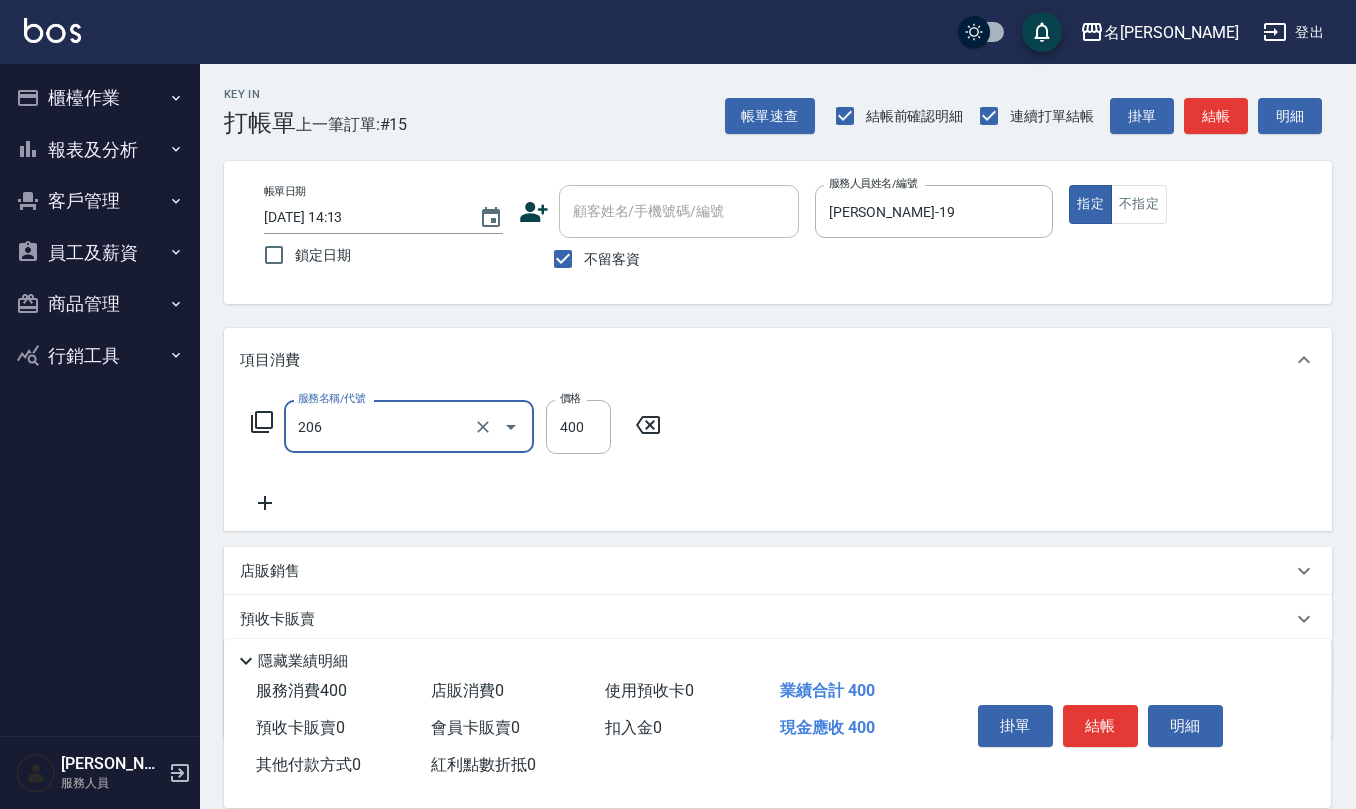 type on "健康洗(206)" 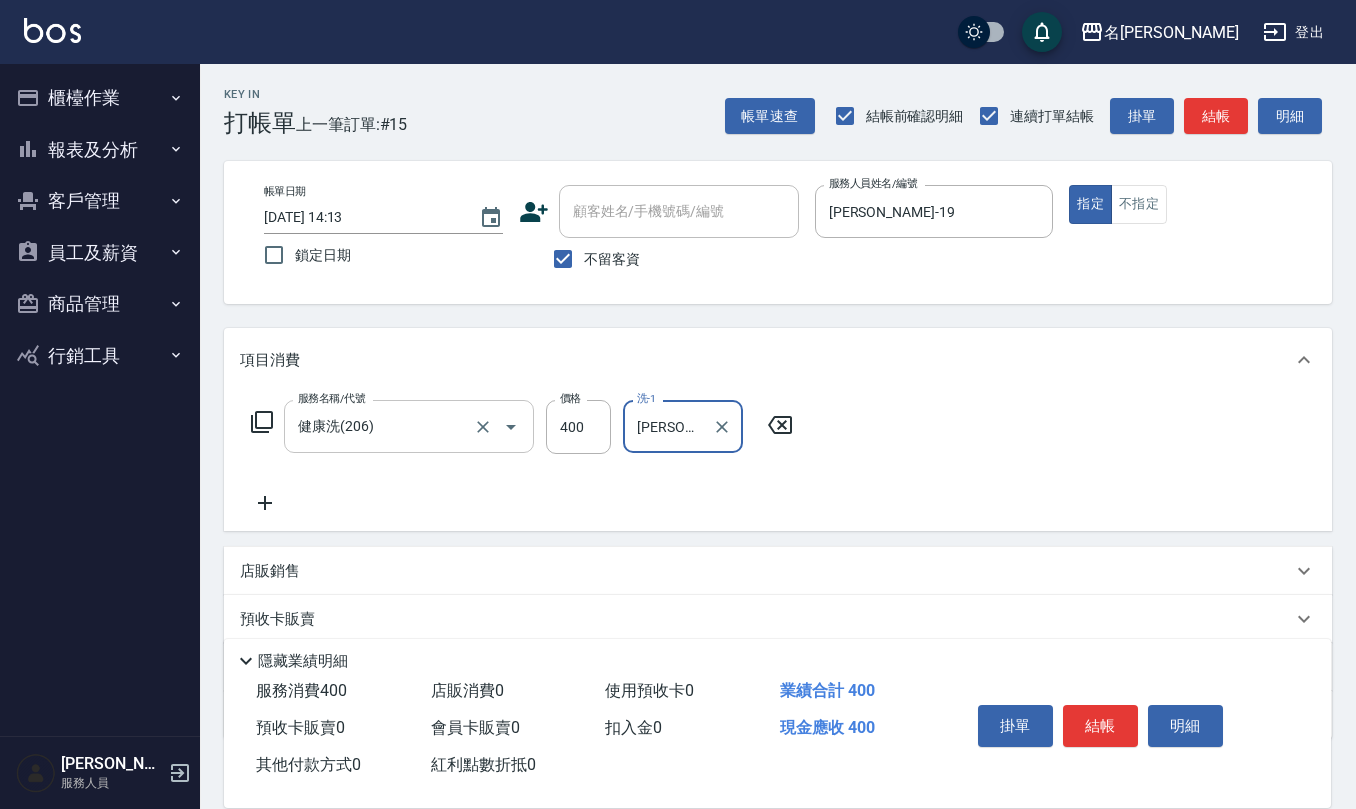 type on "[PERSON_NAME]-20" 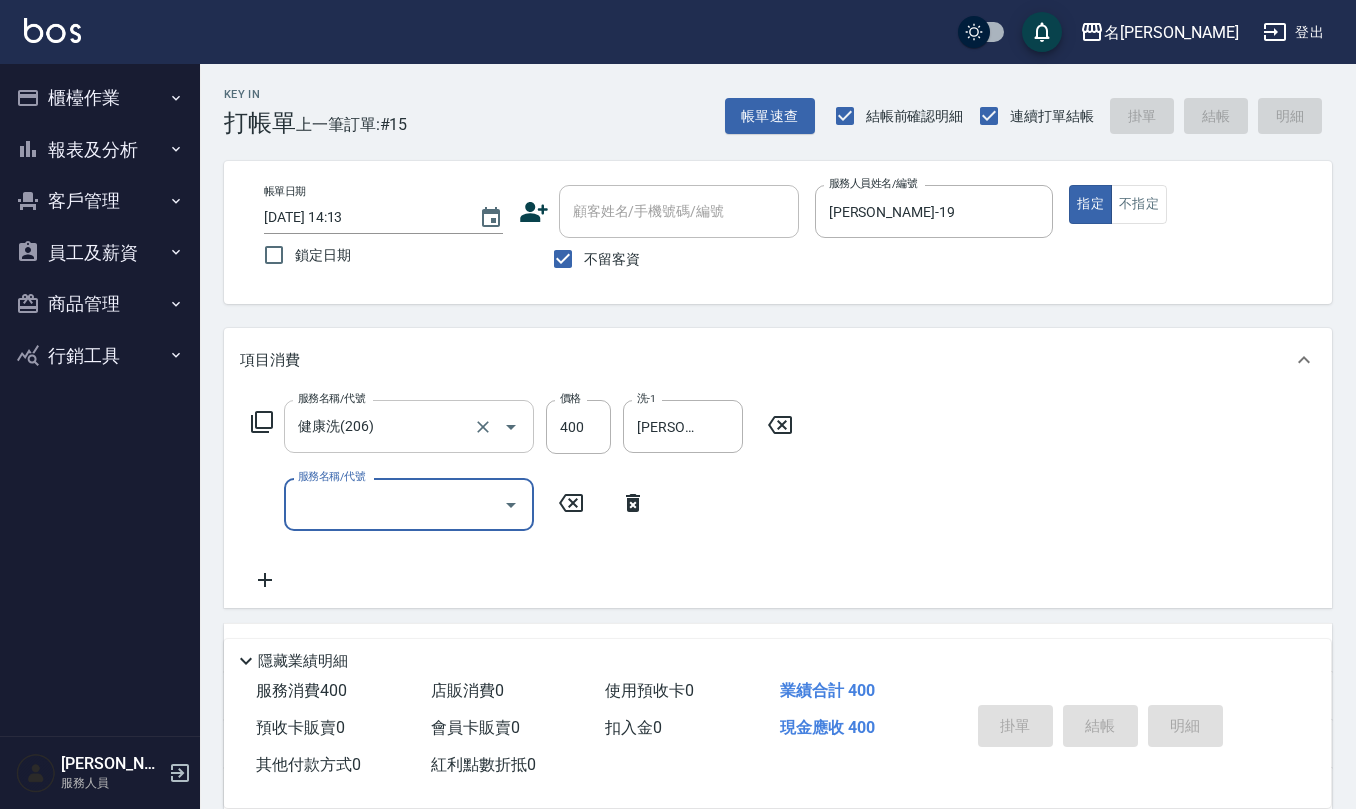 type 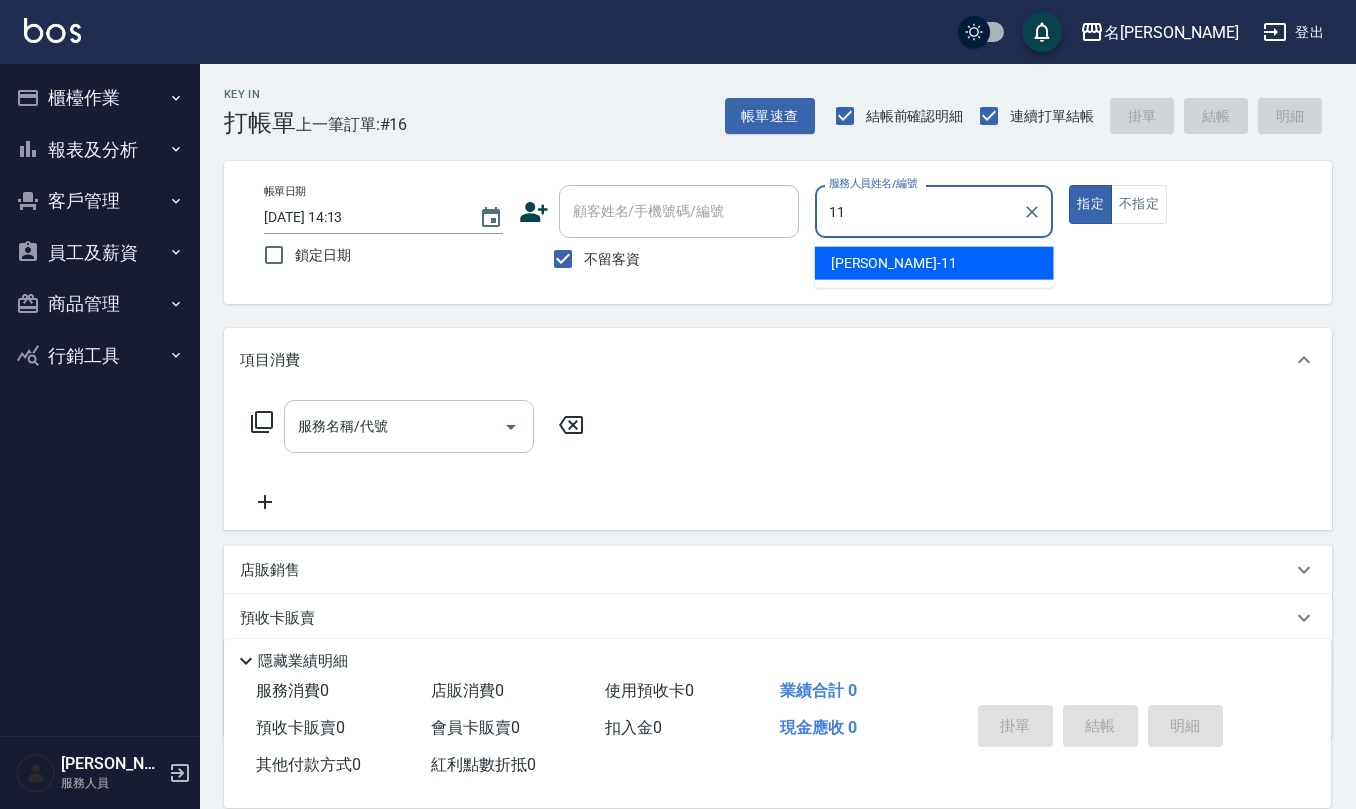 type on "[PERSON_NAME]橙-11" 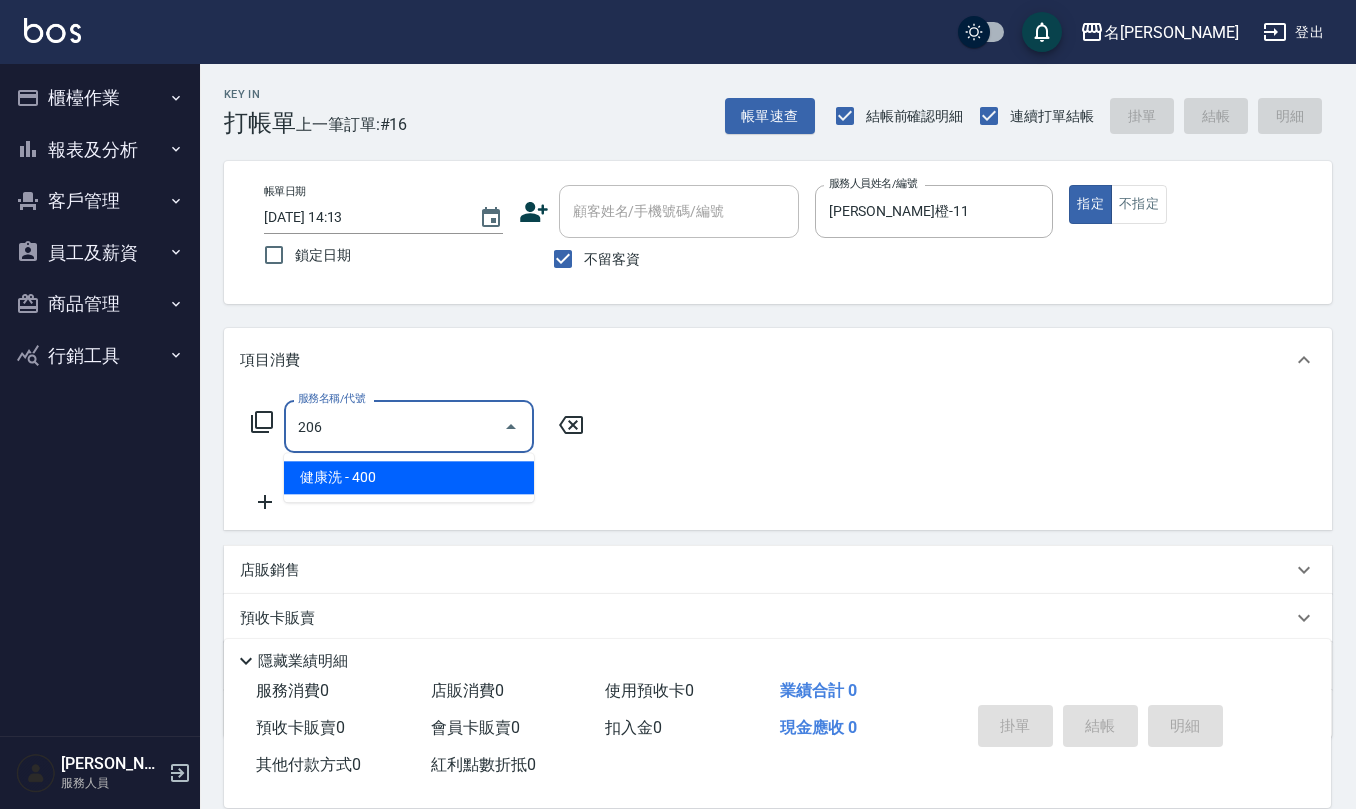 type on "健康洗(206)" 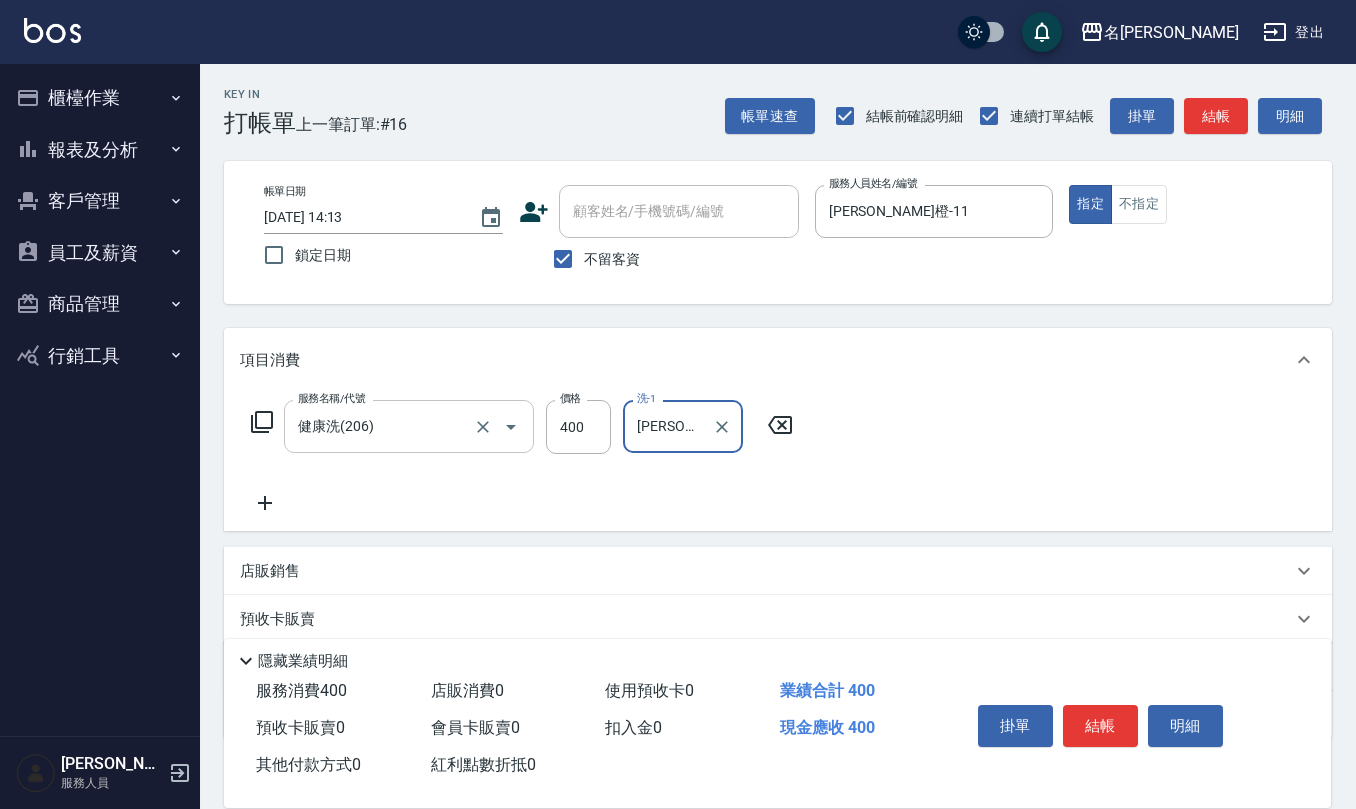 type on "[PERSON_NAME]橙-11" 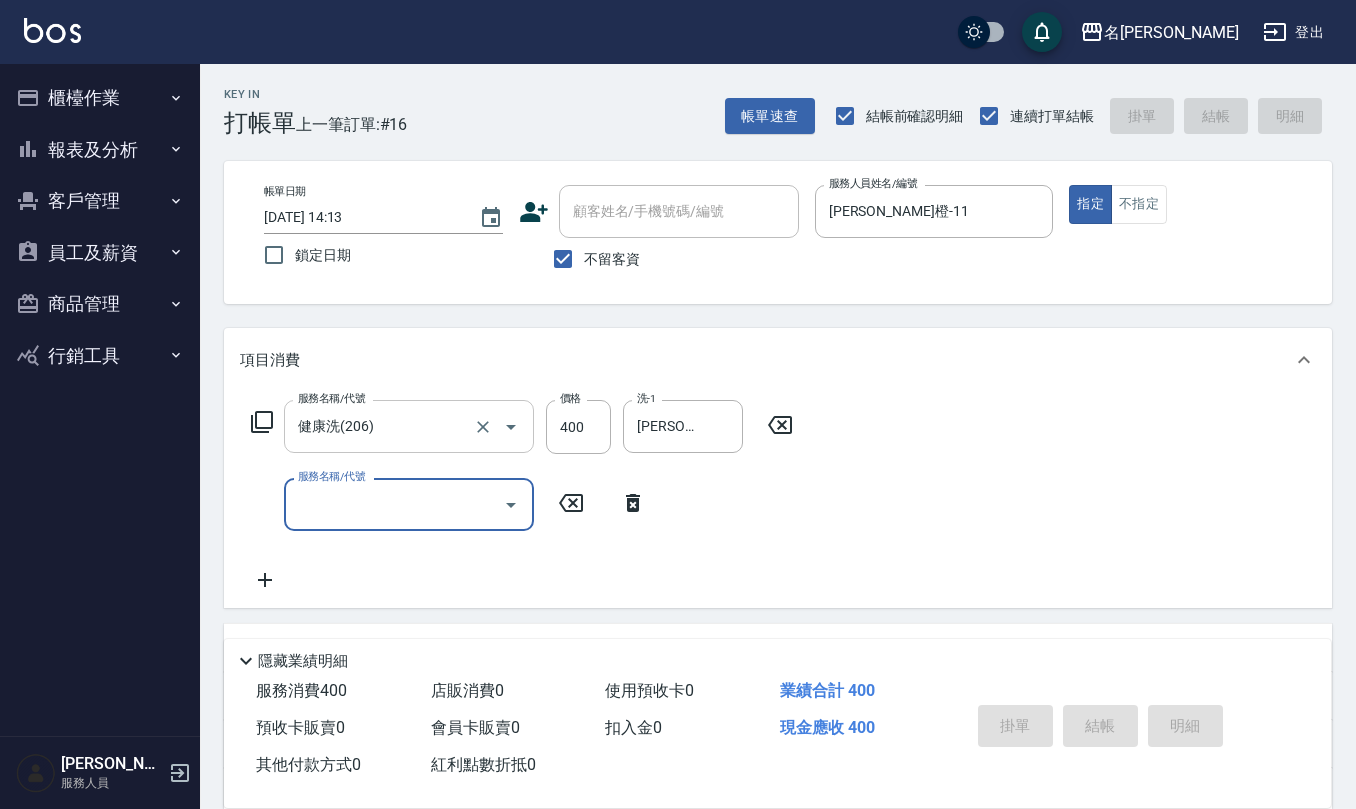 type on "[DATE] 14:14" 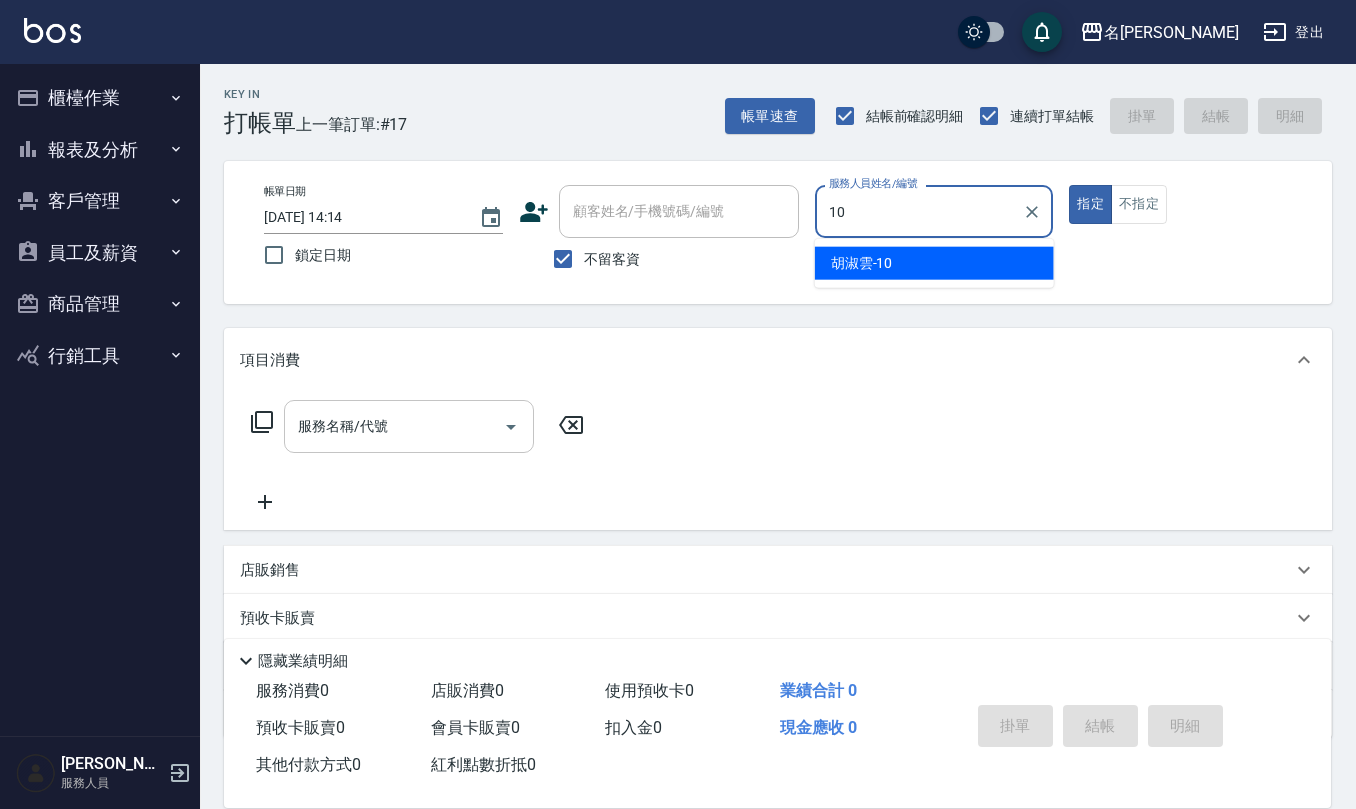 type on "[PERSON_NAME]-10" 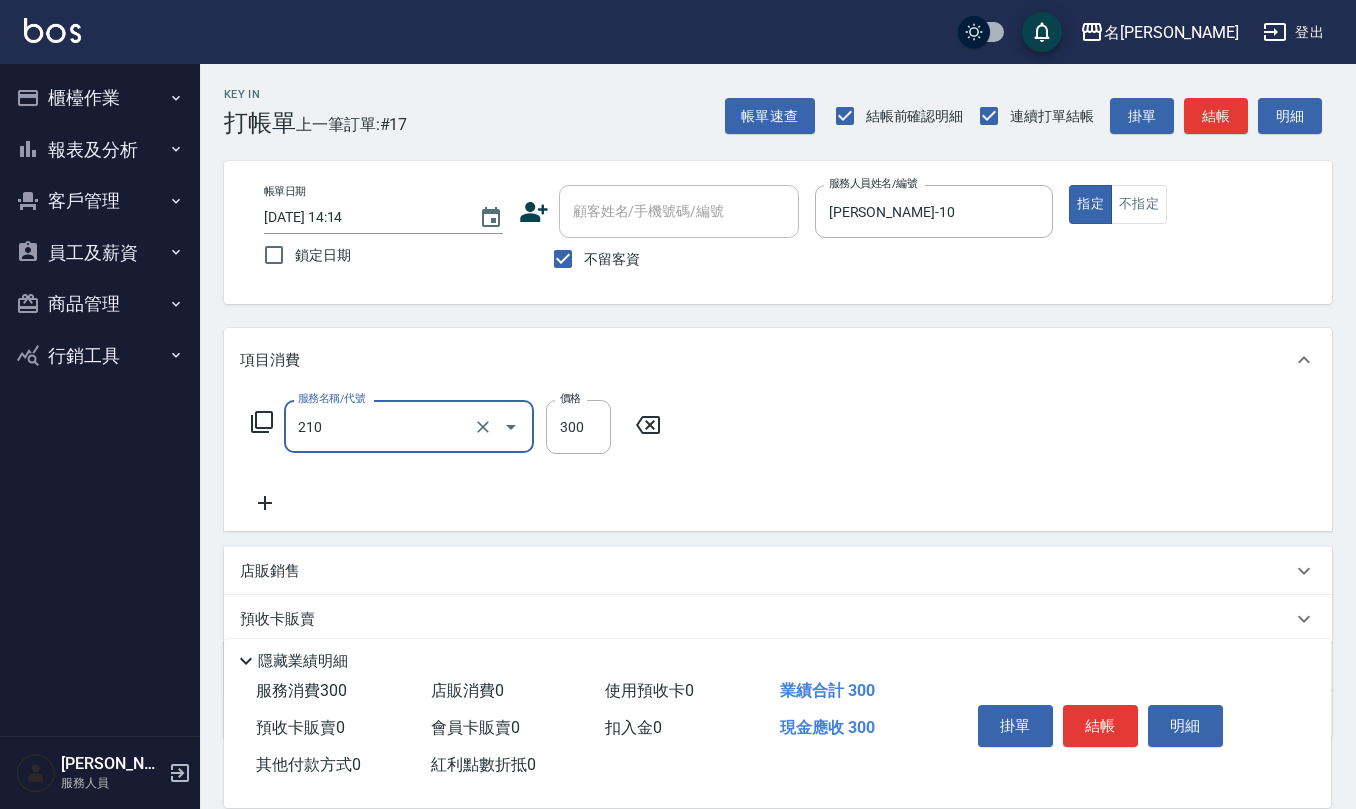 type on "[PERSON_NAME]洗髮精(210)" 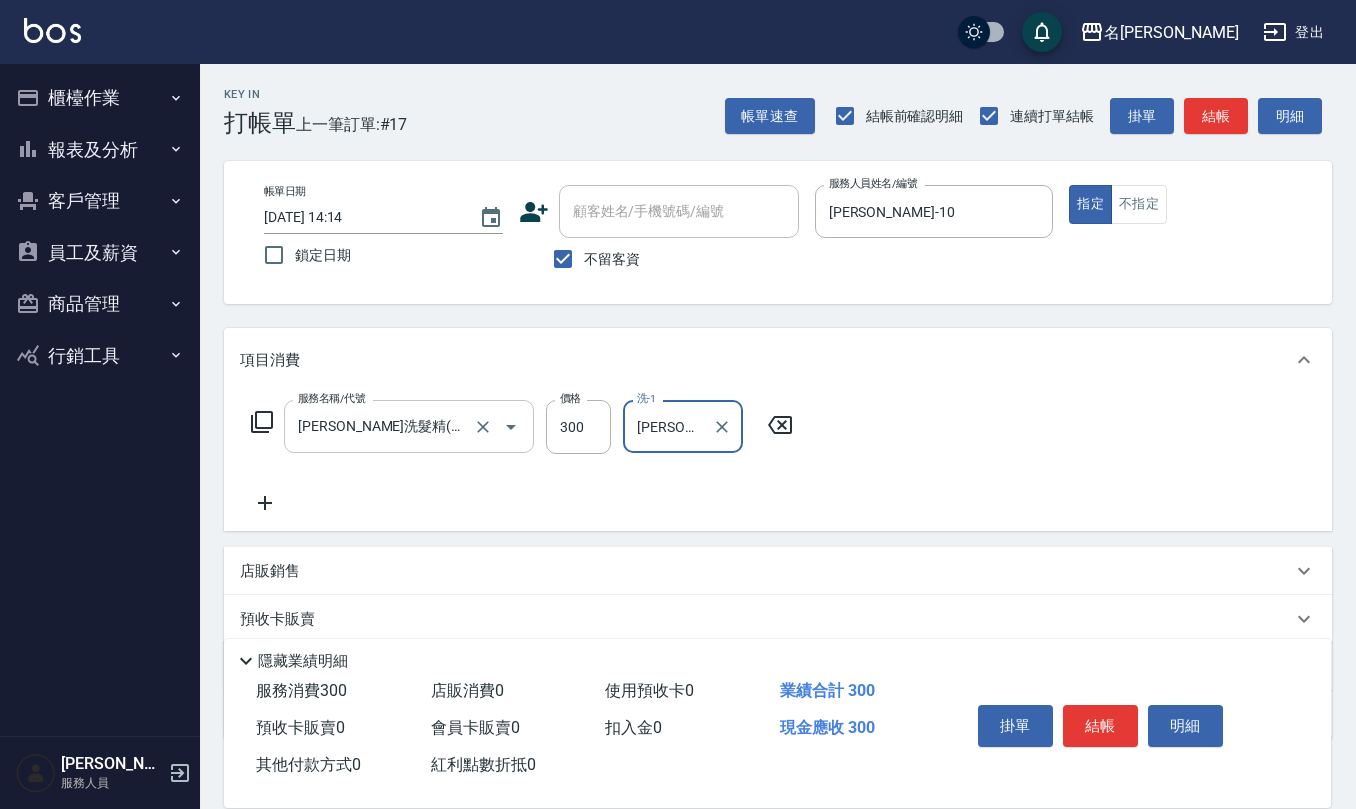 type on "[PERSON_NAME]-33" 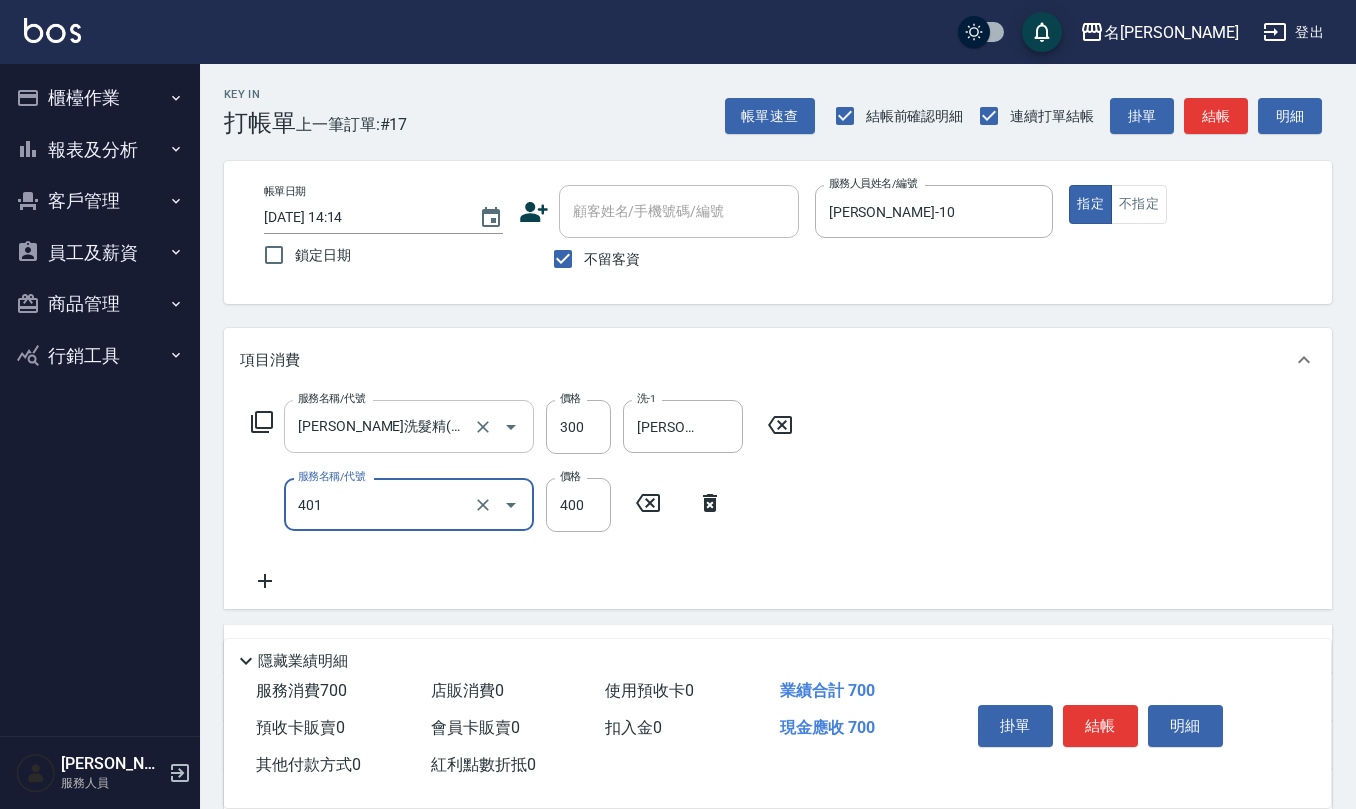 type on "剪髮(401)" 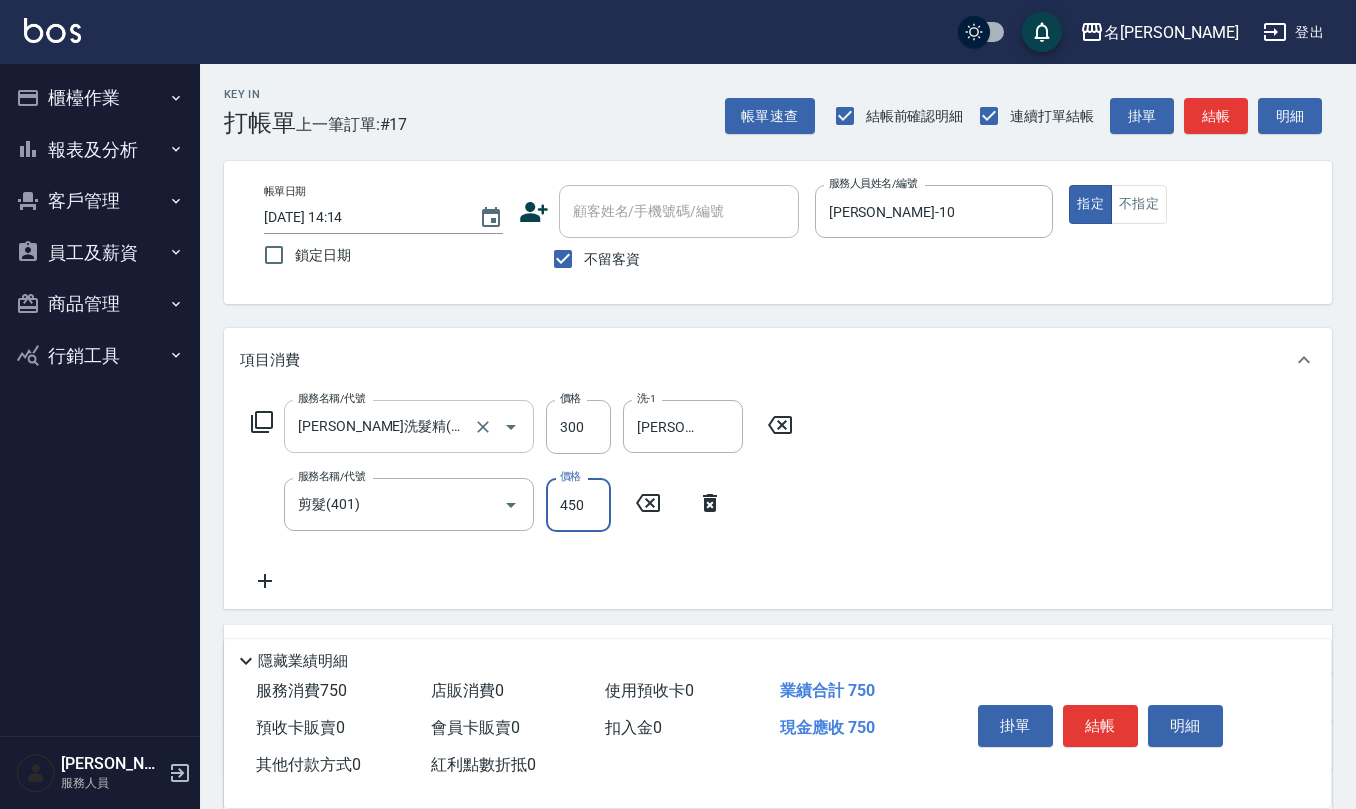 type on "450" 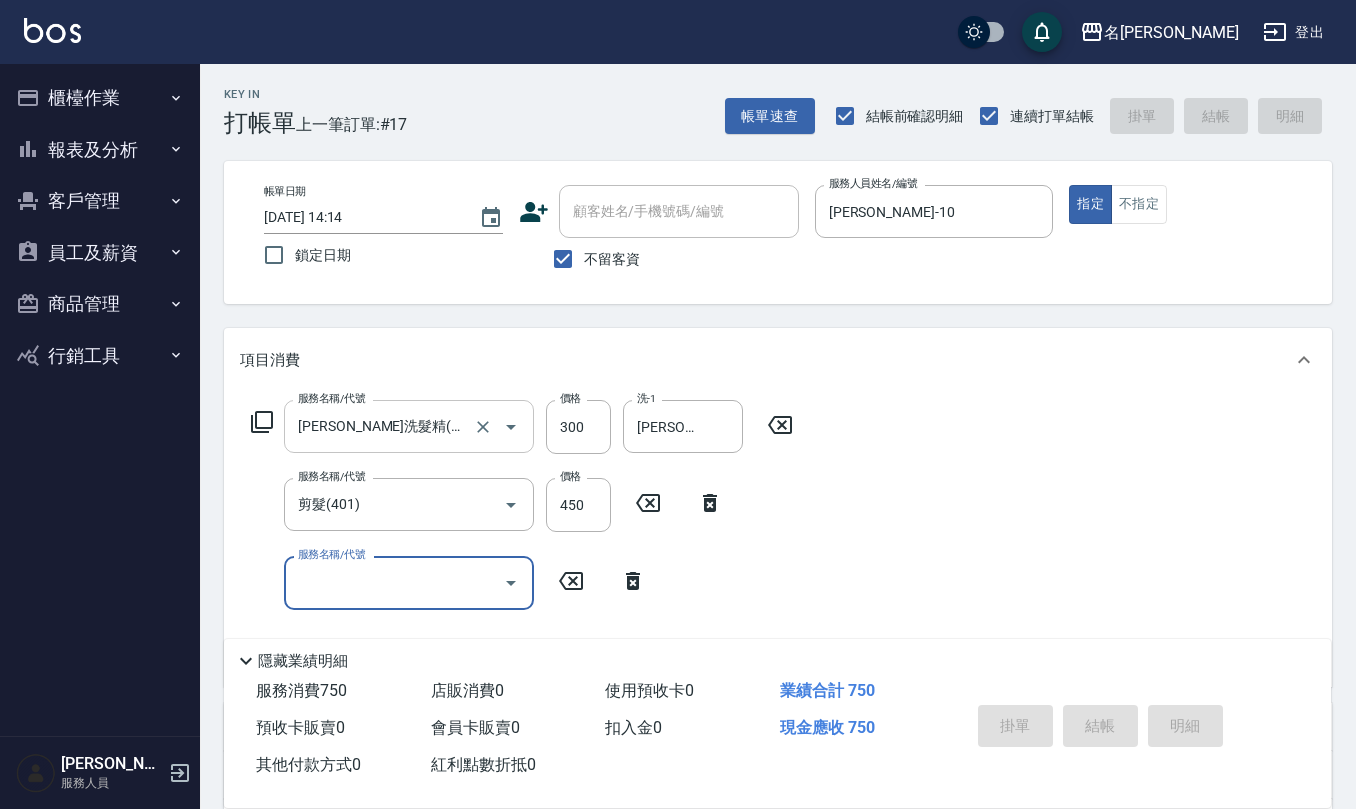 type on "[DATE] 14:15" 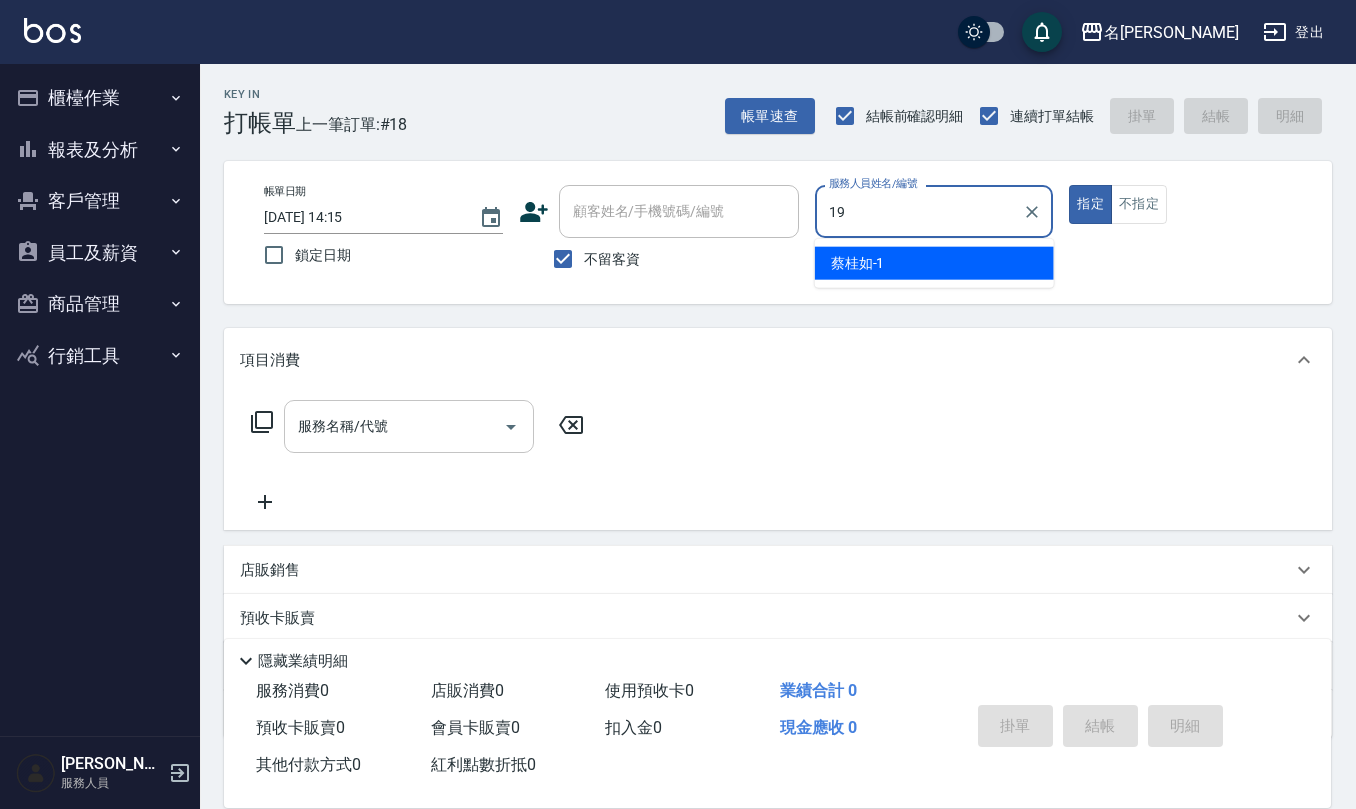 type on "[PERSON_NAME]-19" 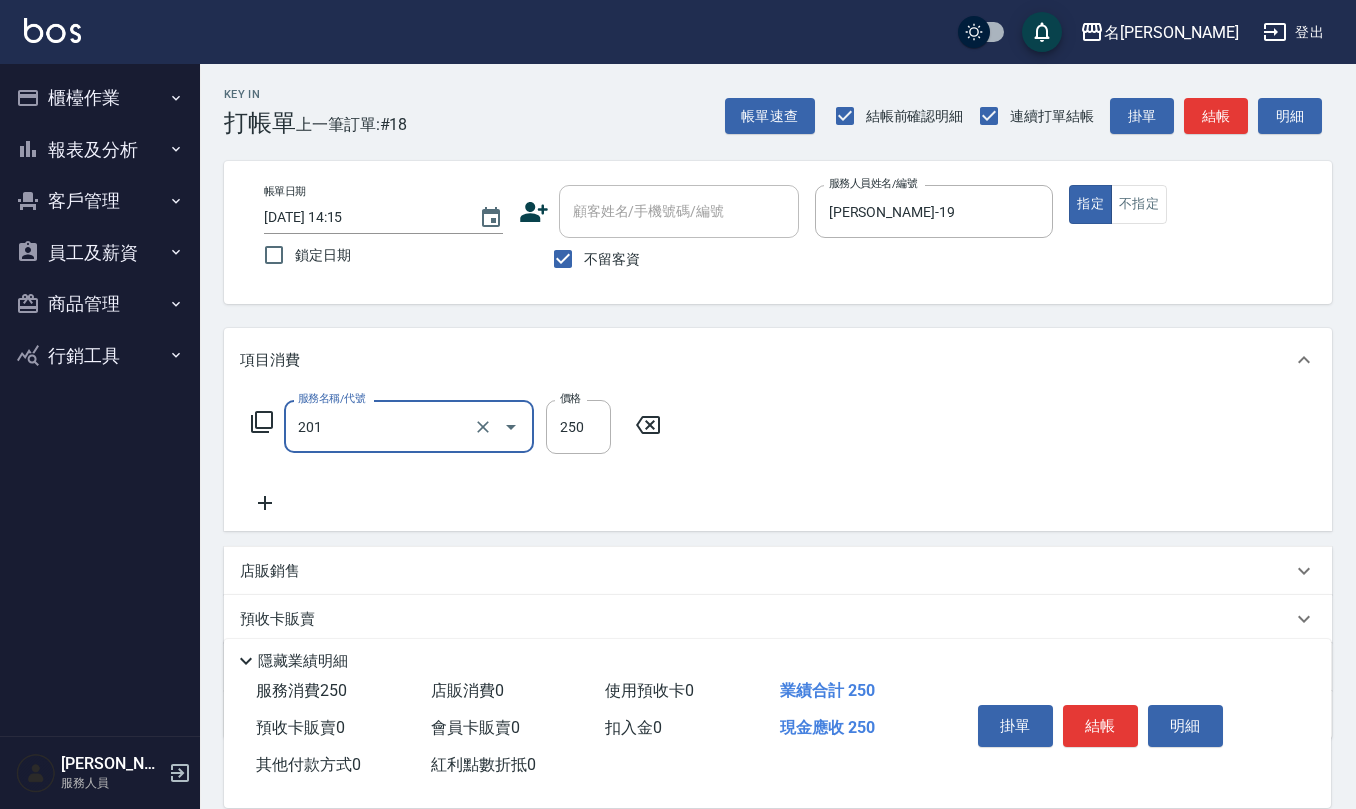 type on "洗髮(201)" 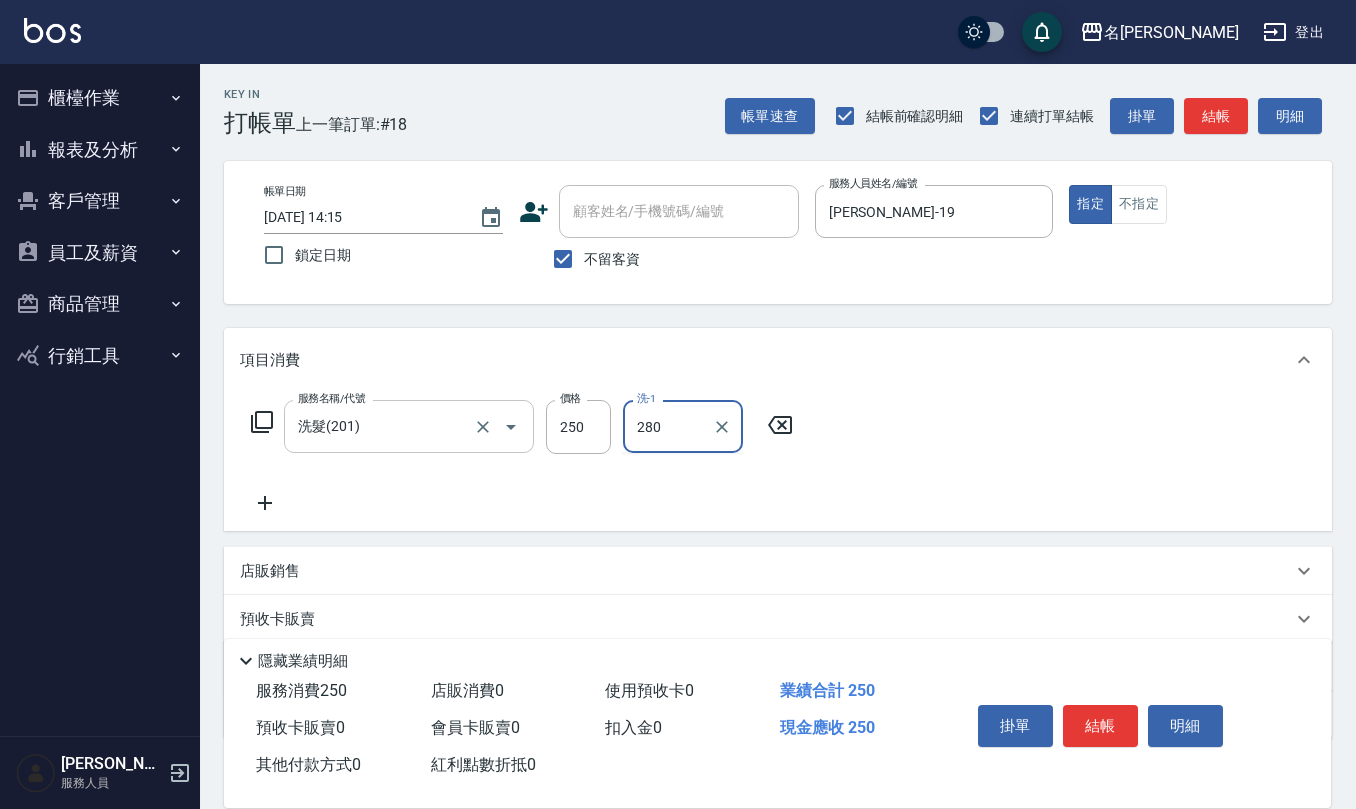 type on "280" 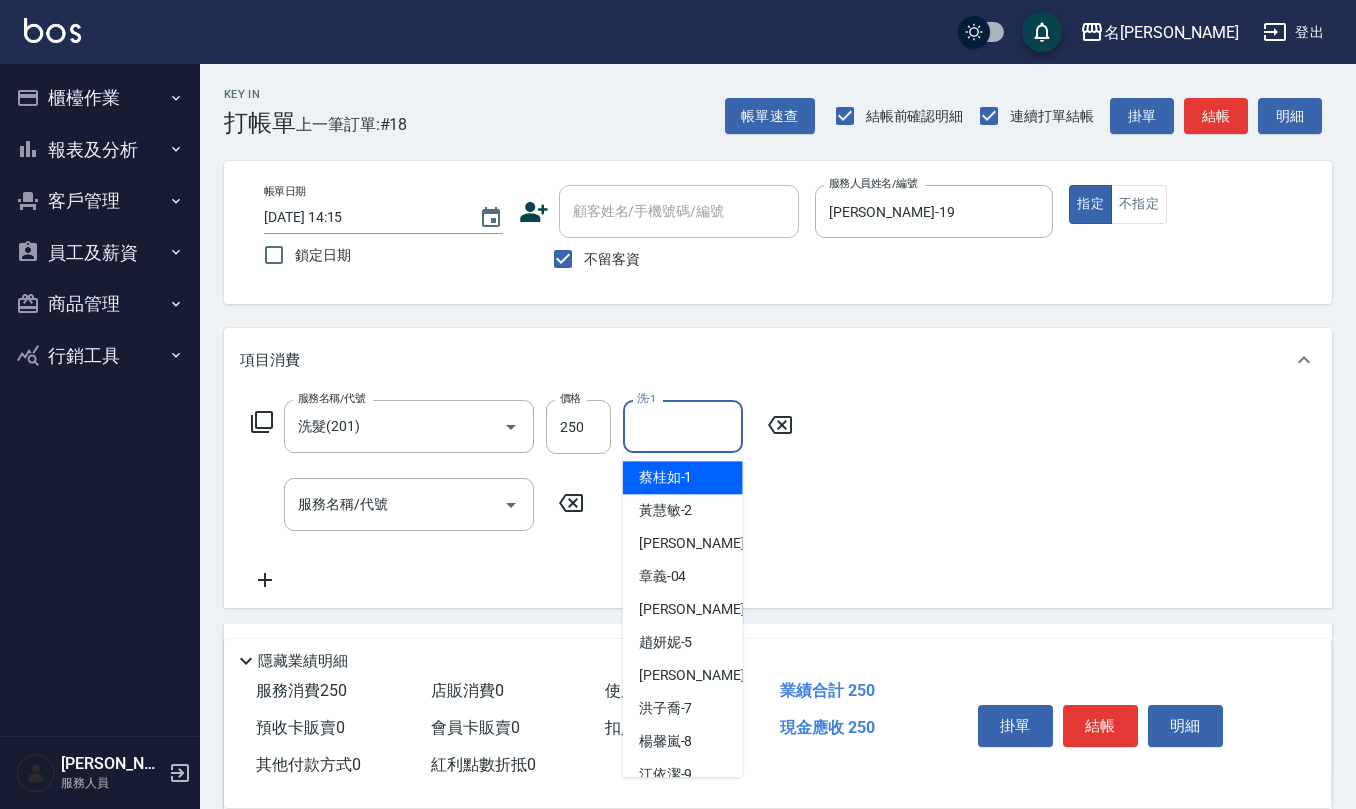 click on "洗-1" at bounding box center [683, 426] 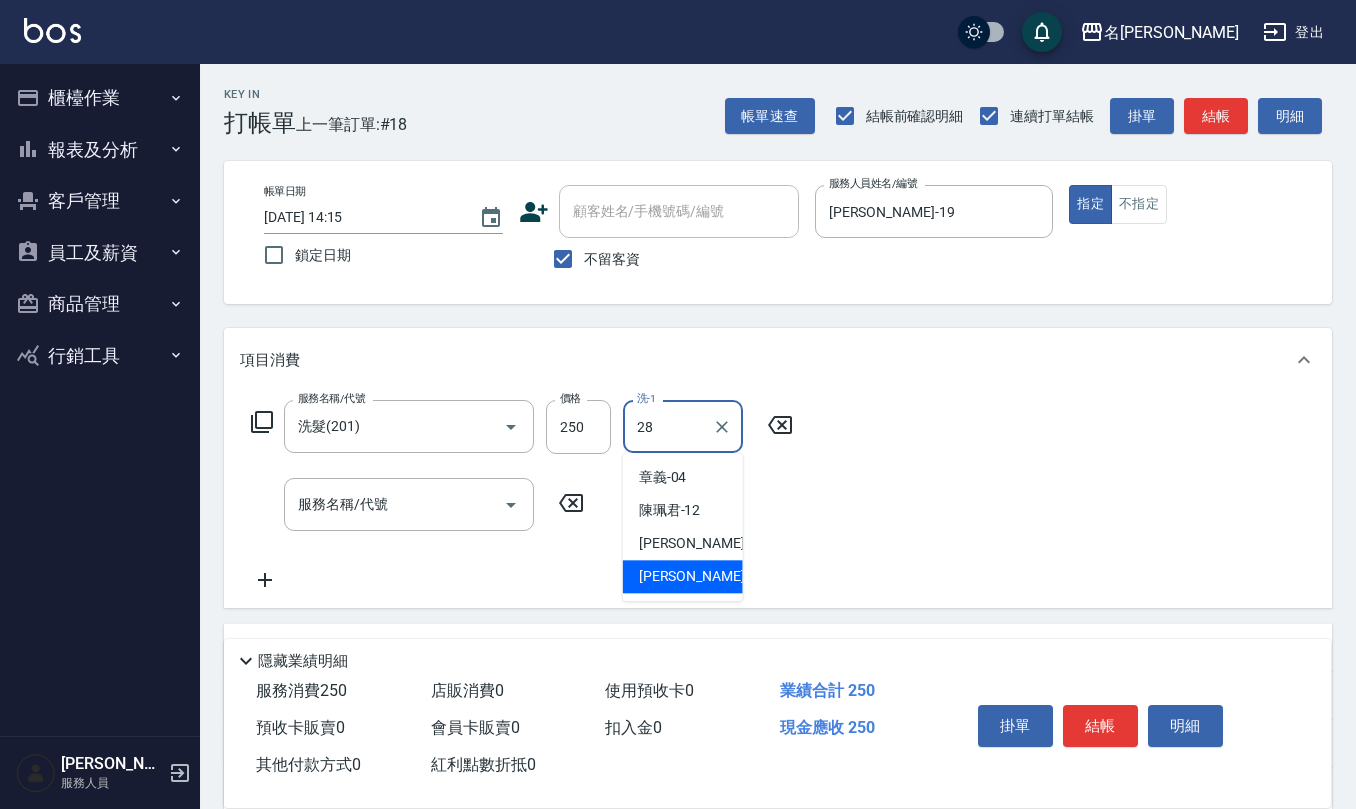 type on "[PERSON_NAME]-28" 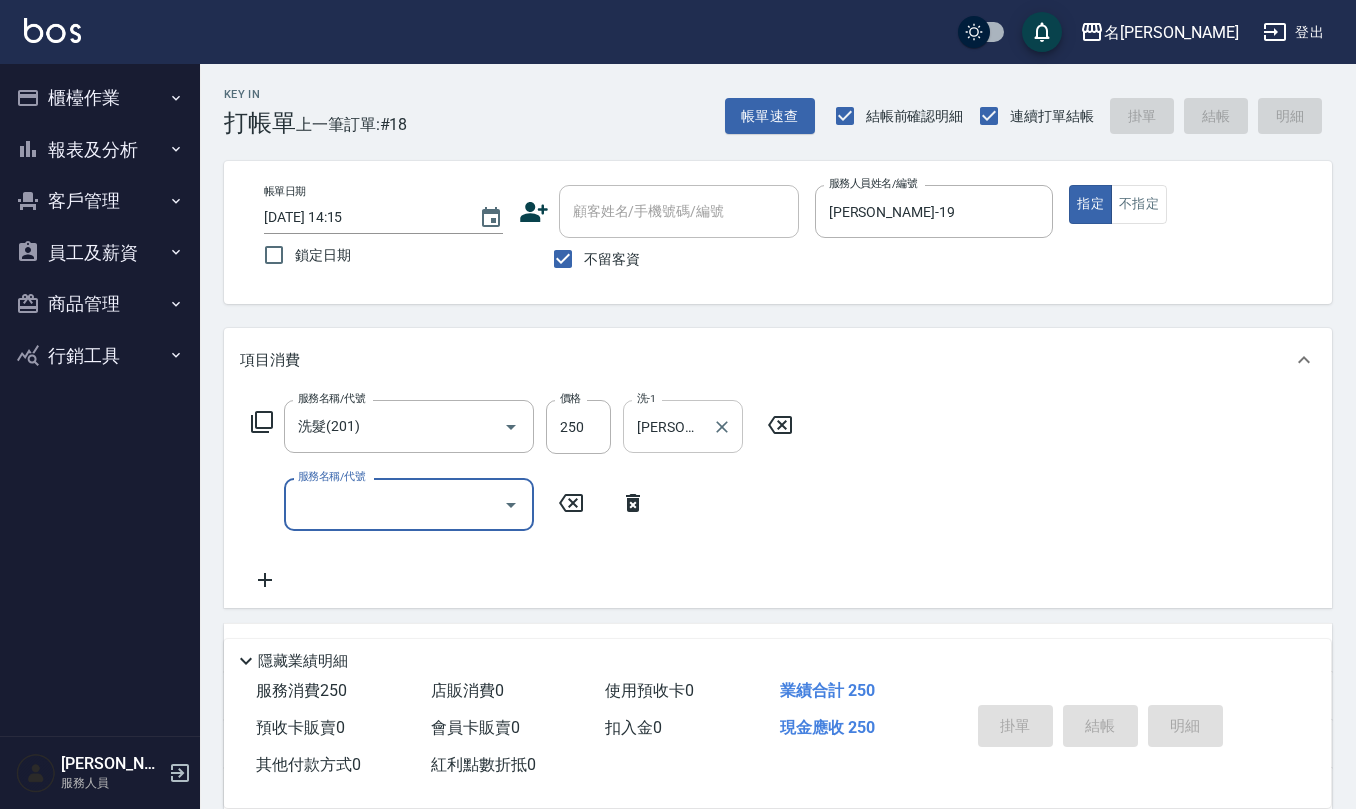 type 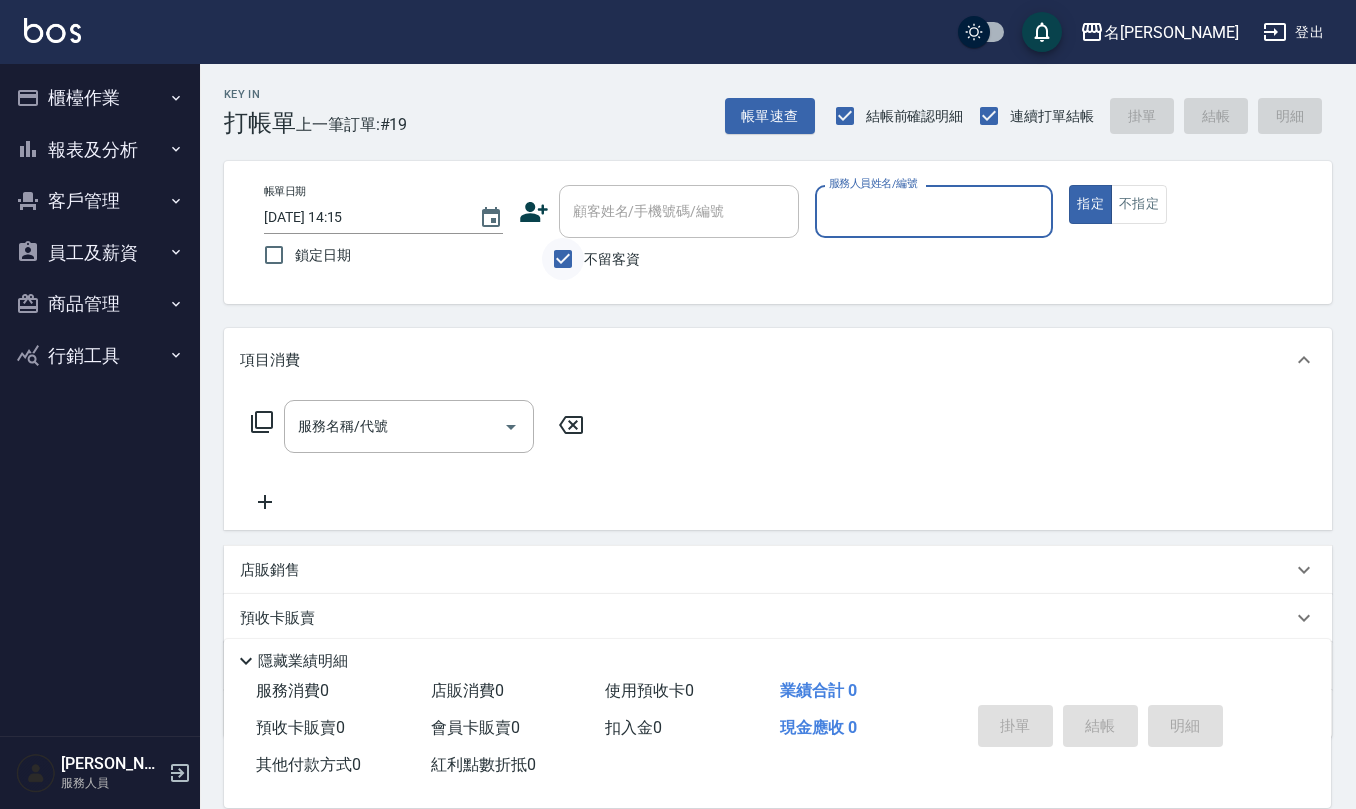 click on "不留客資" at bounding box center [563, 259] 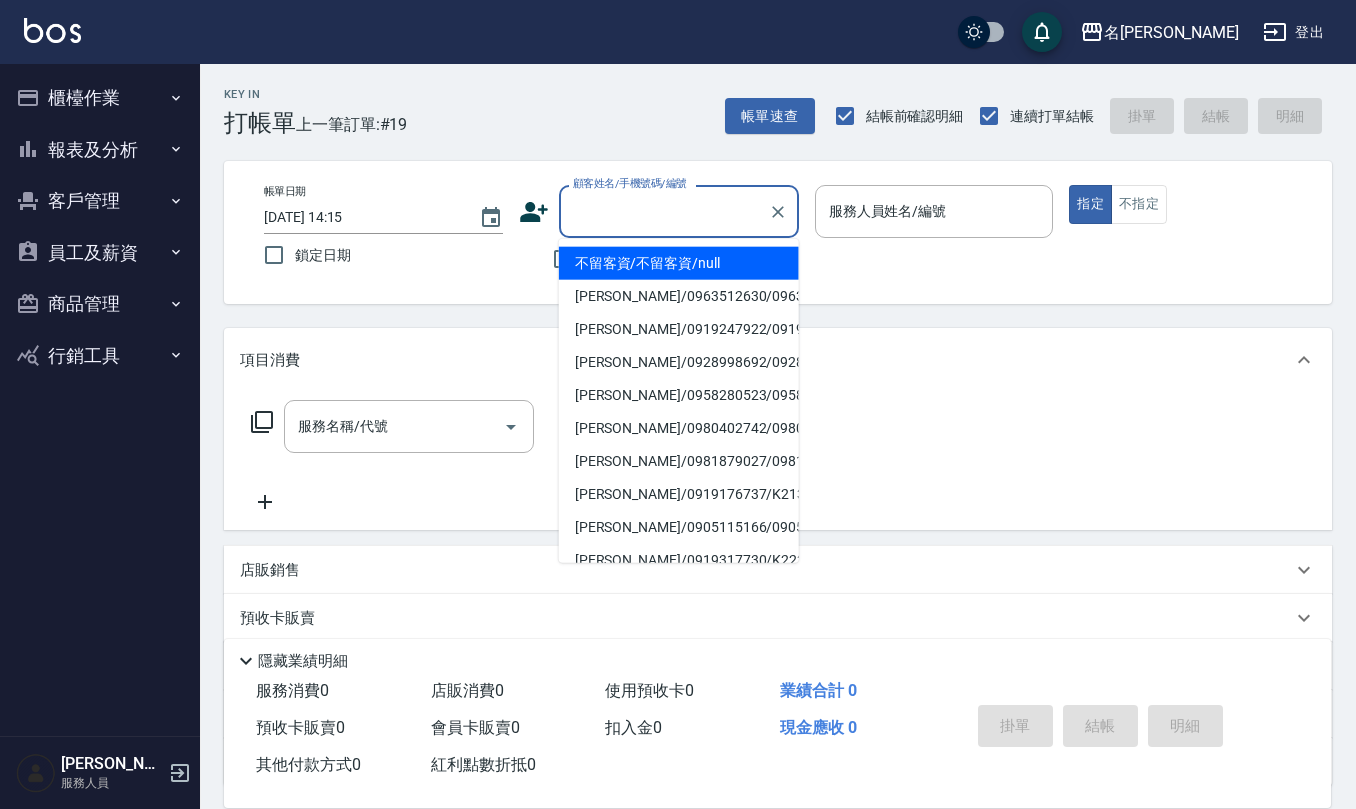 click on "顧客姓名/手機號碼/編號" at bounding box center (664, 211) 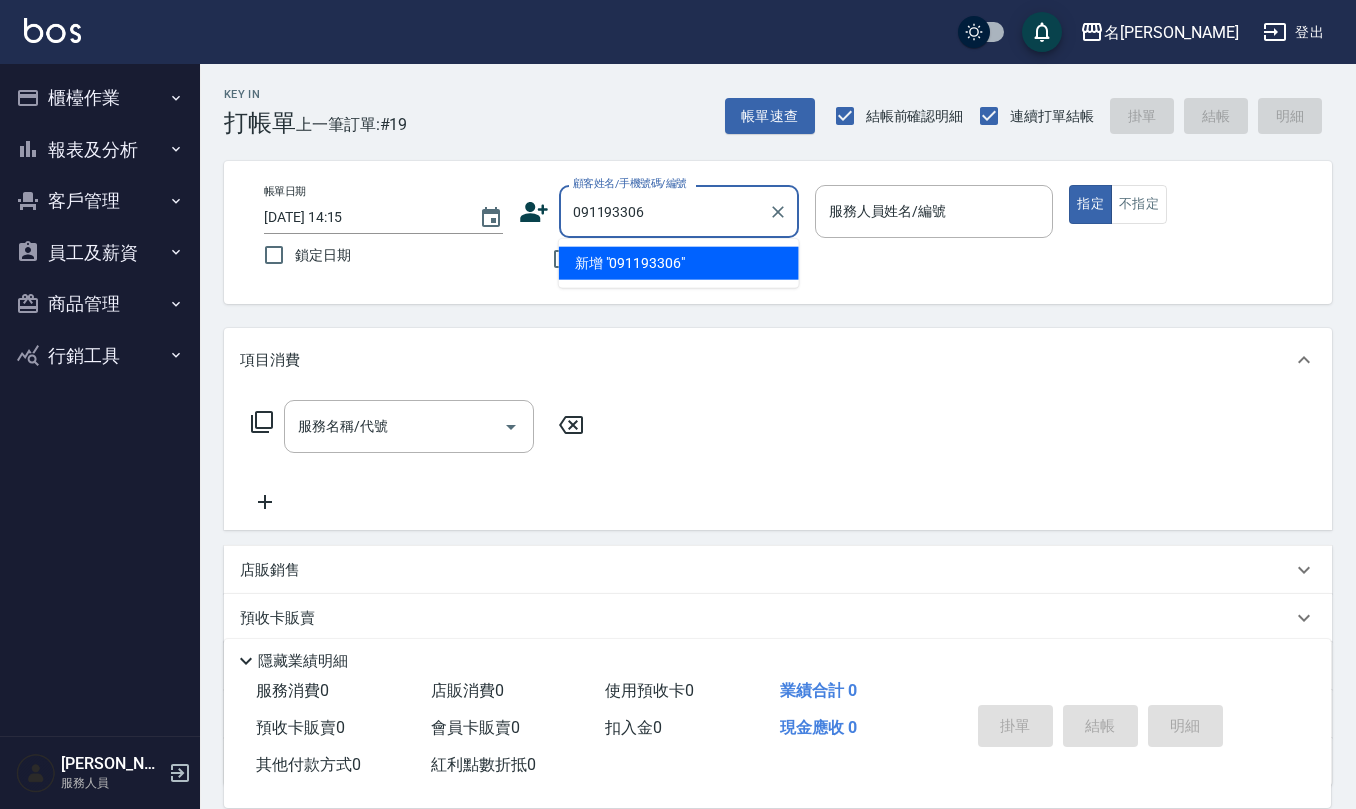 type on "0911933062" 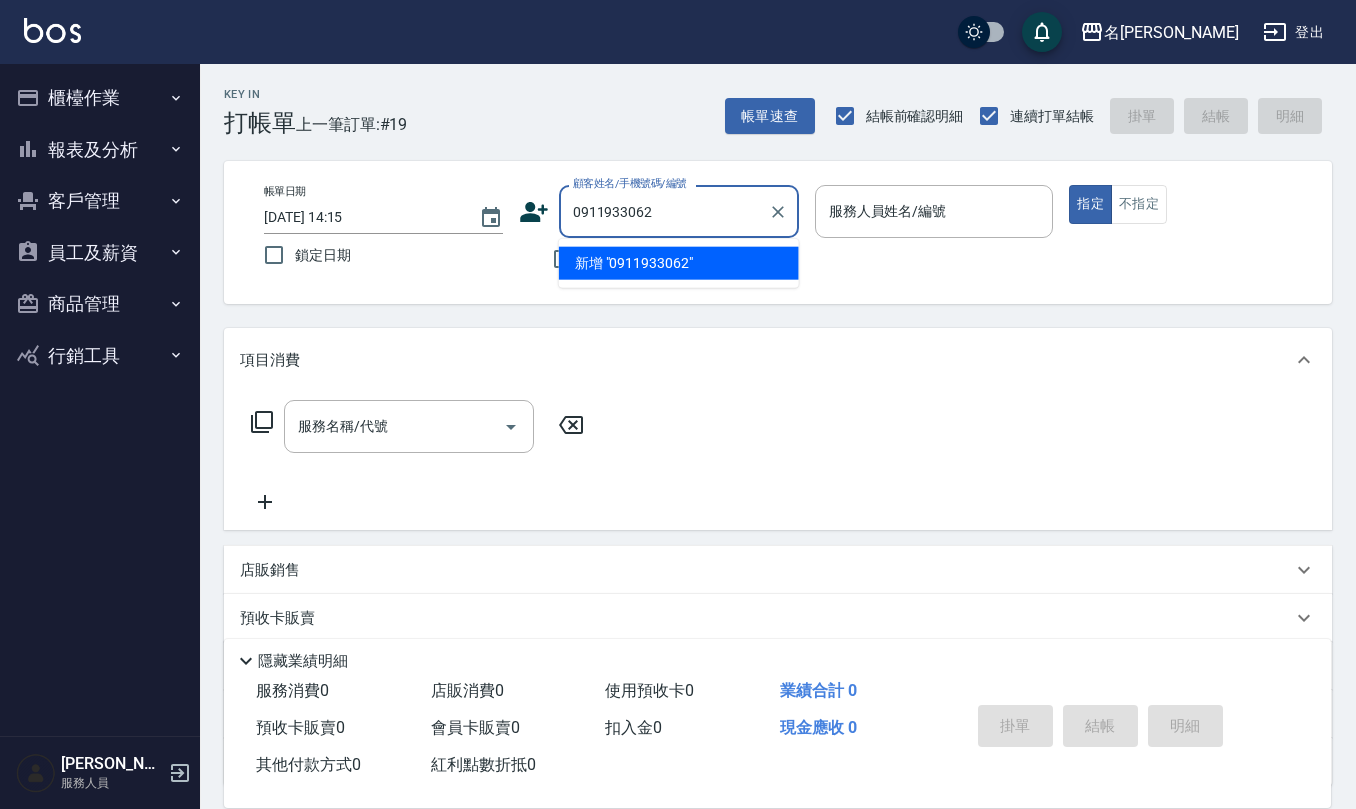 drag, startPoint x: 660, startPoint y: 202, endPoint x: 572, endPoint y: 216, distance: 89.106674 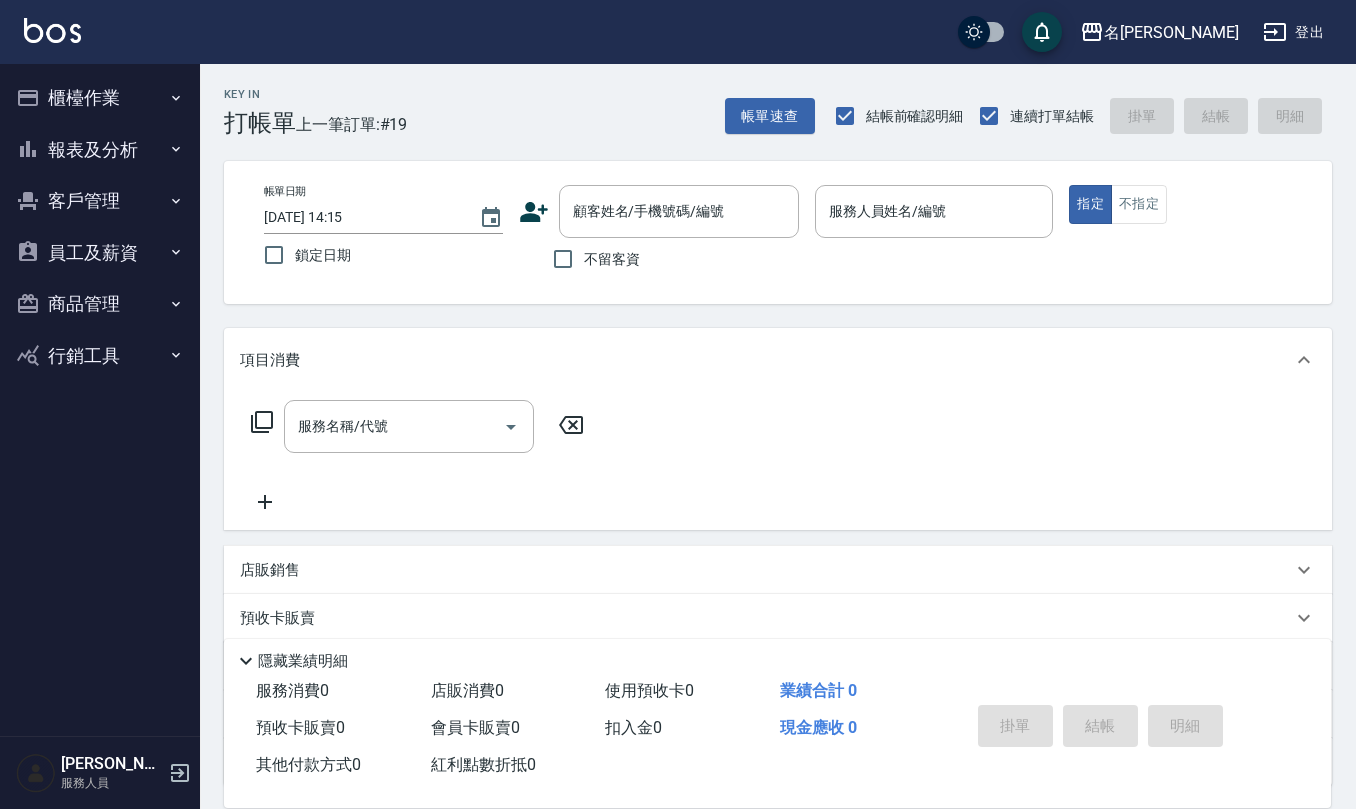 click 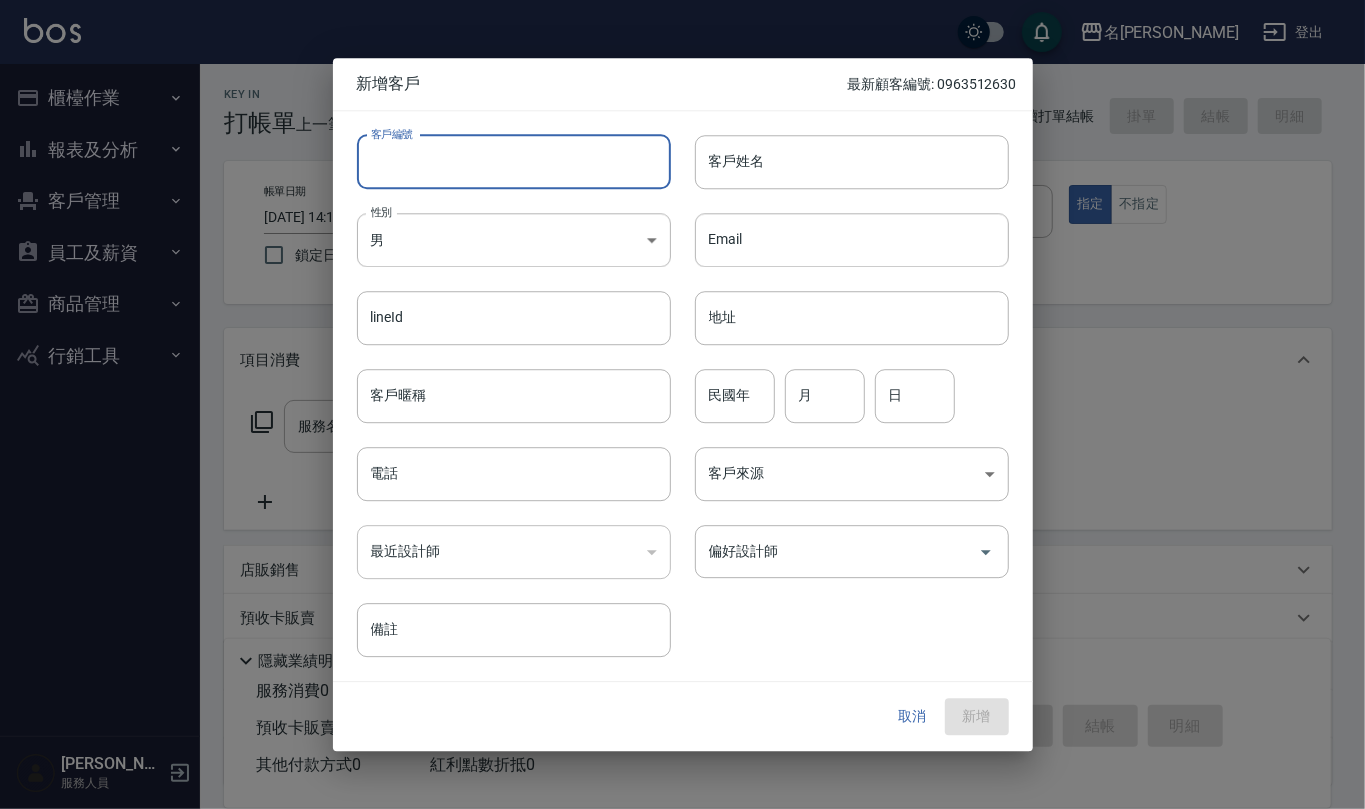 paste on "0911933062" 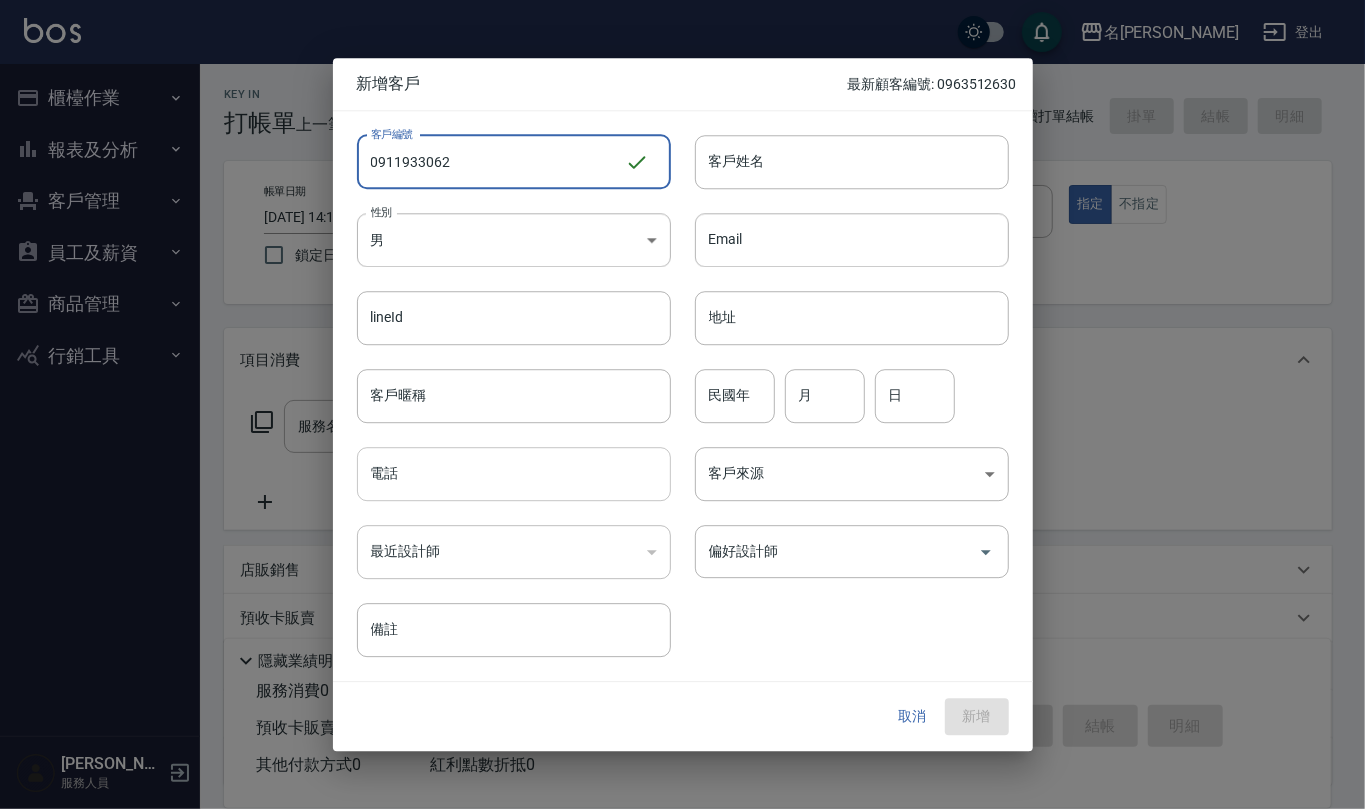type on "0911933062" 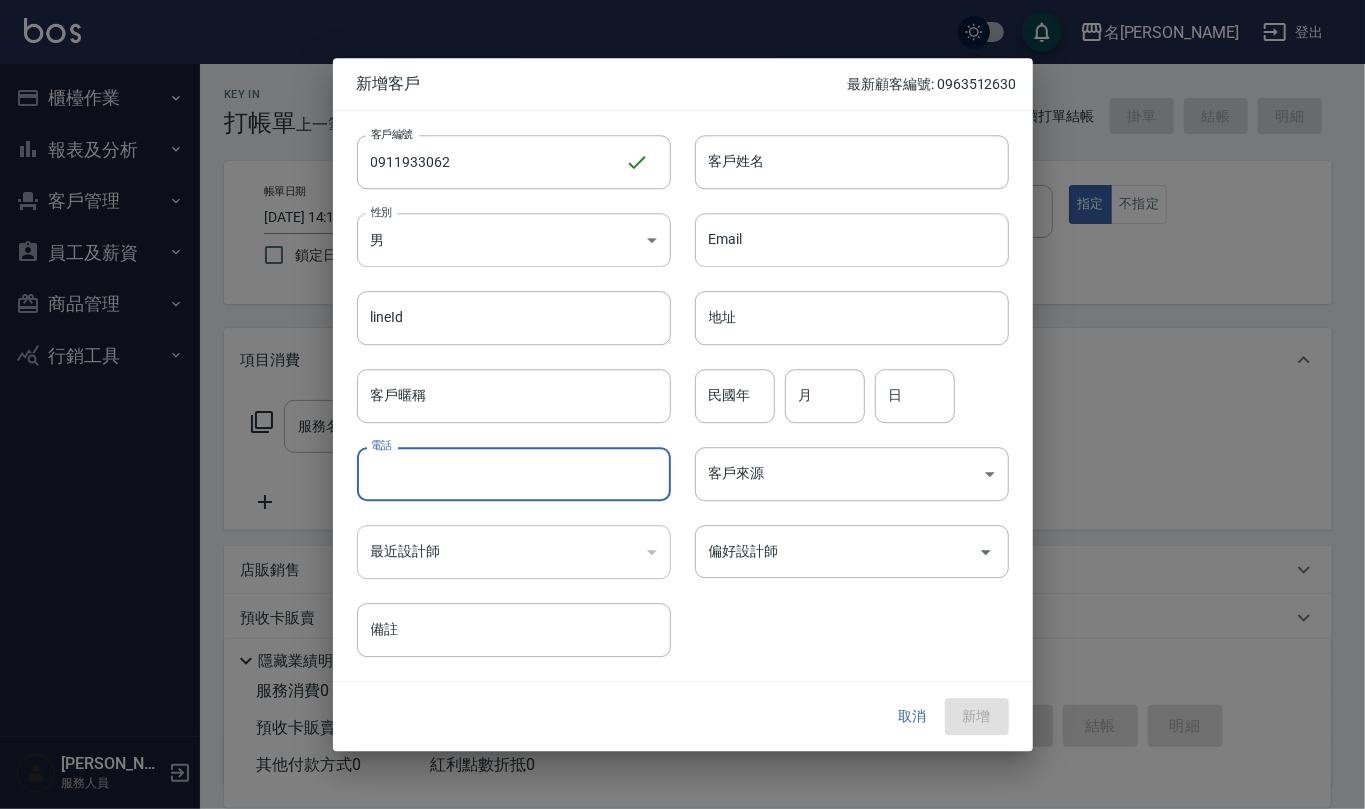 paste on "0911933062" 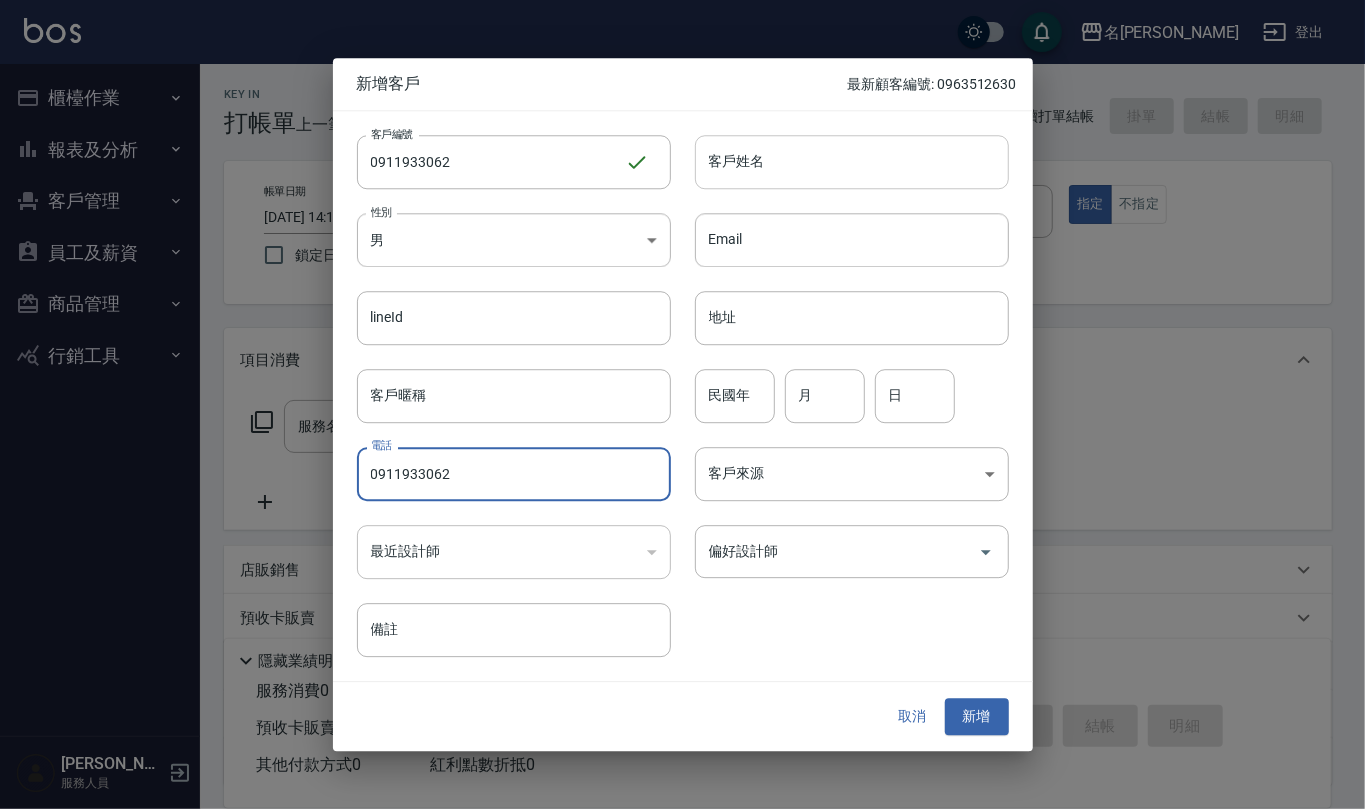 type on "0911933062" 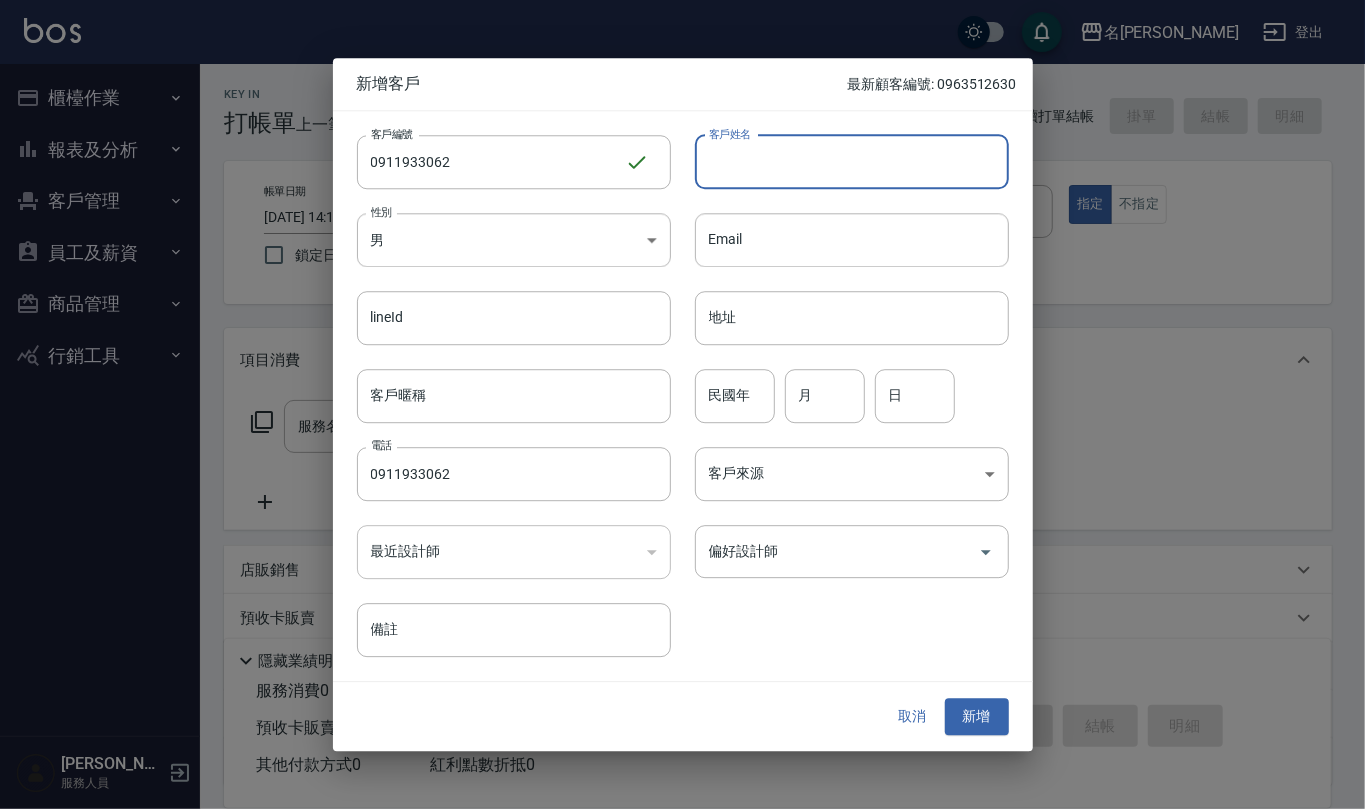 click on "客戶姓名" at bounding box center [852, 162] 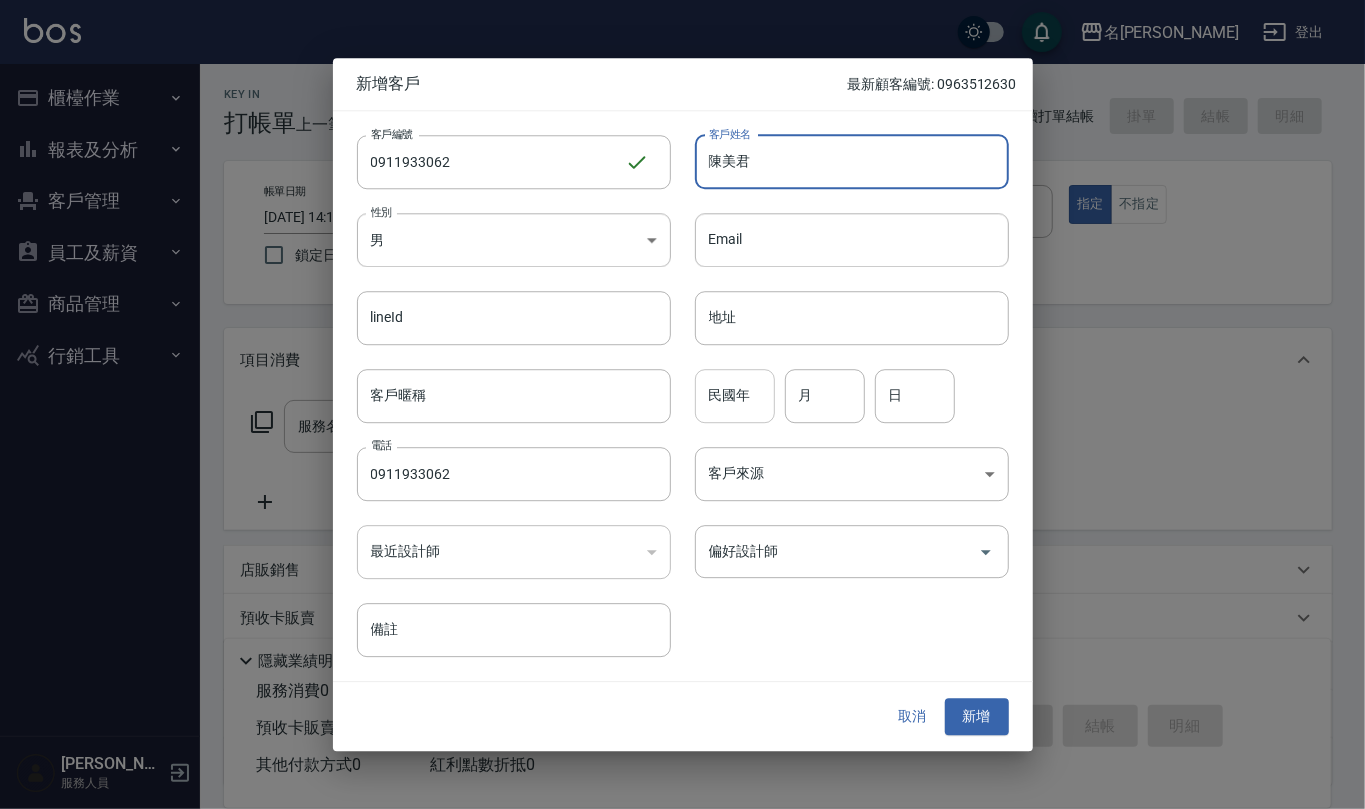 type on "陳美君" 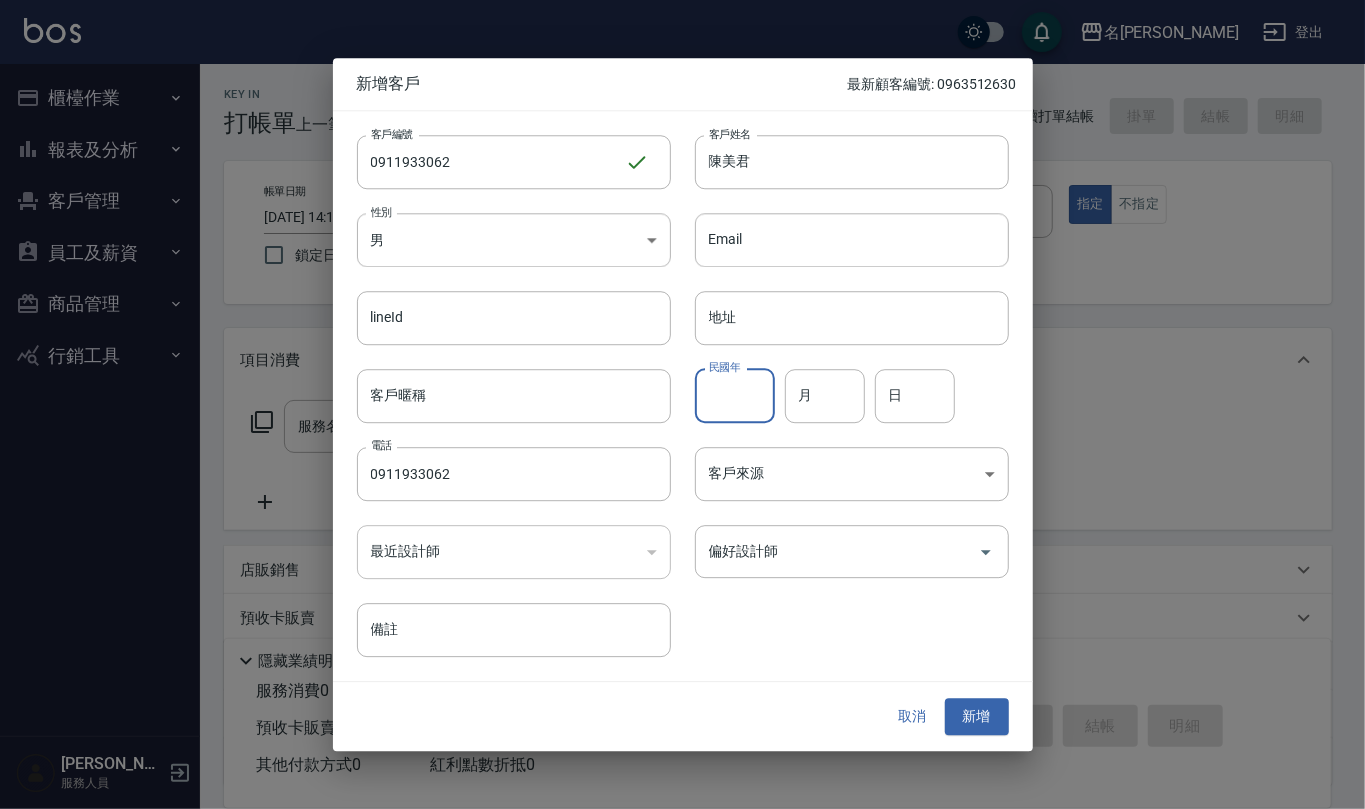 click on "民國年" at bounding box center (735, 396) 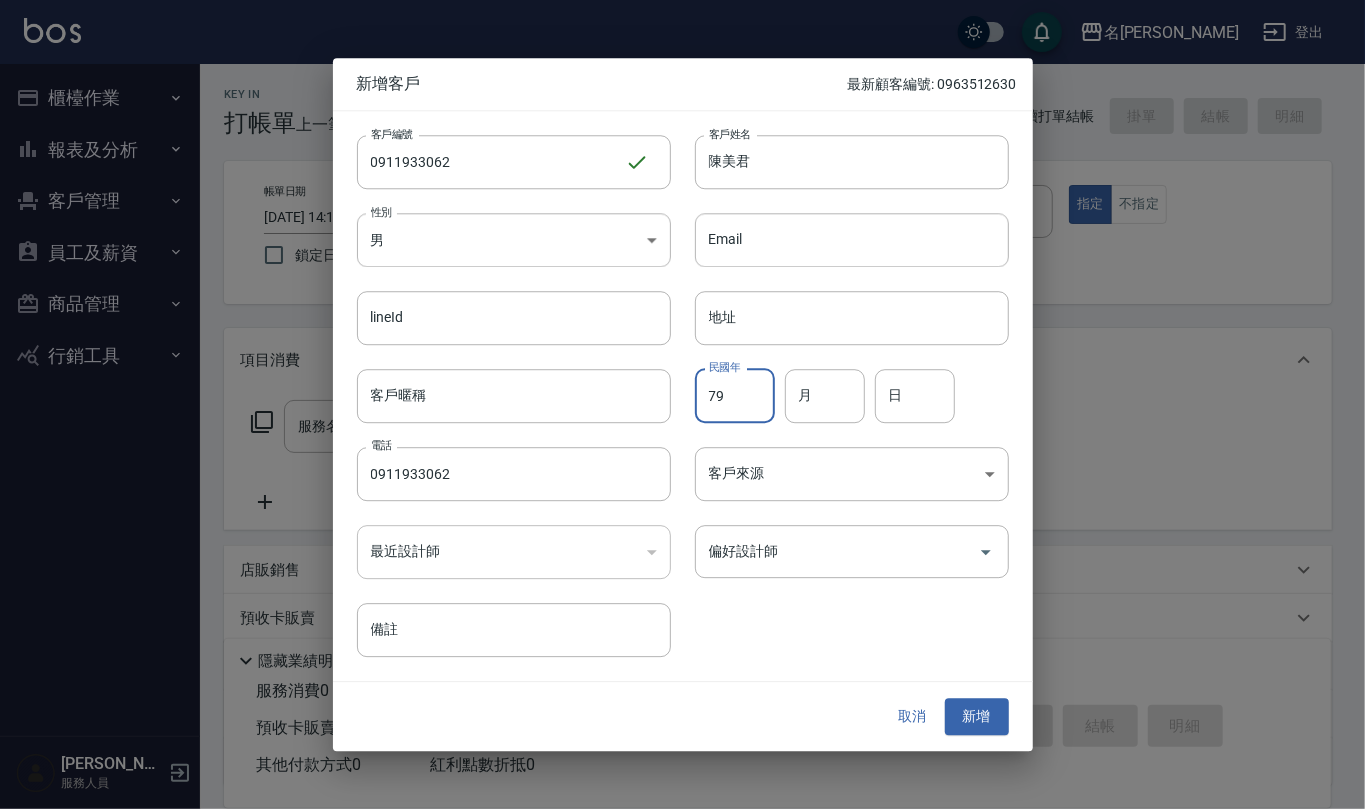 type on "79" 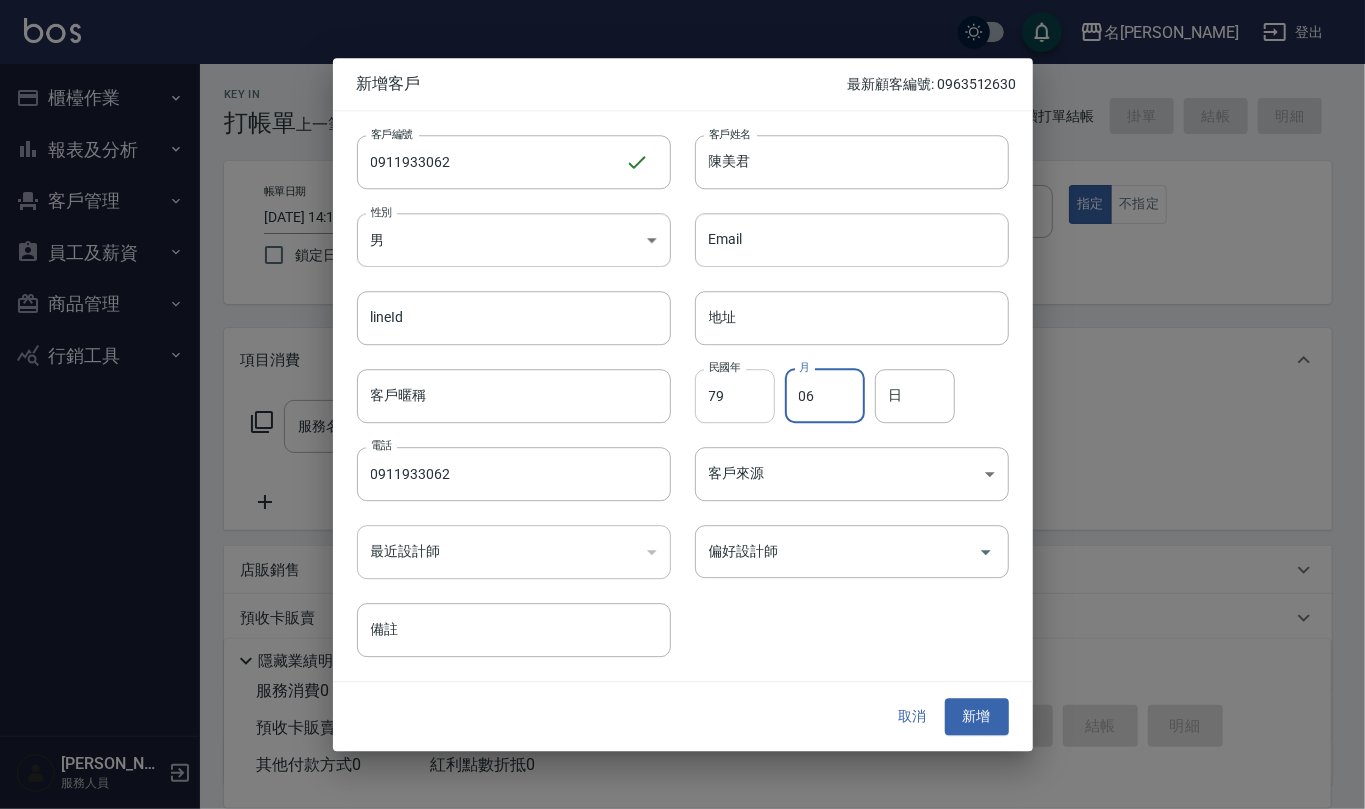 type on "06" 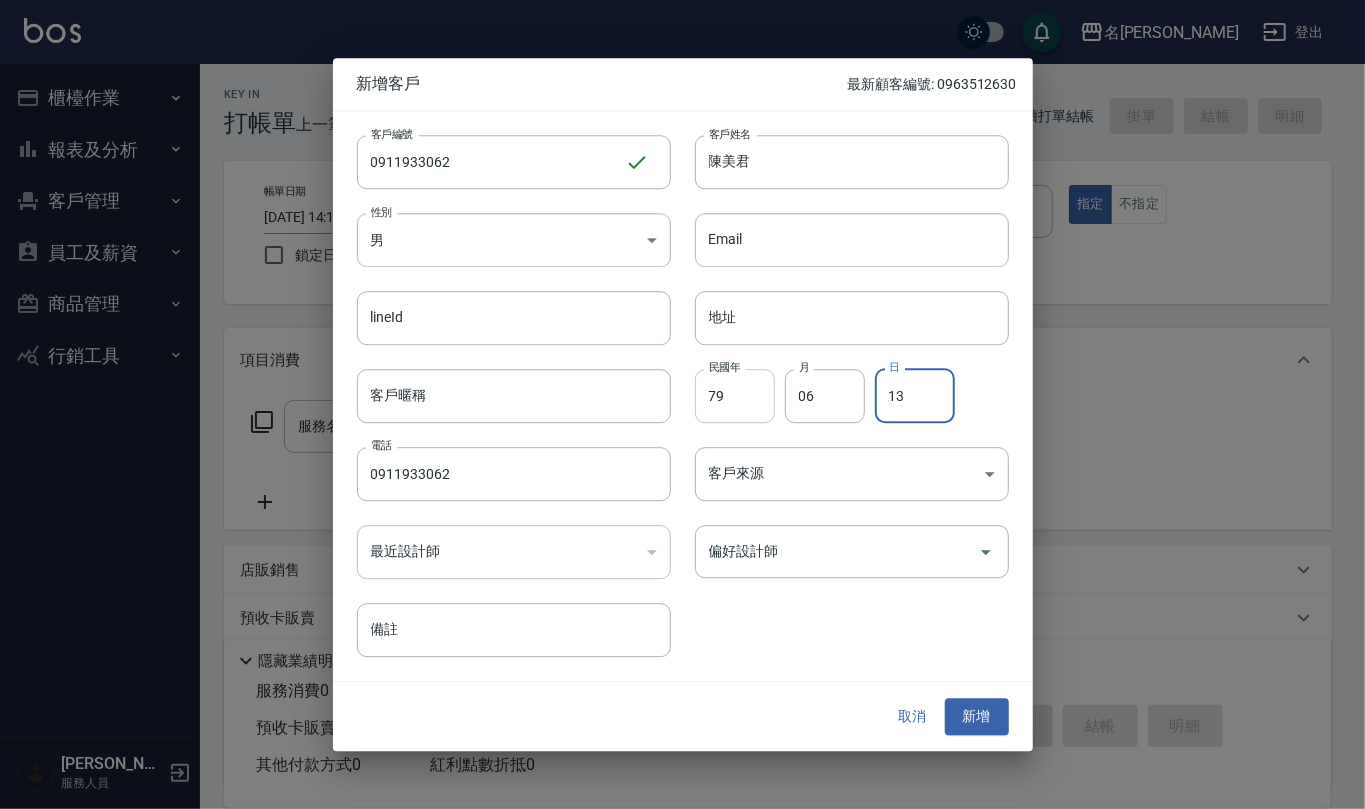 type on "13" 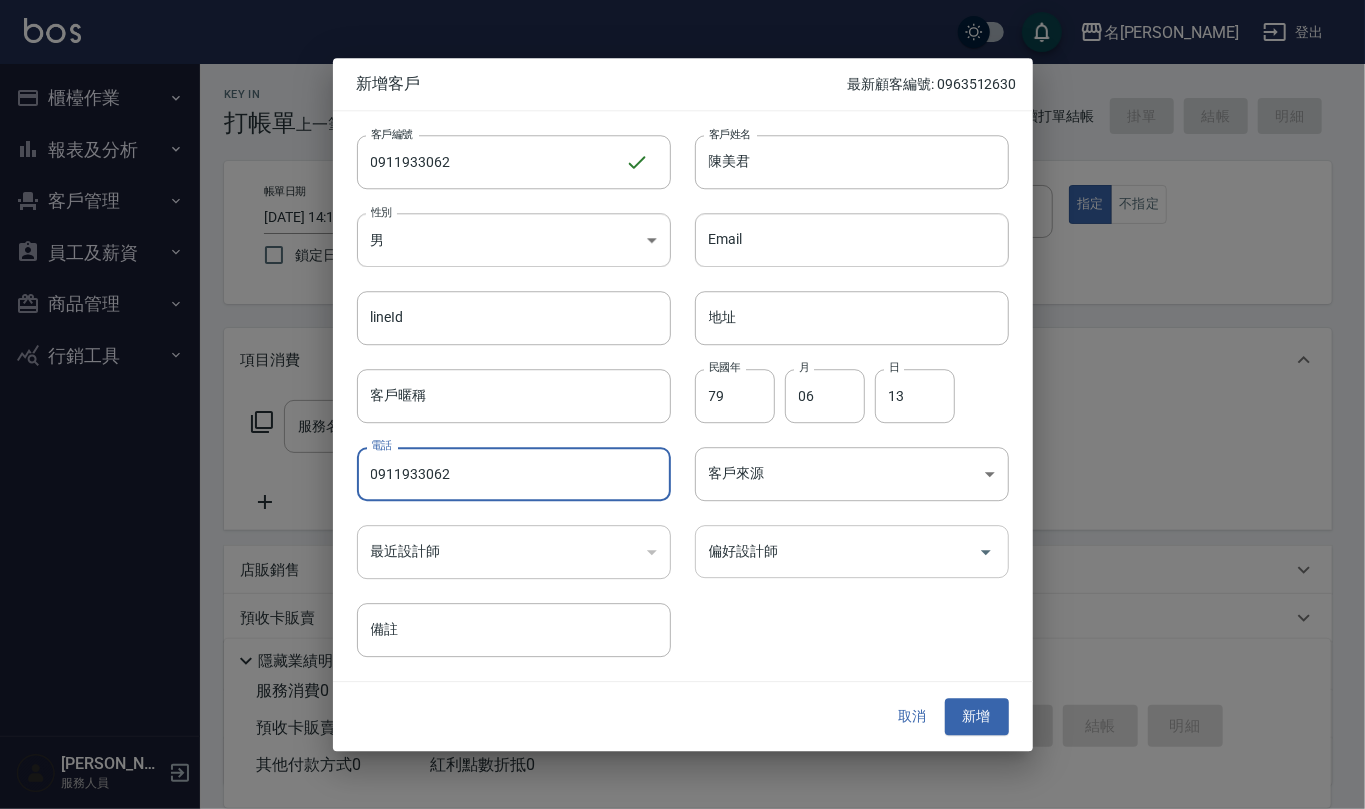 click on "偏好設計師" at bounding box center (837, 551) 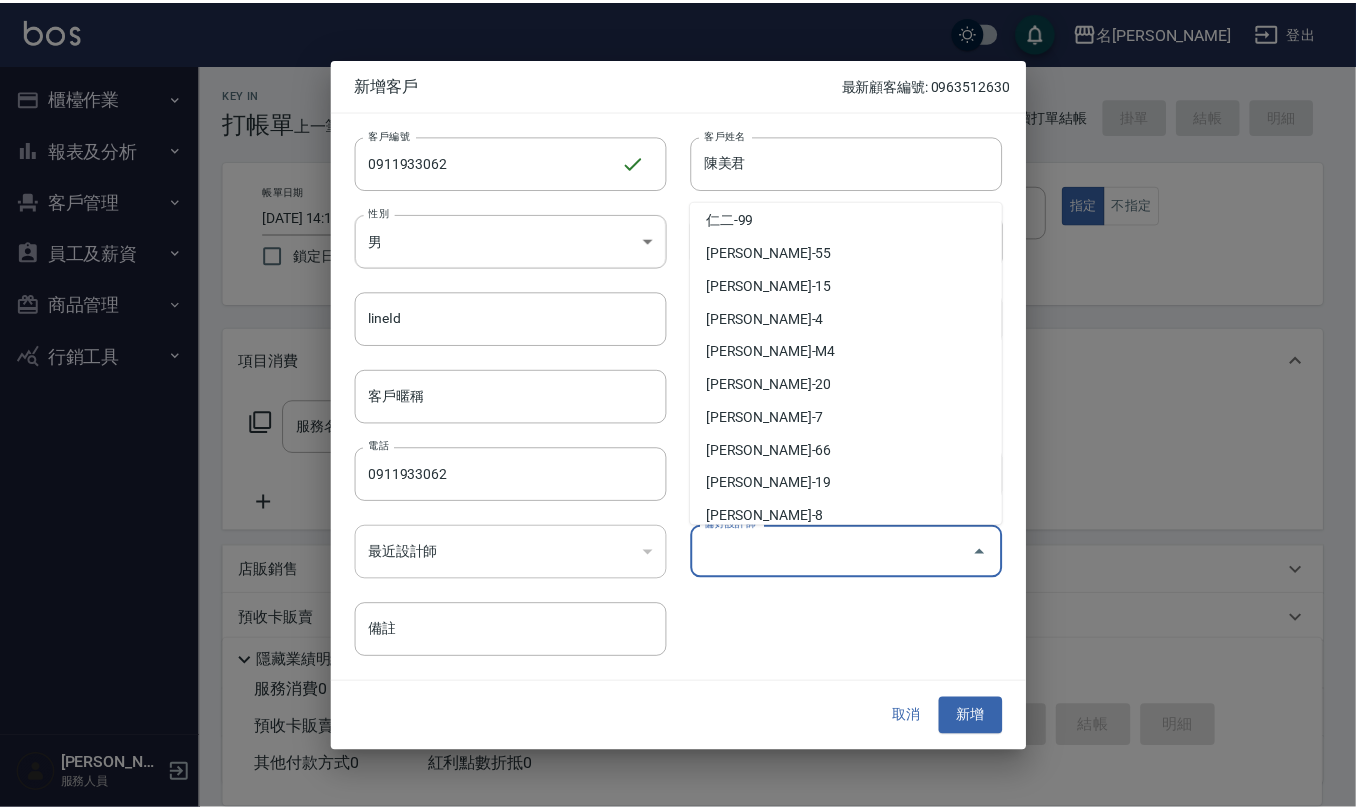 scroll, scrollTop: 800, scrollLeft: 0, axis: vertical 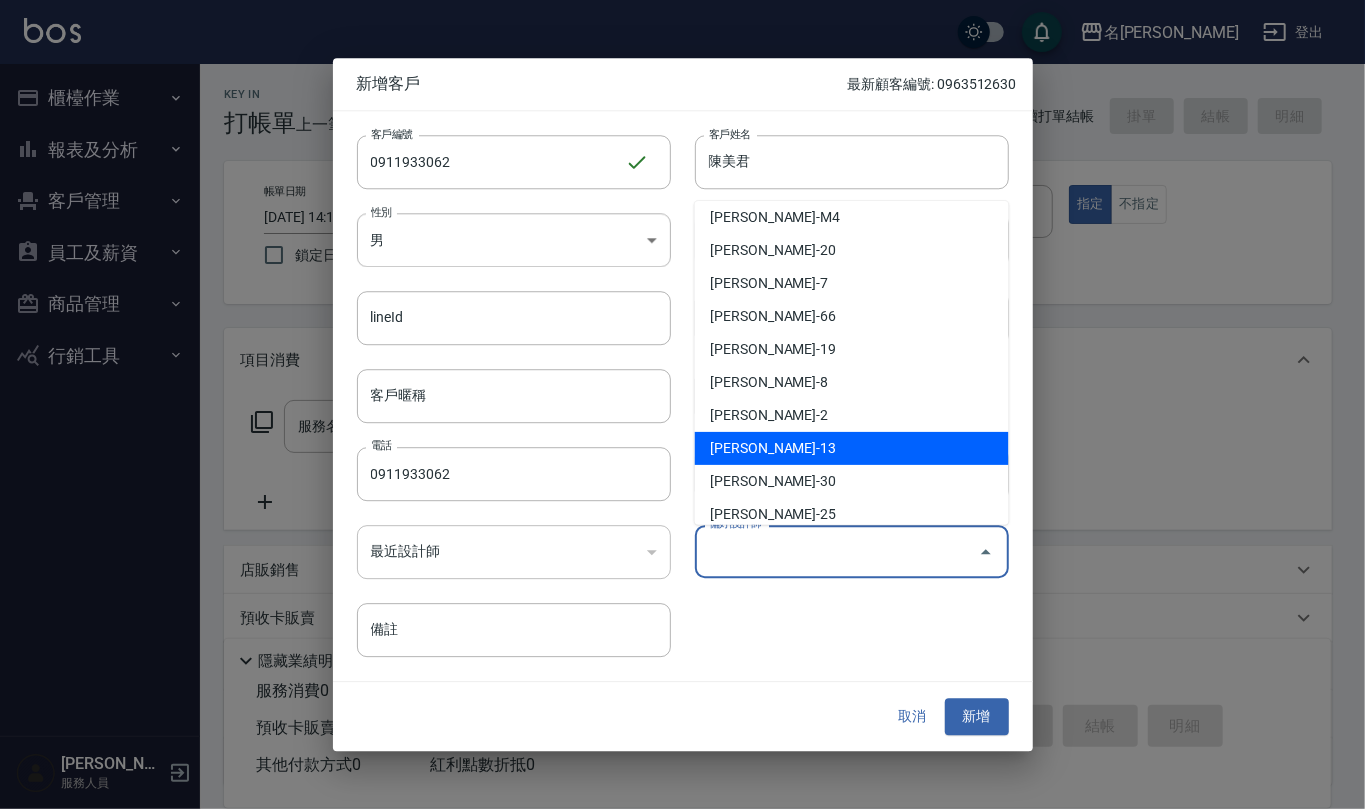 click on "[PERSON_NAME]-13" at bounding box center (852, 448) 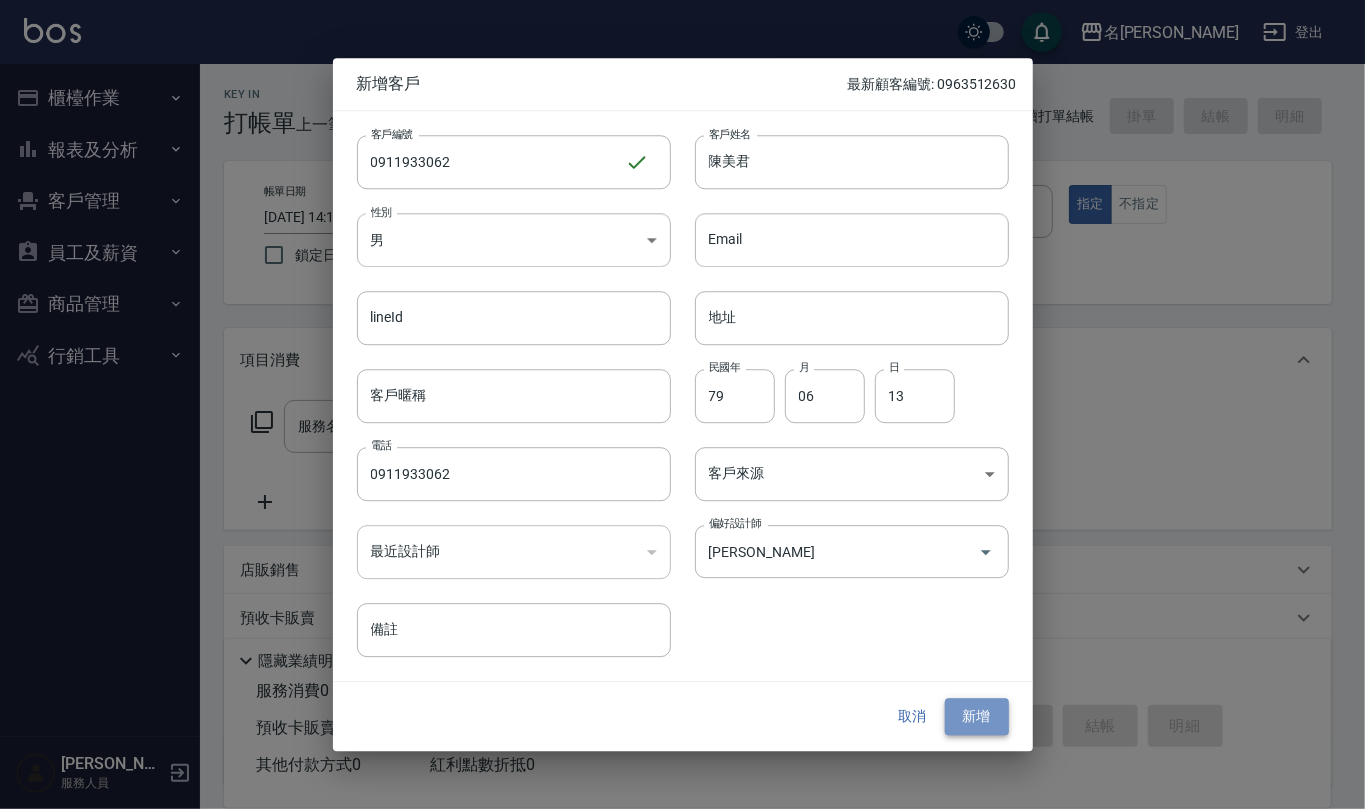 click on "新增" at bounding box center (977, 717) 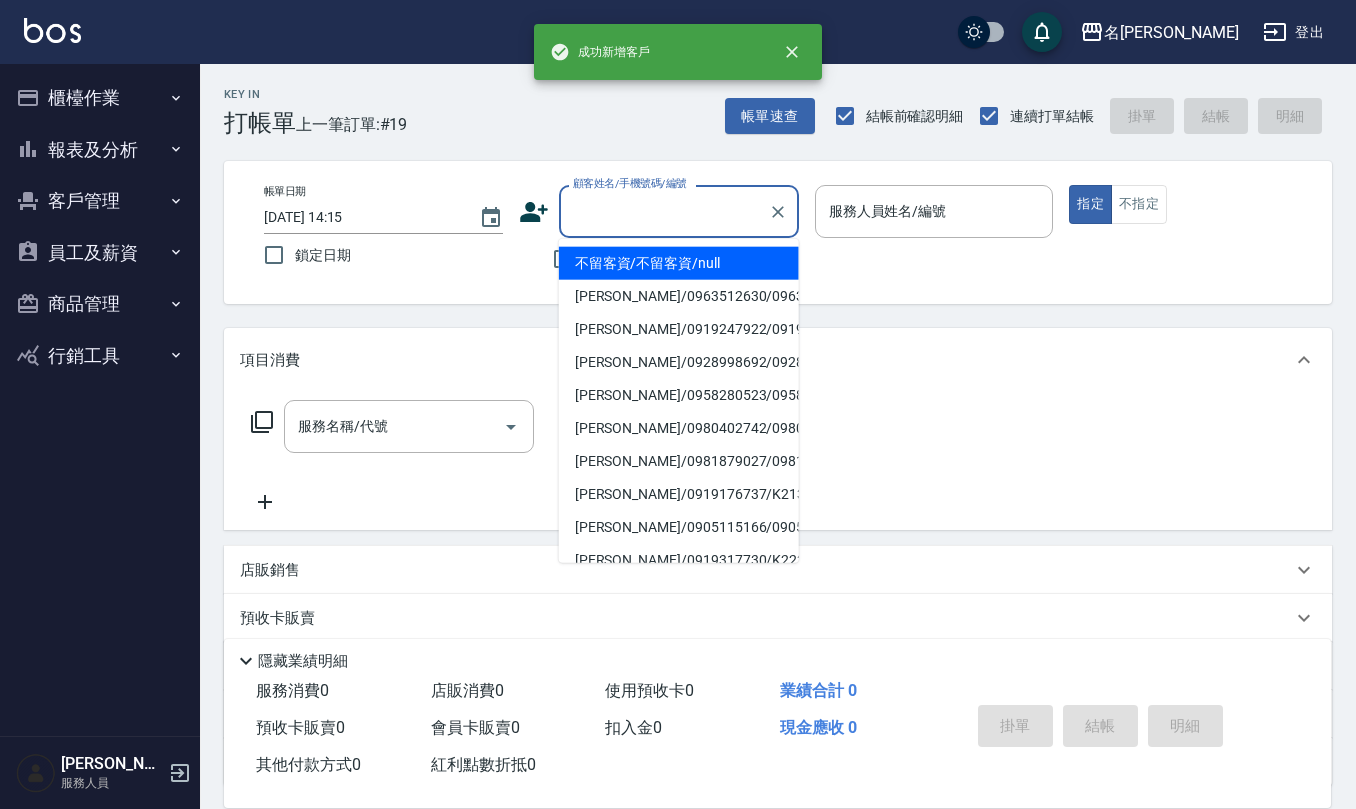 paste on "0911933062" 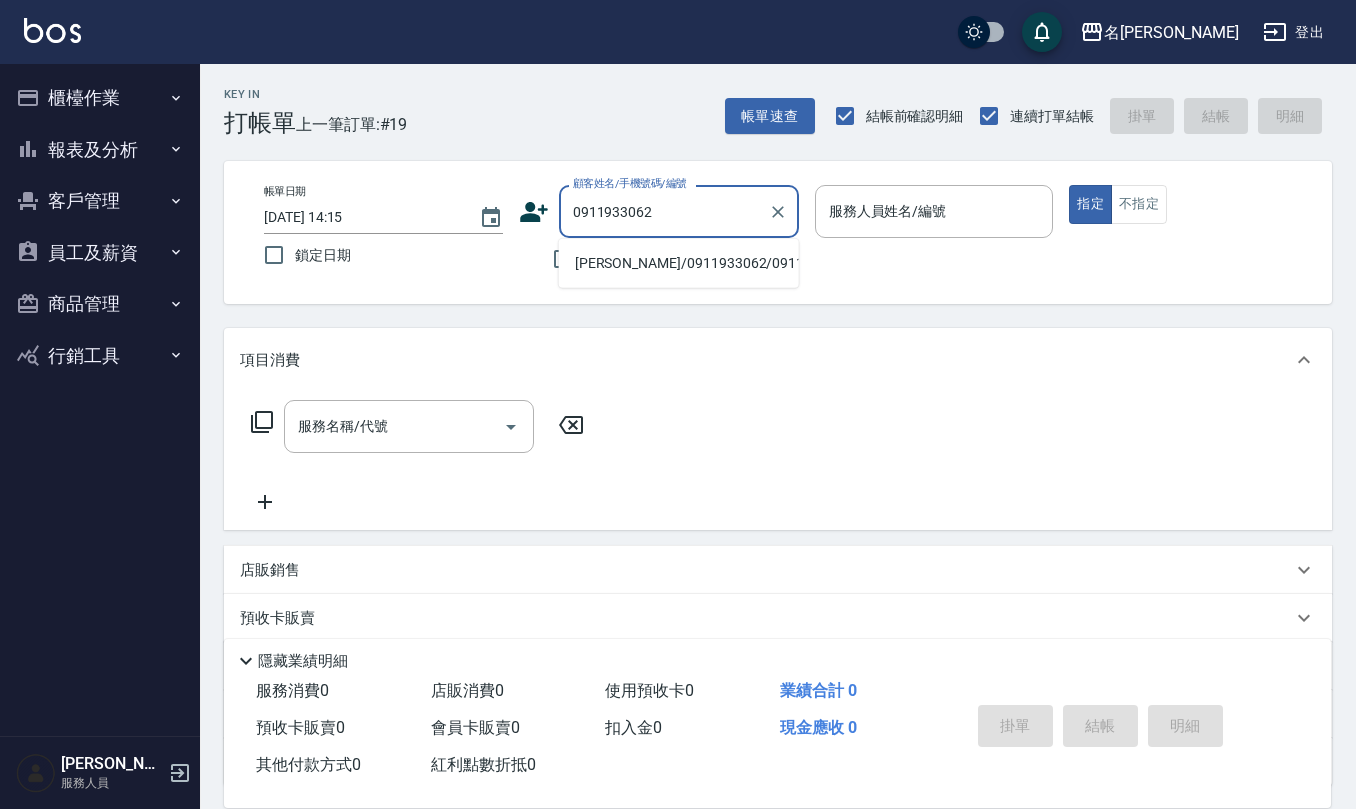type on "[PERSON_NAME]/0911933062/0911933062" 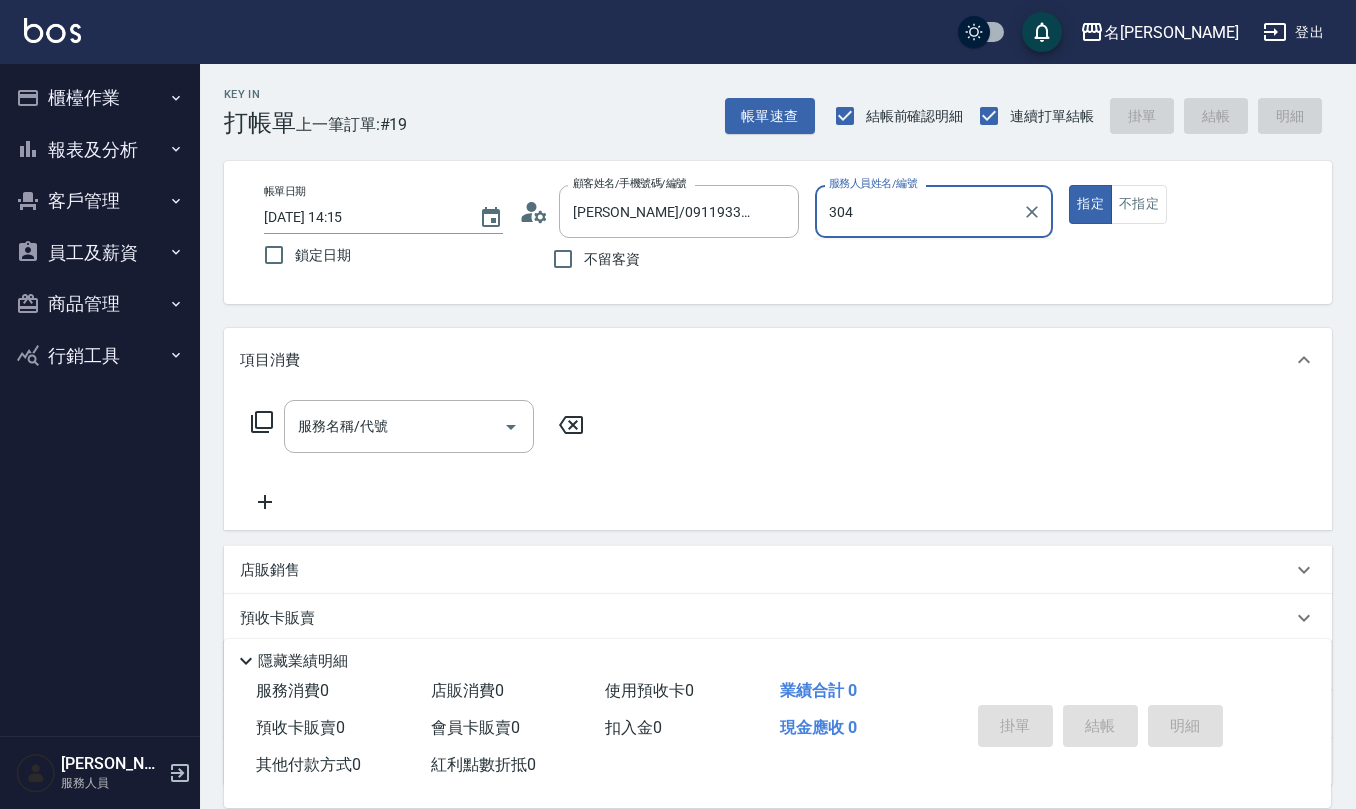 type on "304" 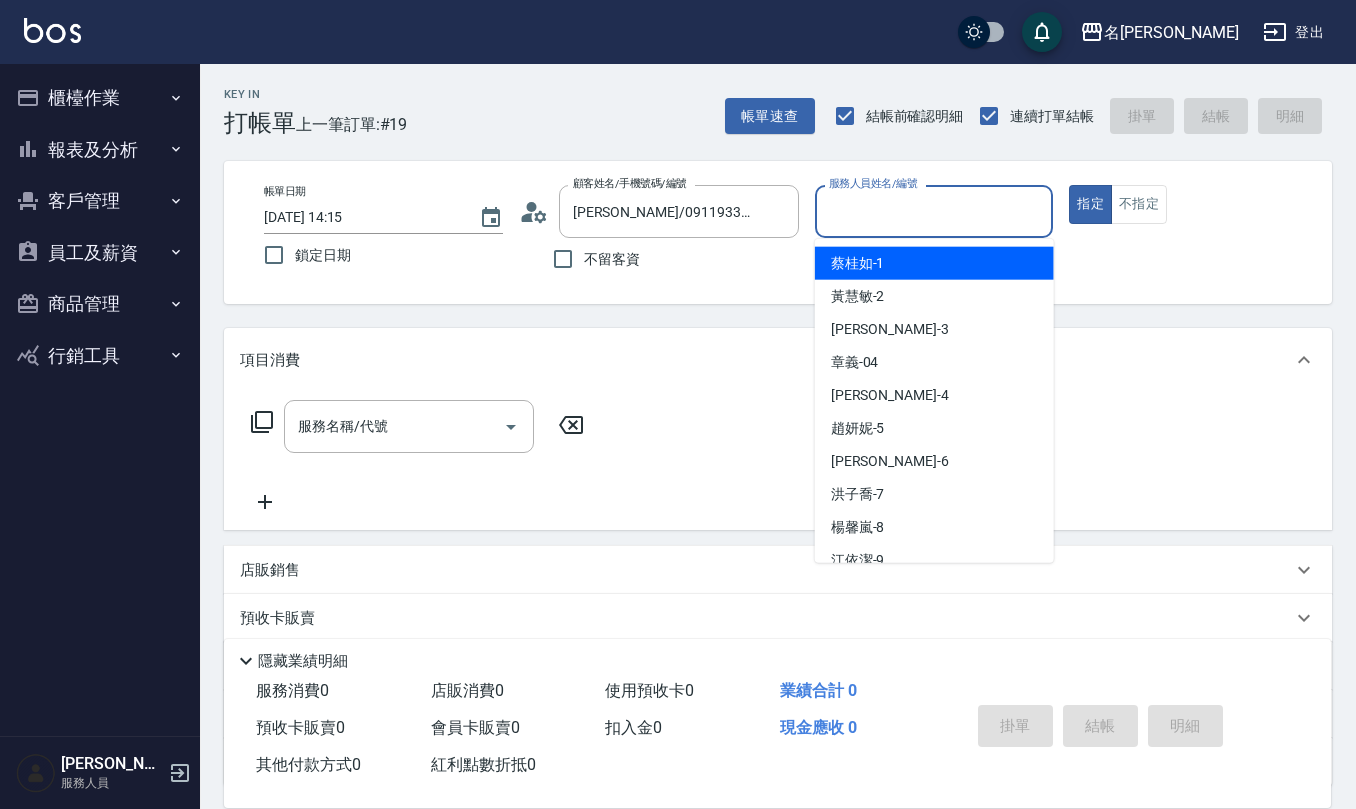 click on "服務人員姓名/編號" at bounding box center (934, 211) 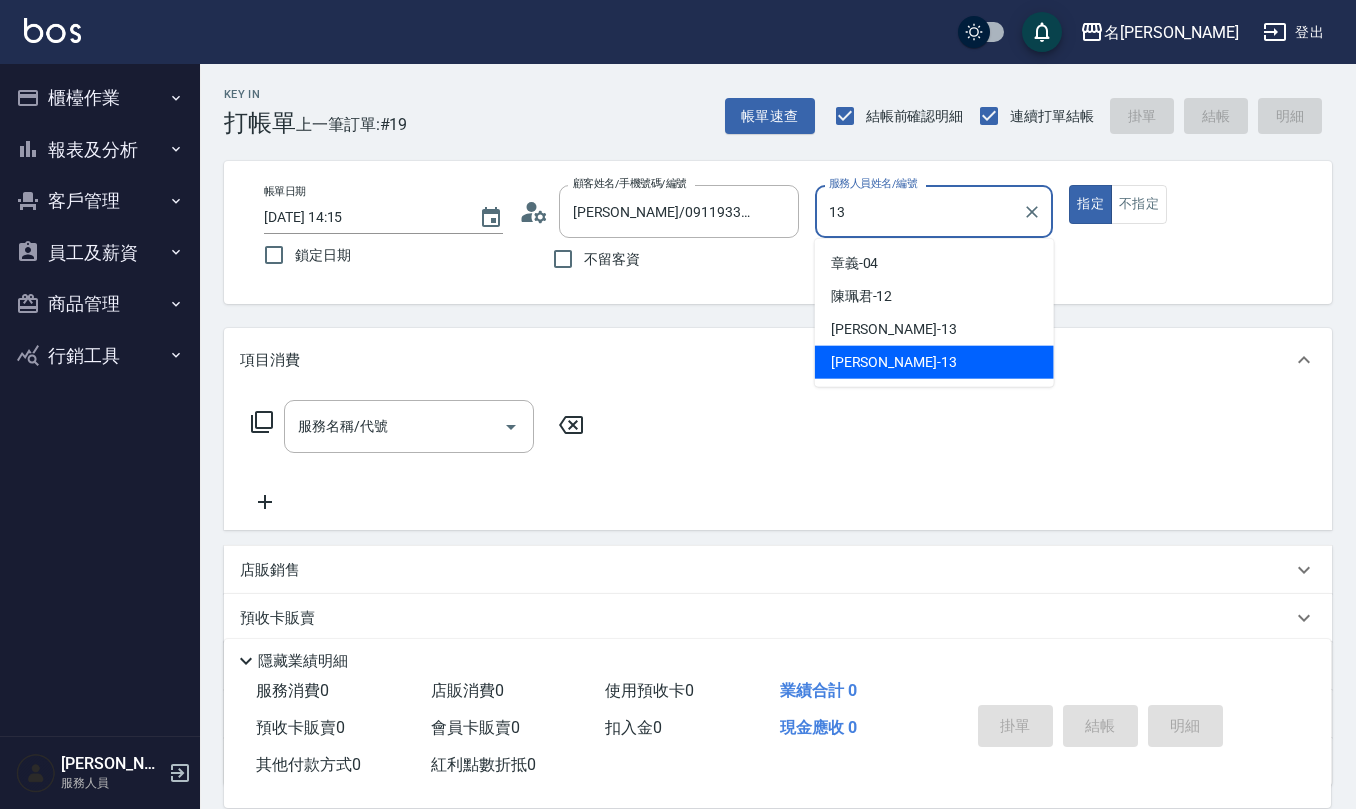 type on "[PERSON_NAME]-13" 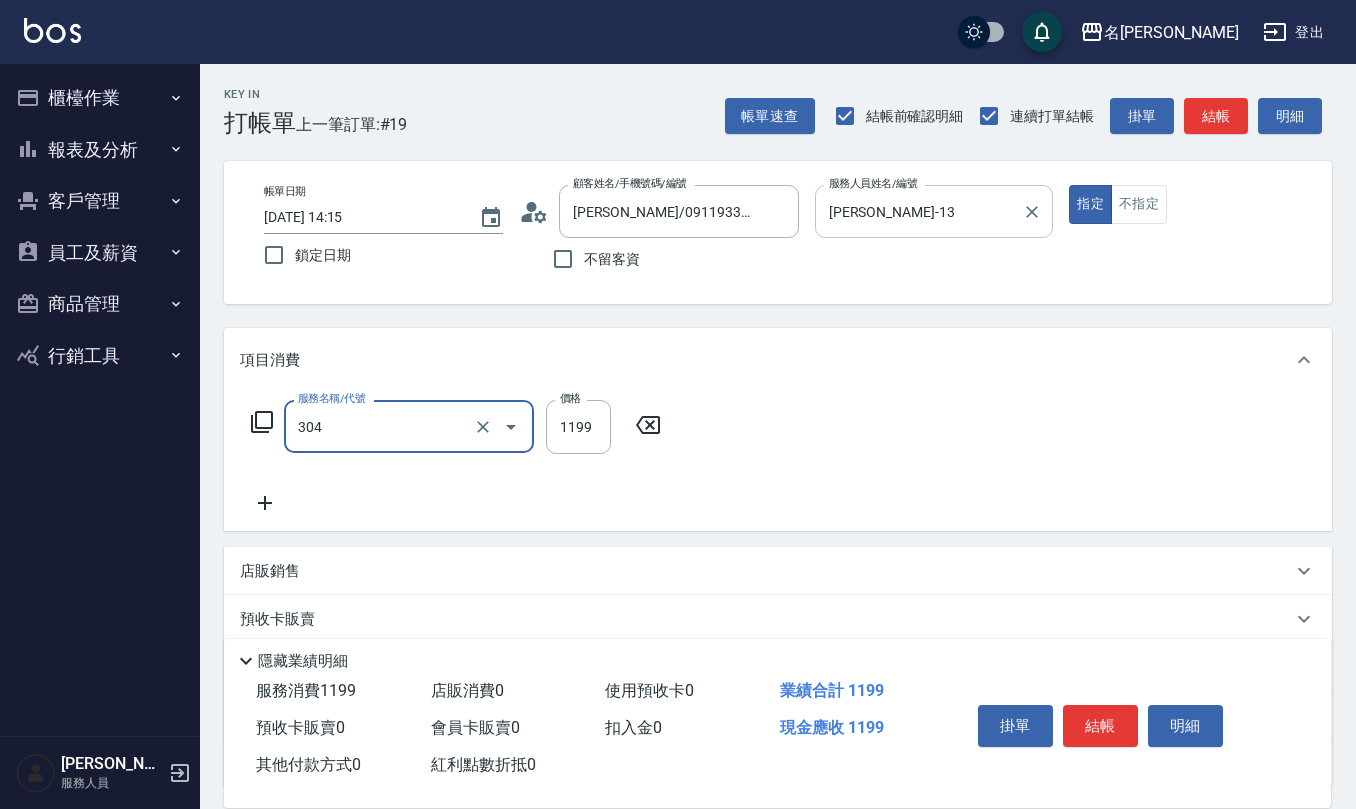 type on "離子燙(特價)(304)" 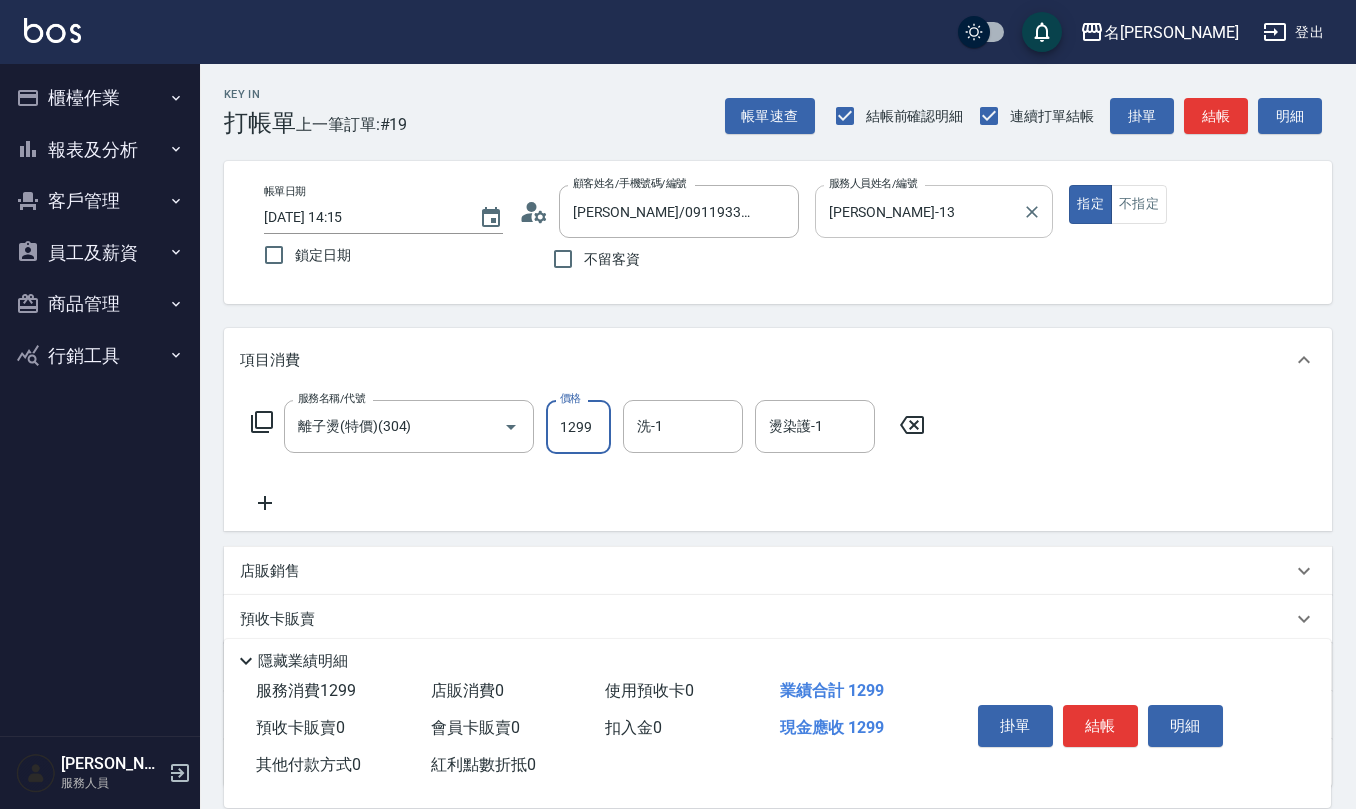 type on "1299" 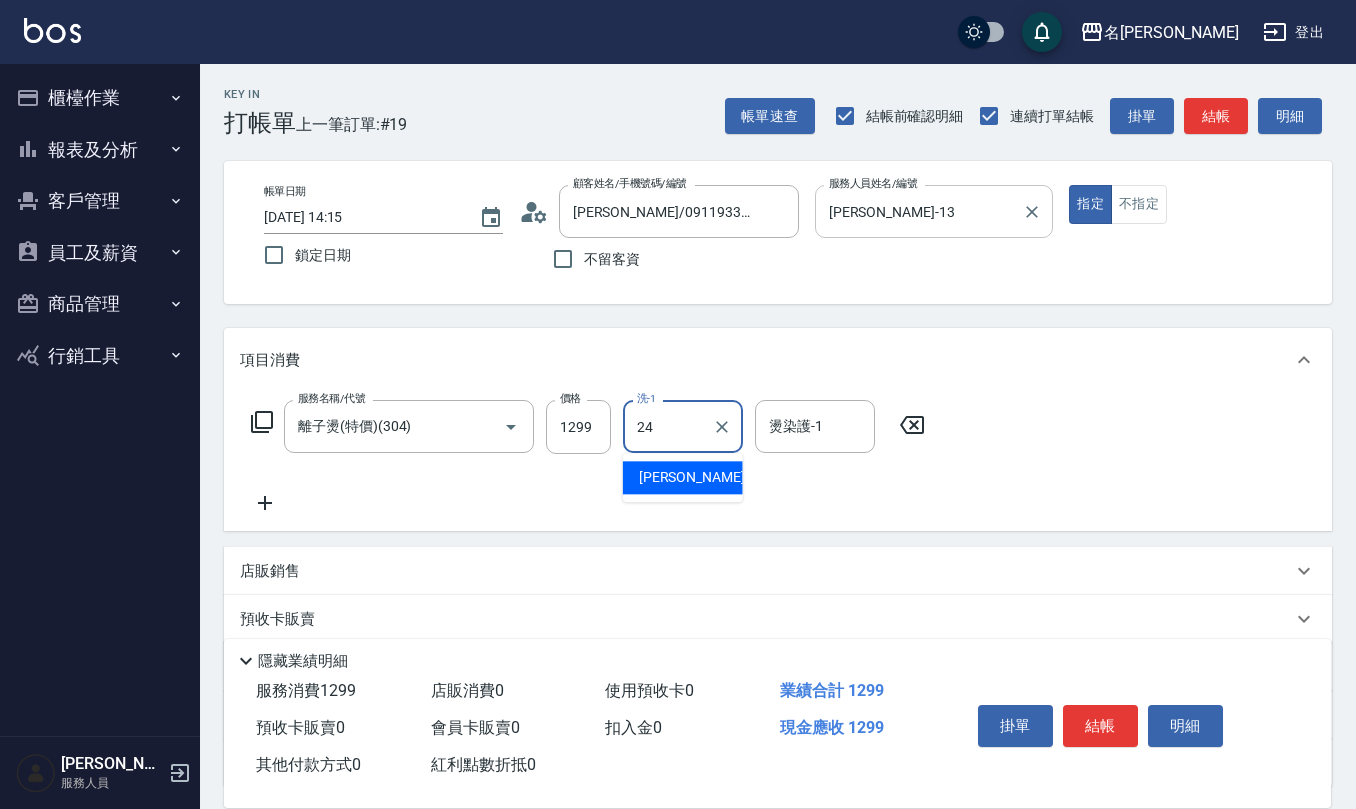type on "[PERSON_NAME]-24" 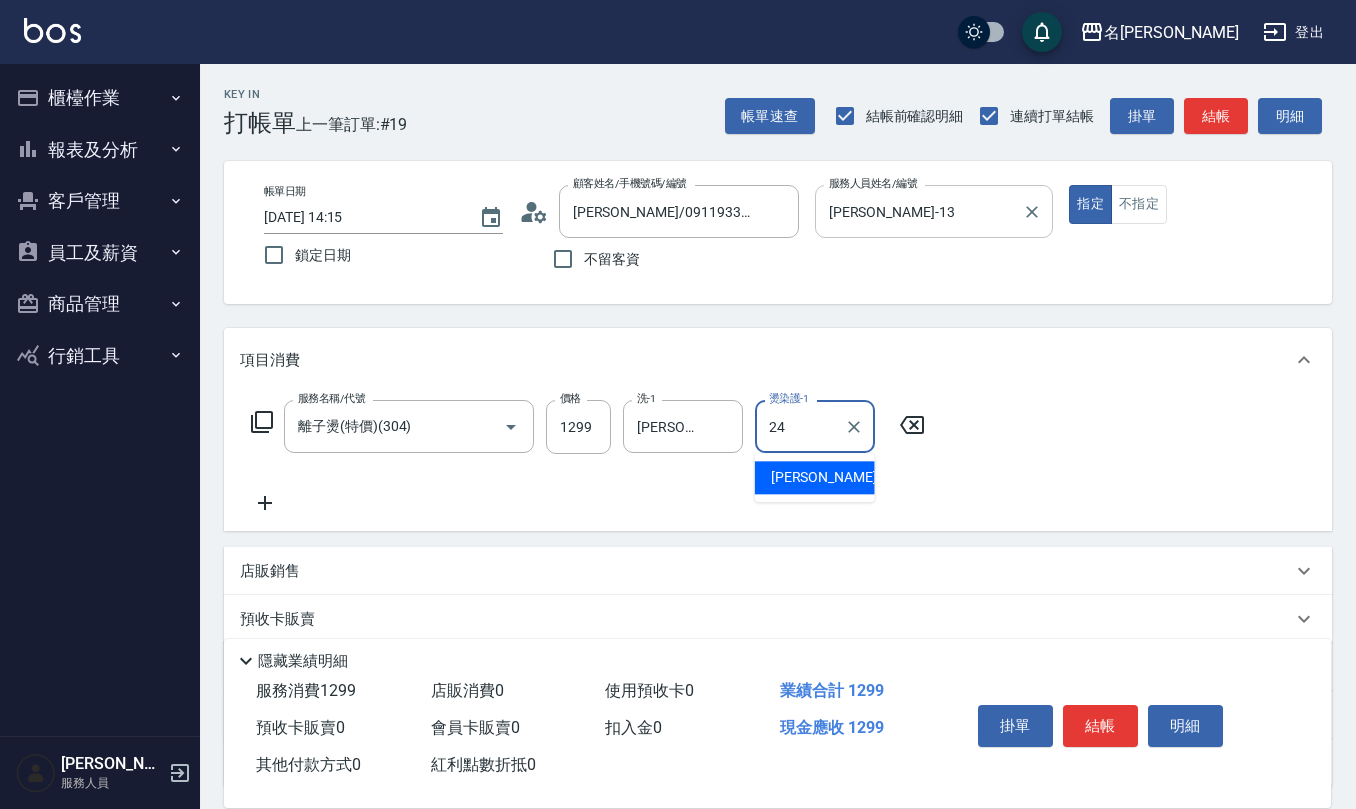 type on "[PERSON_NAME]-24" 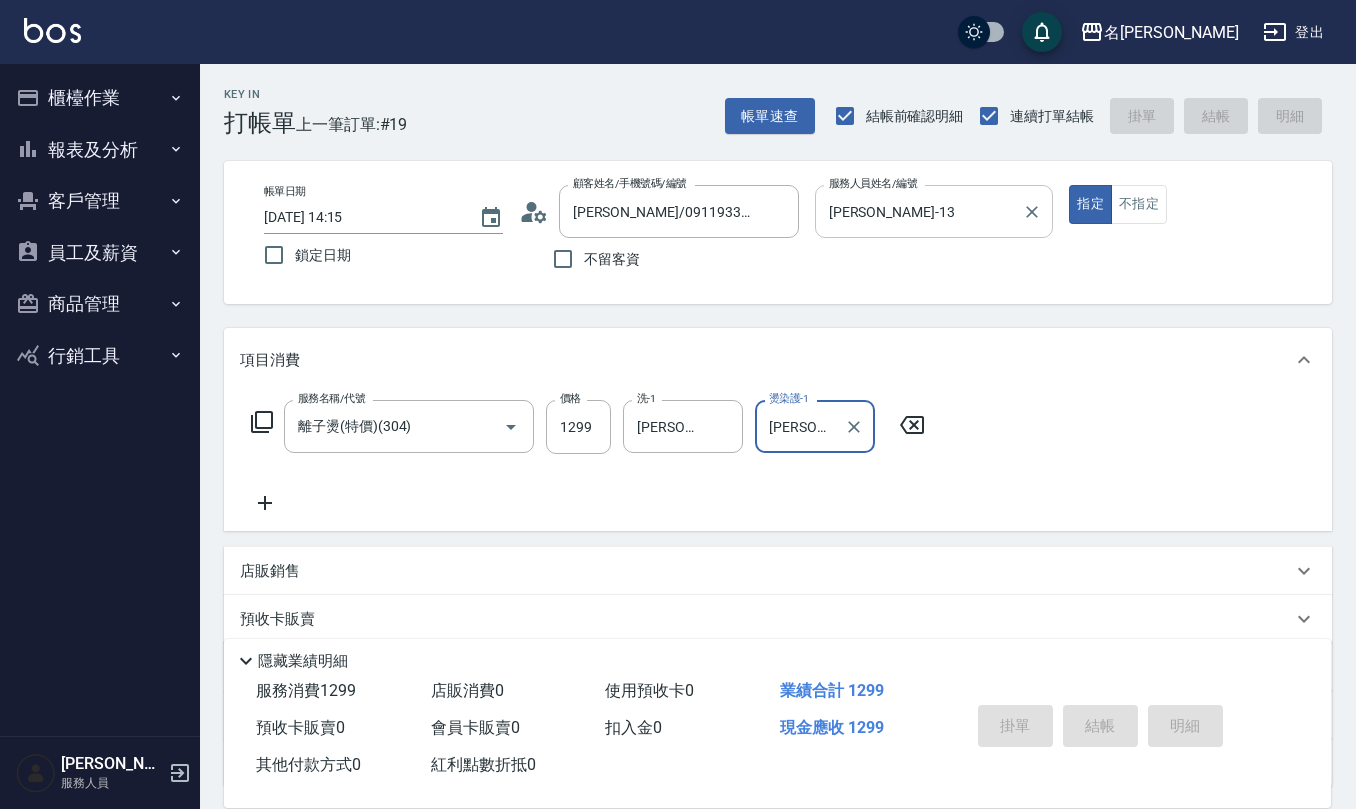 type on "[DATE] 14:36" 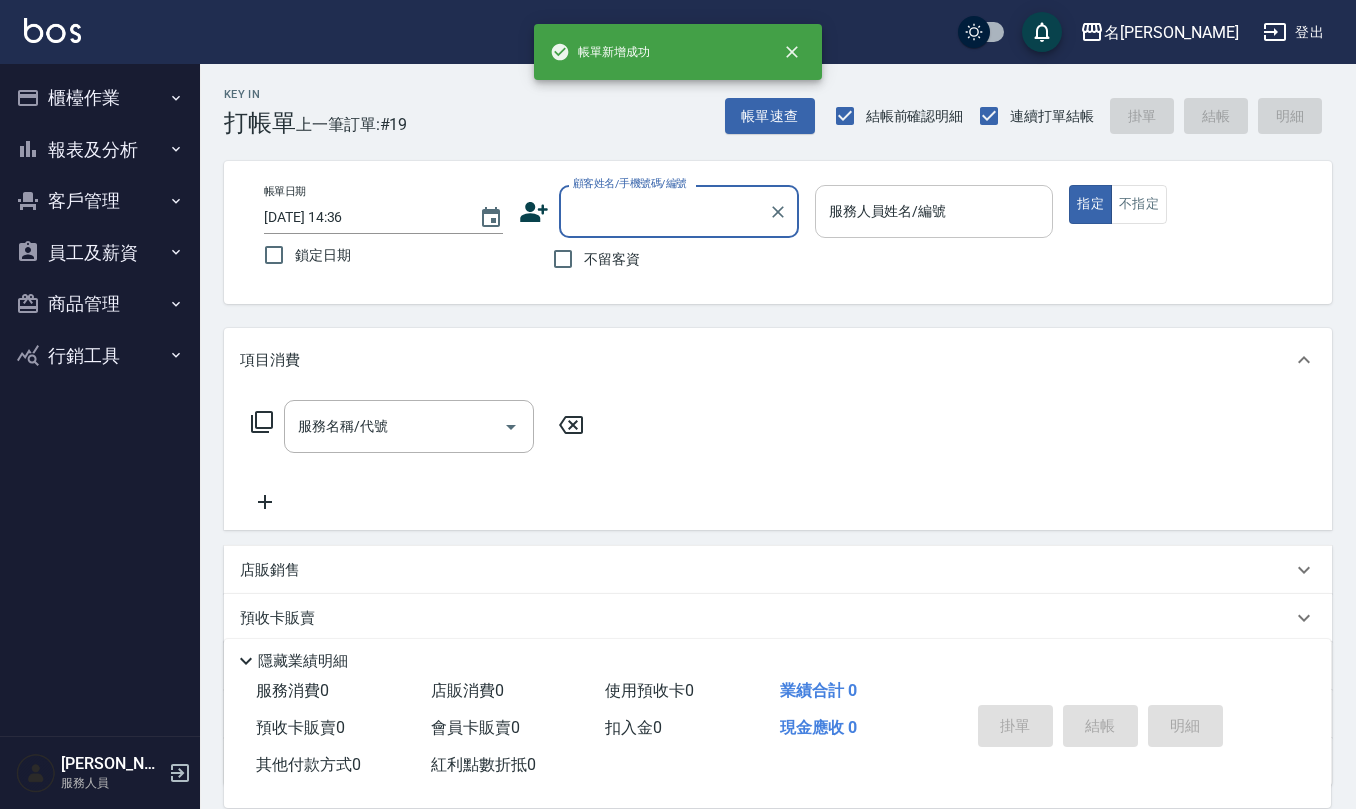 scroll, scrollTop: 0, scrollLeft: 0, axis: both 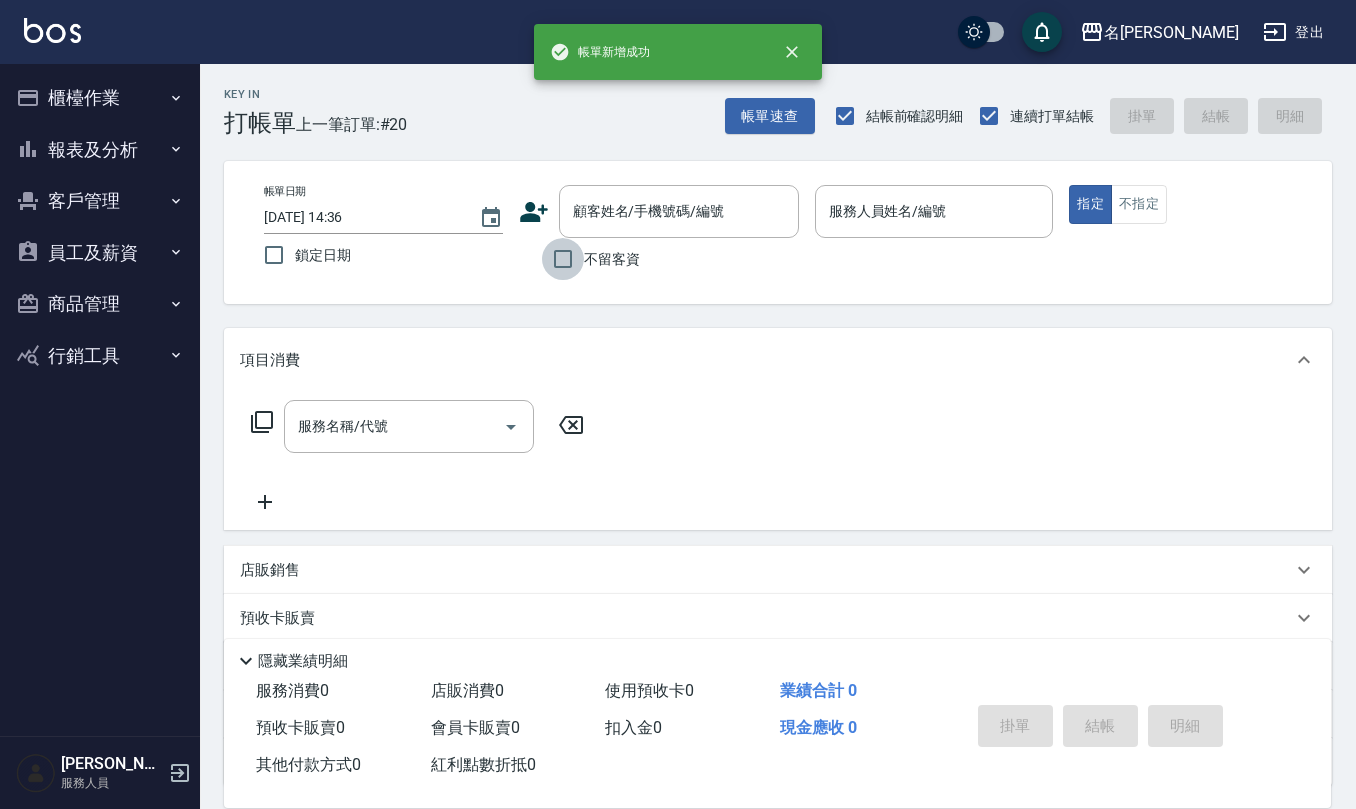 click on "不留客資" at bounding box center (563, 259) 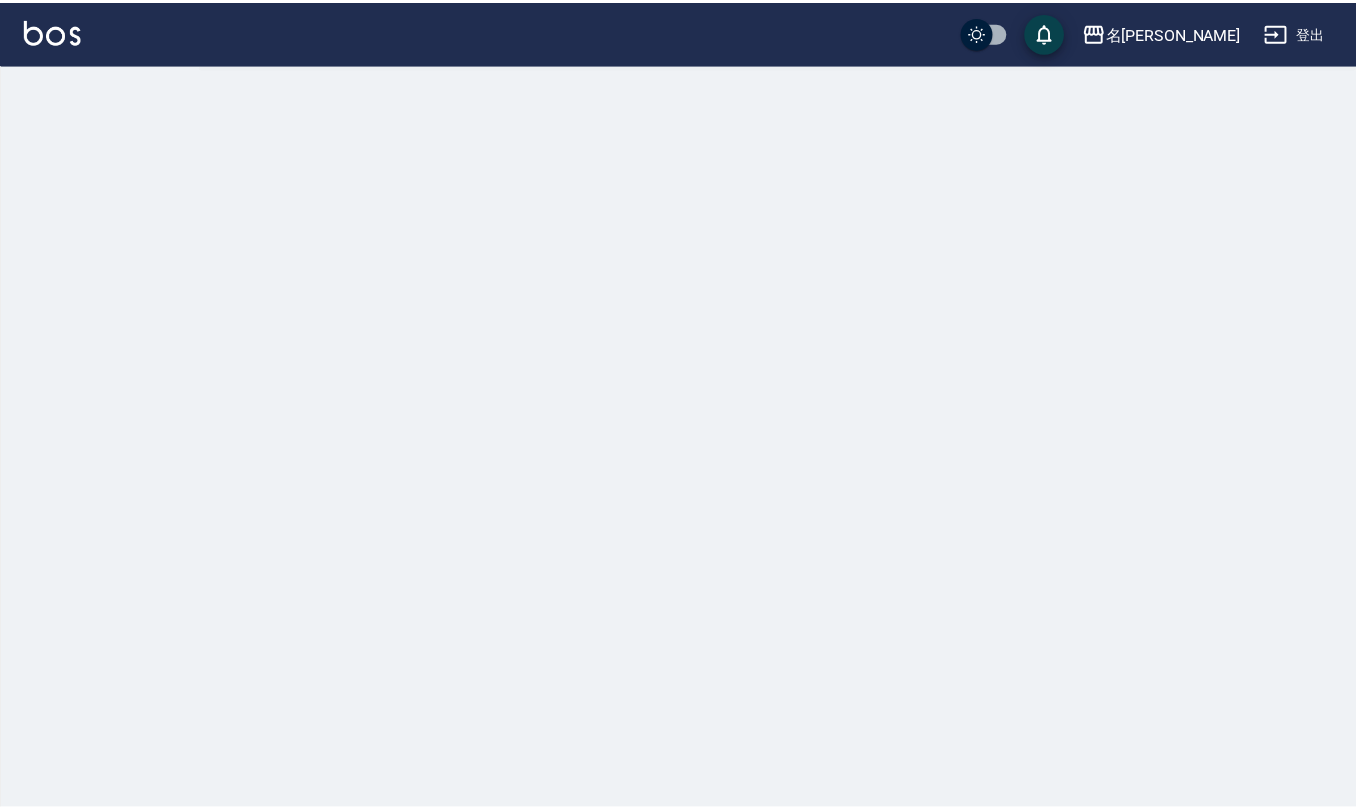 scroll, scrollTop: 0, scrollLeft: 0, axis: both 